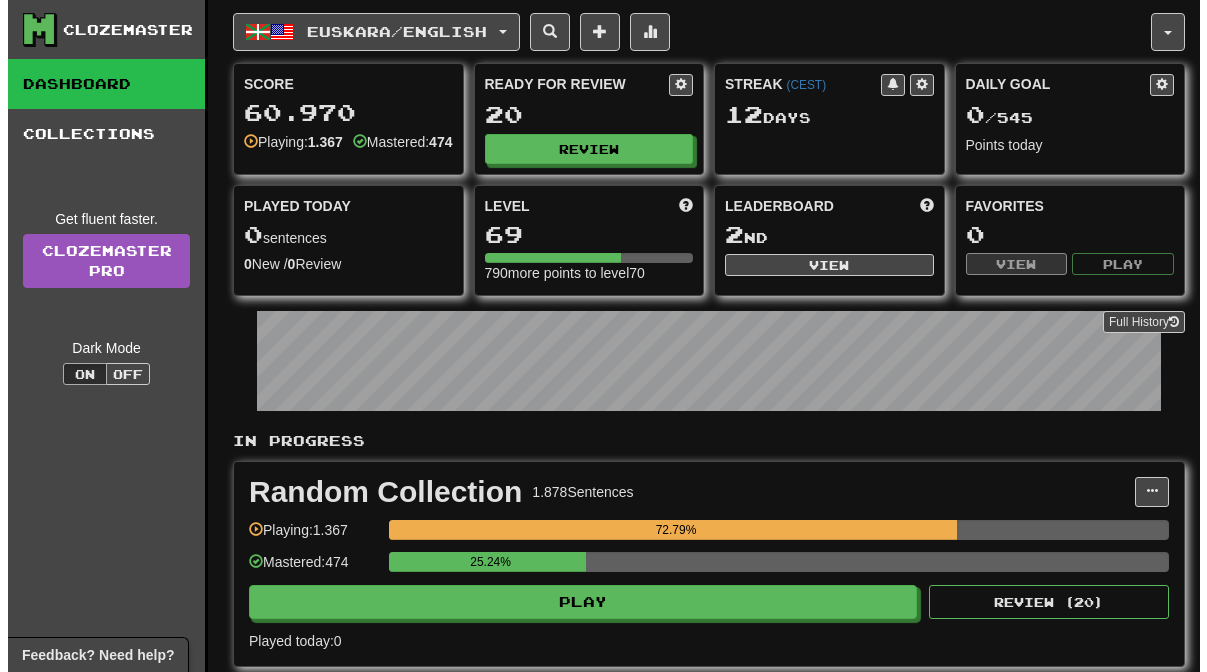 scroll, scrollTop: 0, scrollLeft: 0, axis: both 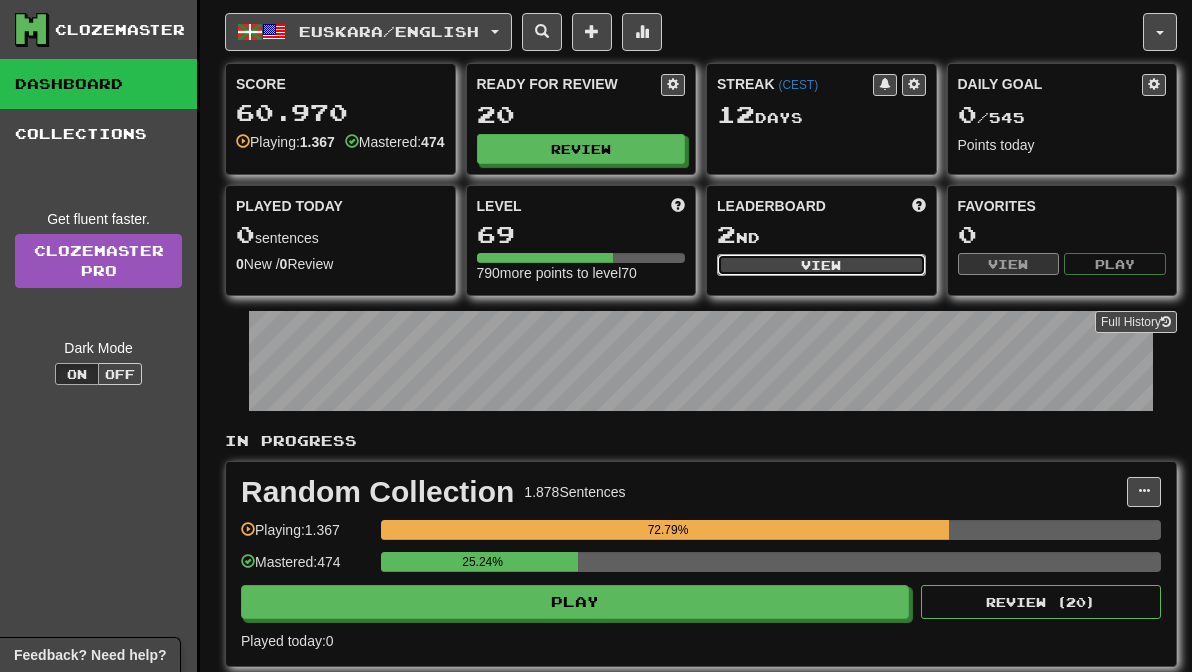 click on "View" at bounding box center (821, 265) 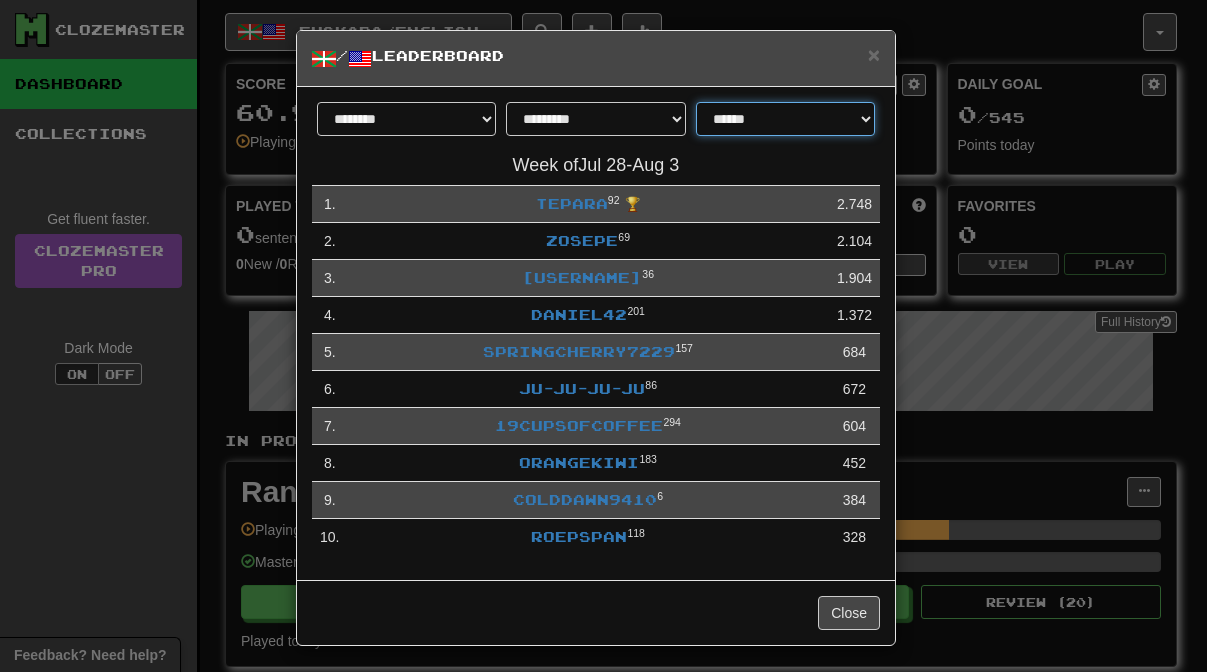 click on "**********" at bounding box center (785, 119) 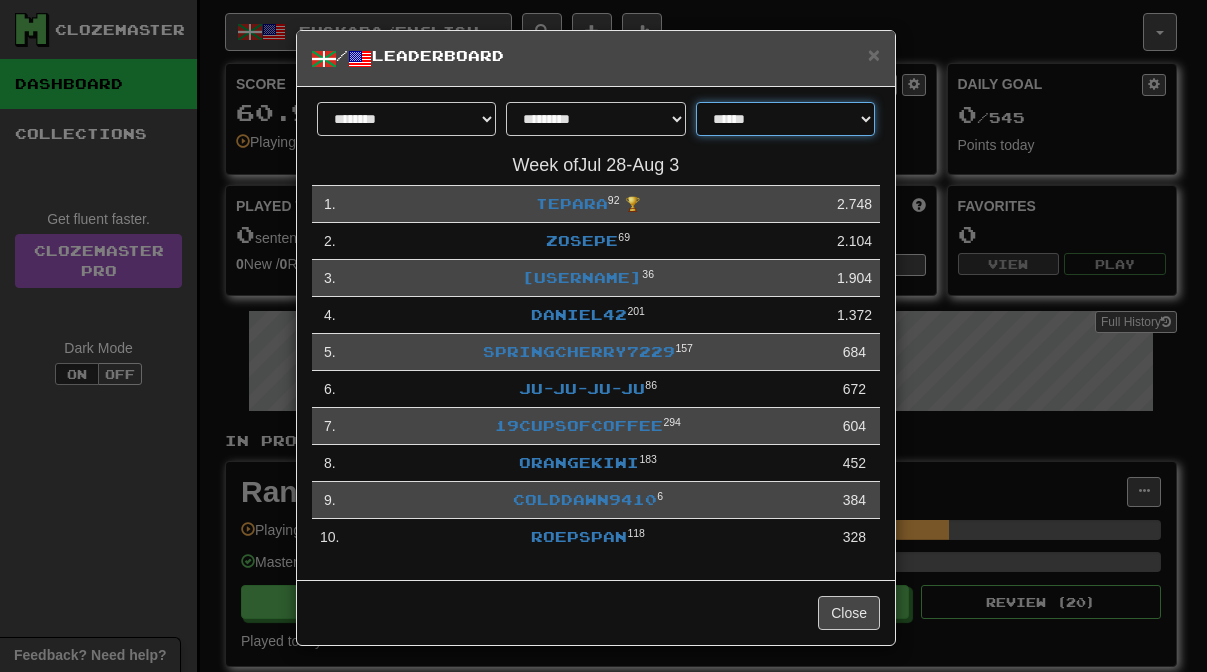 select on "**********" 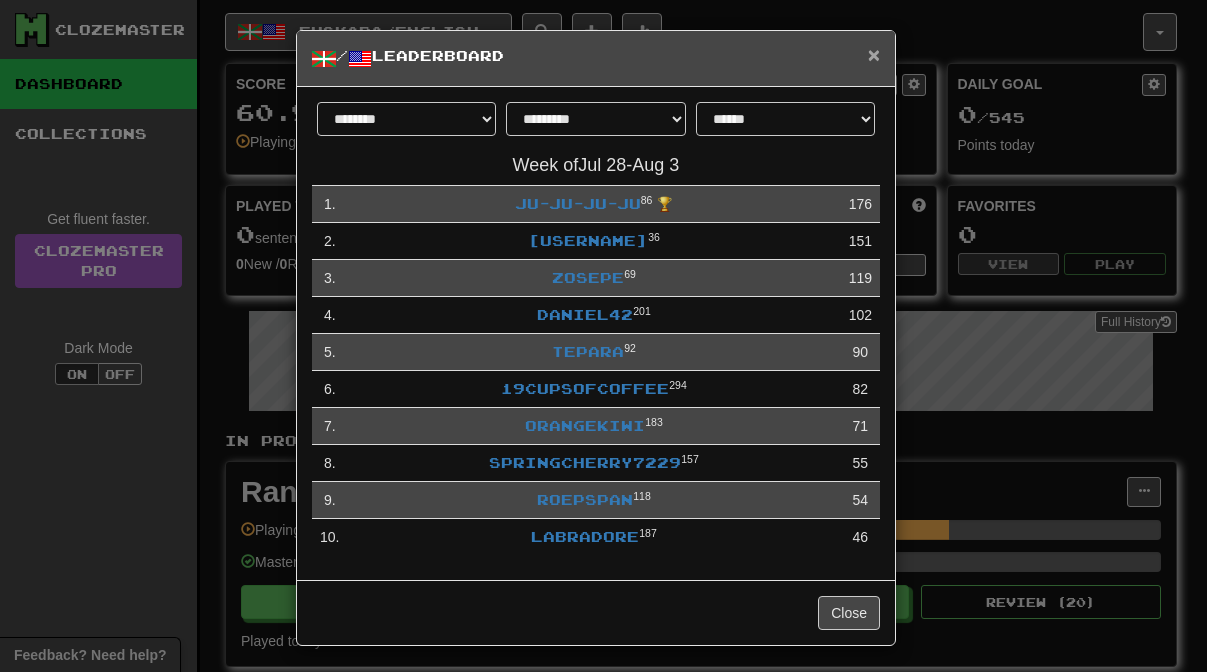click on "×" at bounding box center [874, 54] 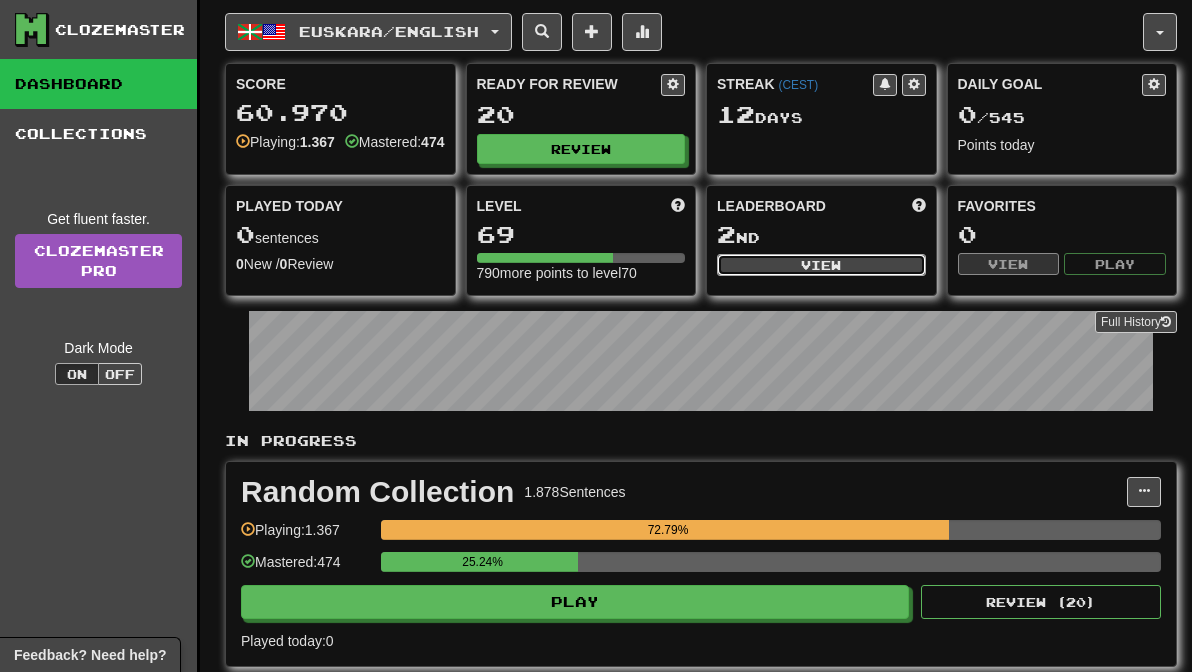 click on "View" at bounding box center [821, 265] 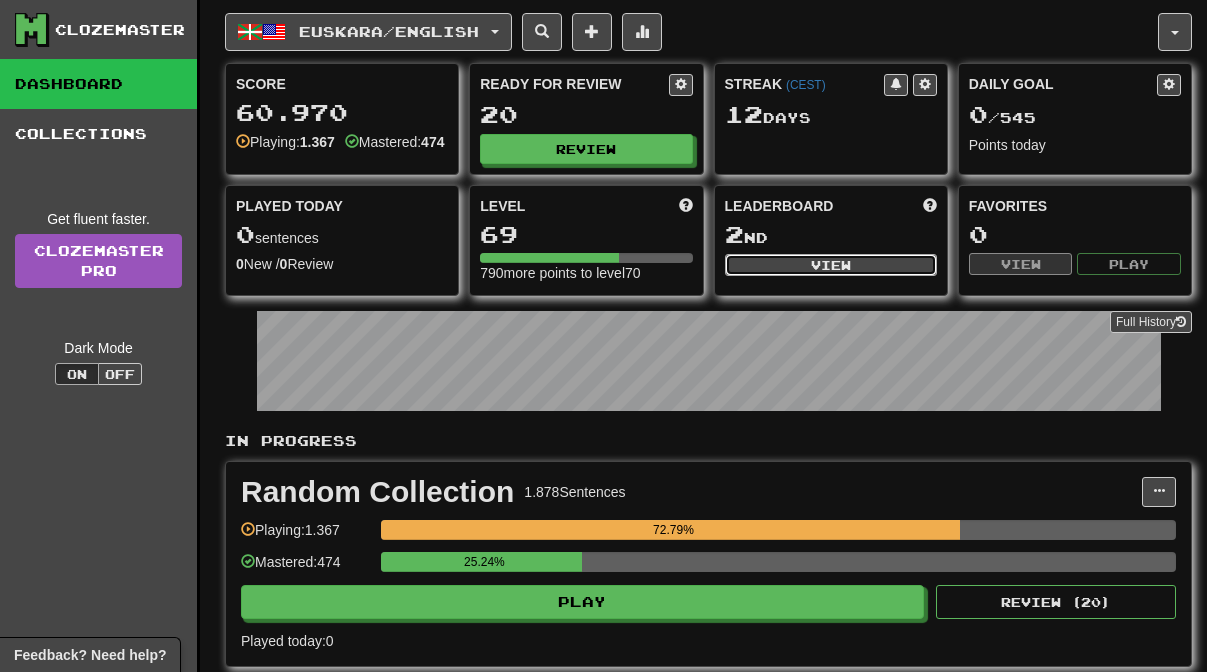 select on "**********" 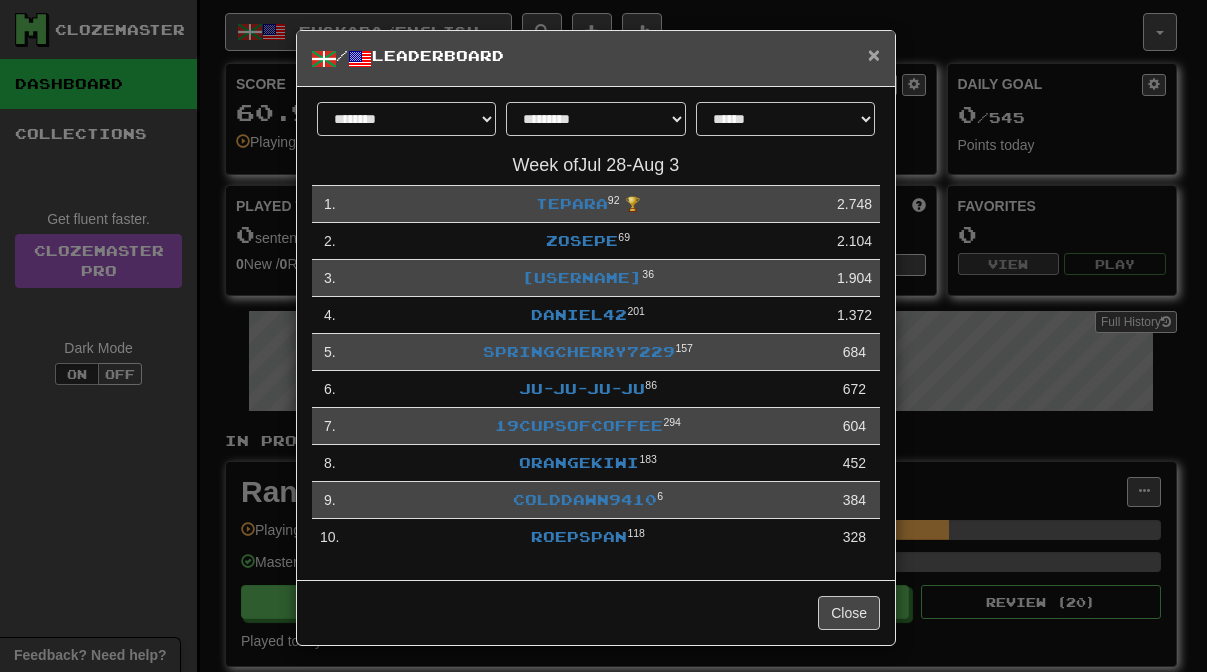 drag, startPoint x: 870, startPoint y: 59, endPoint x: 785, endPoint y: 100, distance: 94.371605 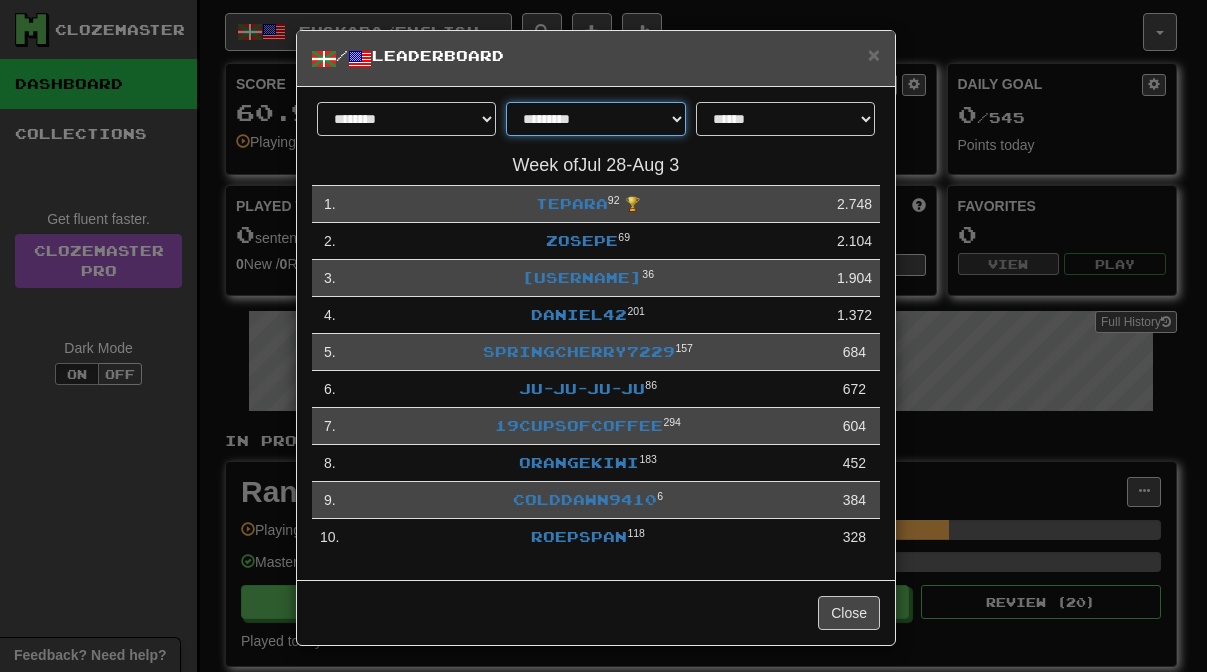 click on "**********" at bounding box center (595, 119) 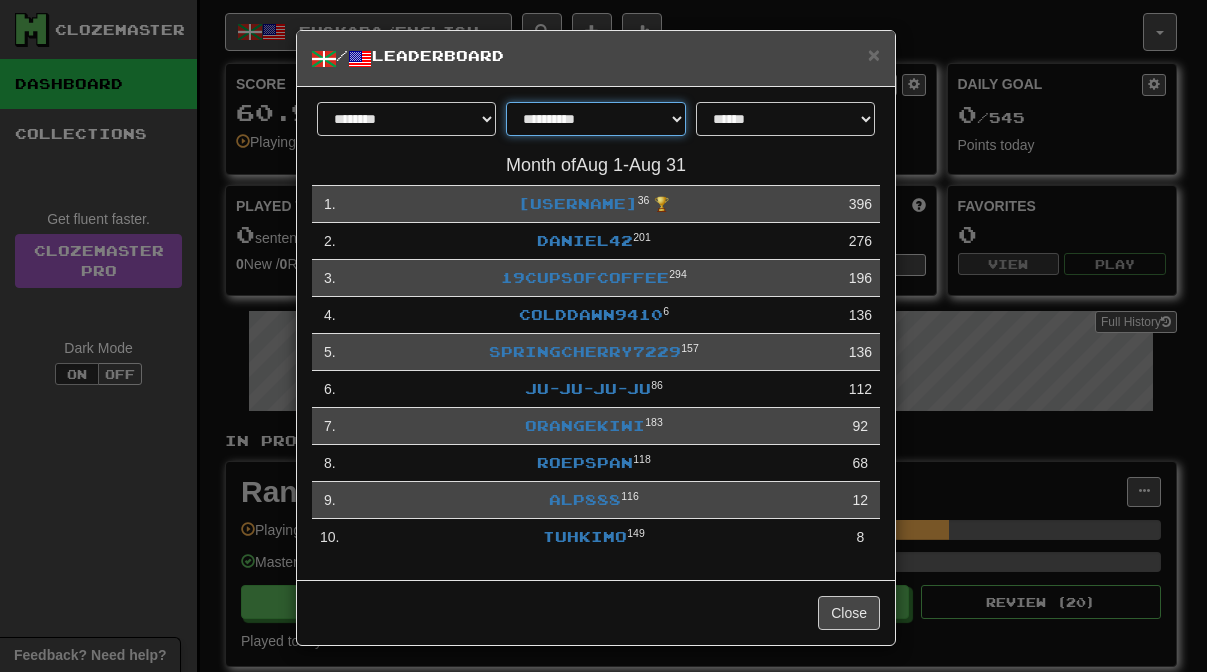 click on "**********" at bounding box center (595, 119) 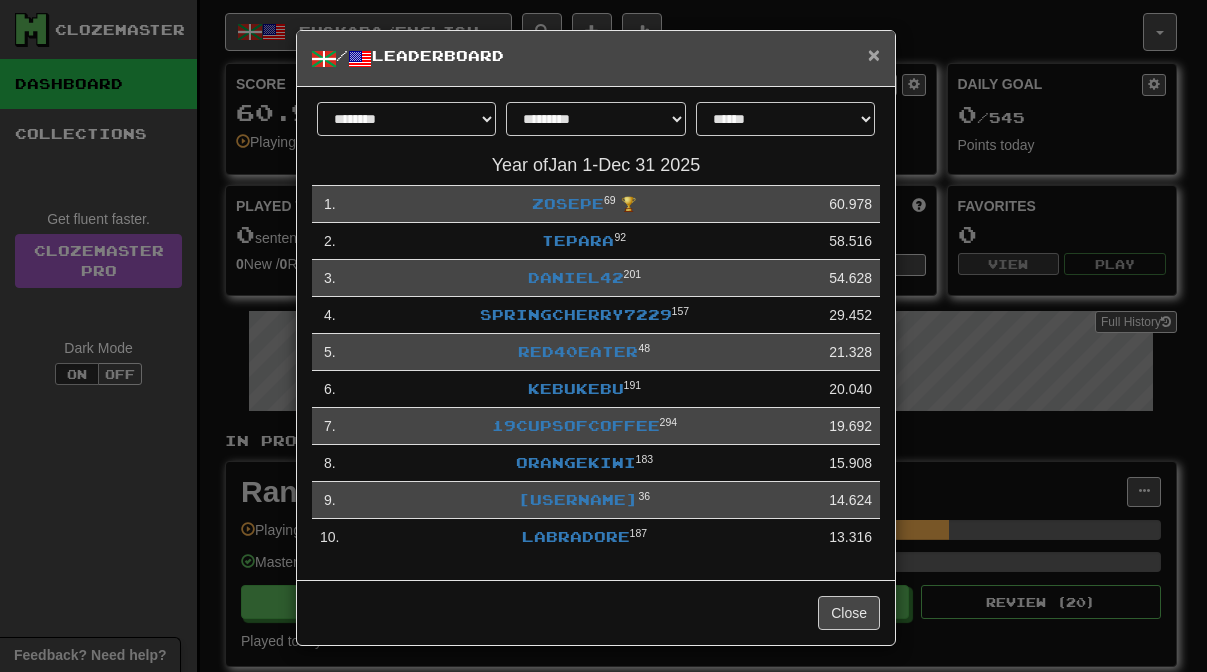 click on "×" at bounding box center (874, 54) 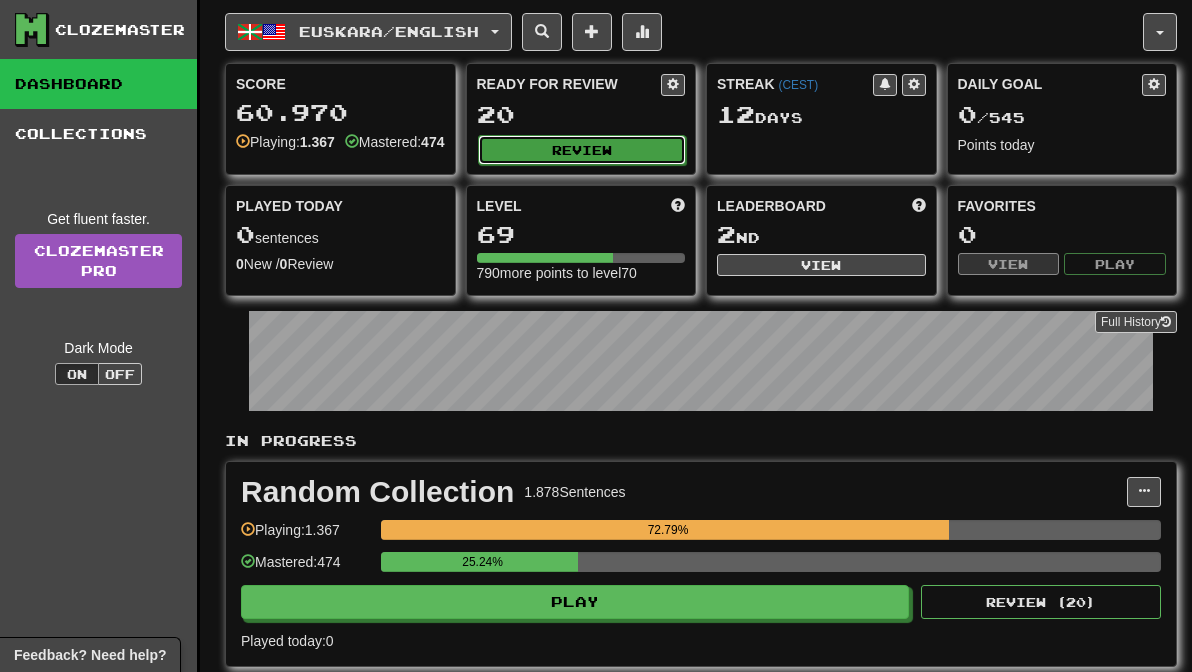 click on "Review" at bounding box center [582, 150] 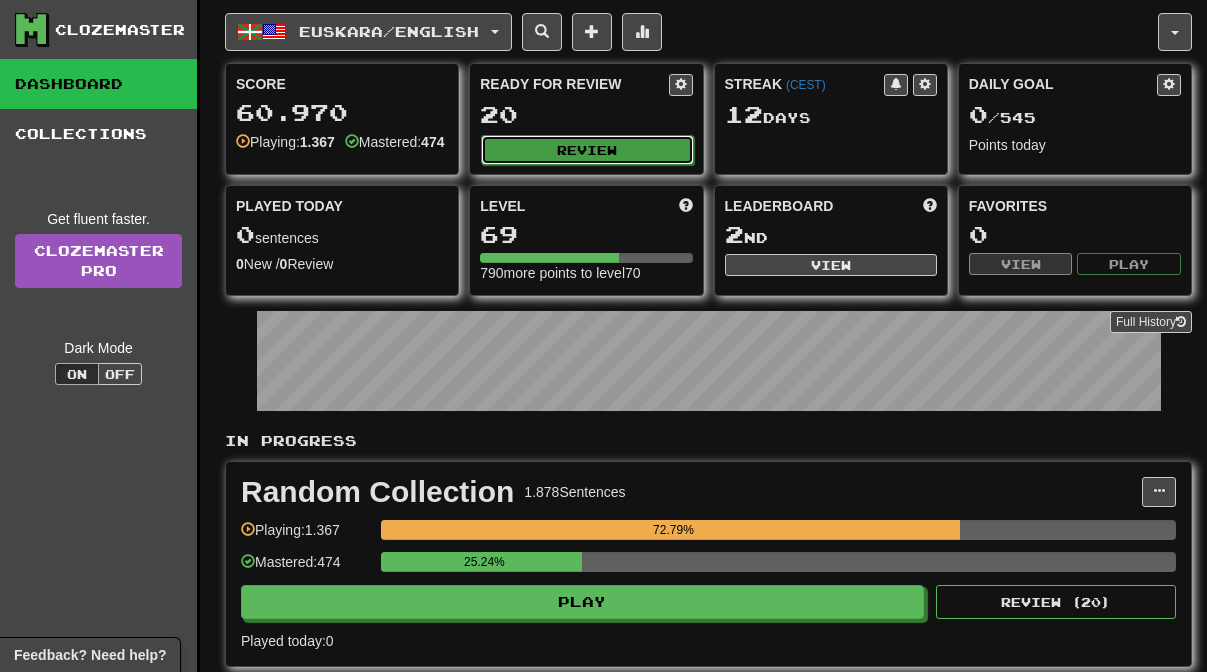 select on "**" 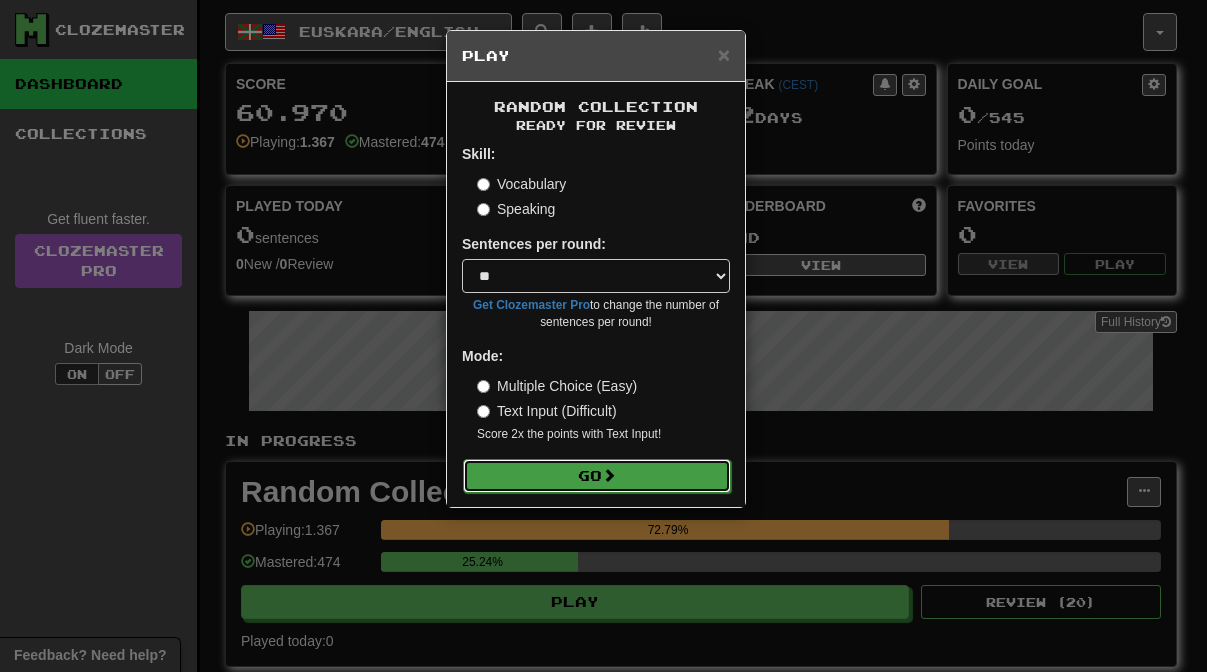 click on "Go" at bounding box center [597, 476] 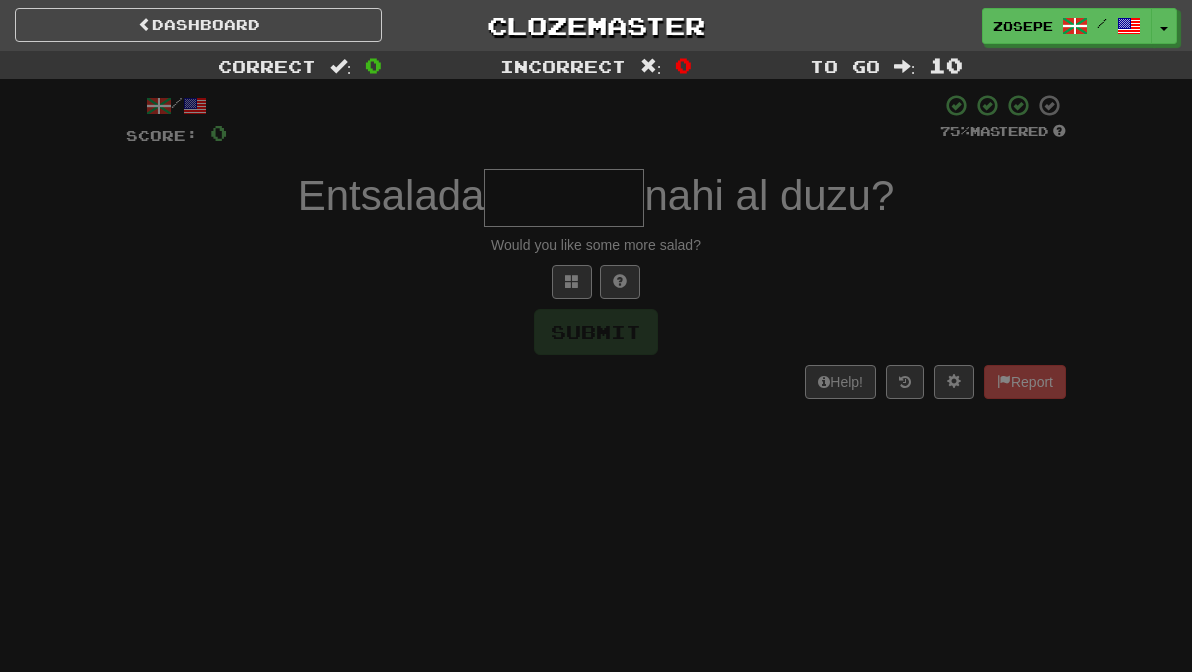 scroll, scrollTop: 0, scrollLeft: 0, axis: both 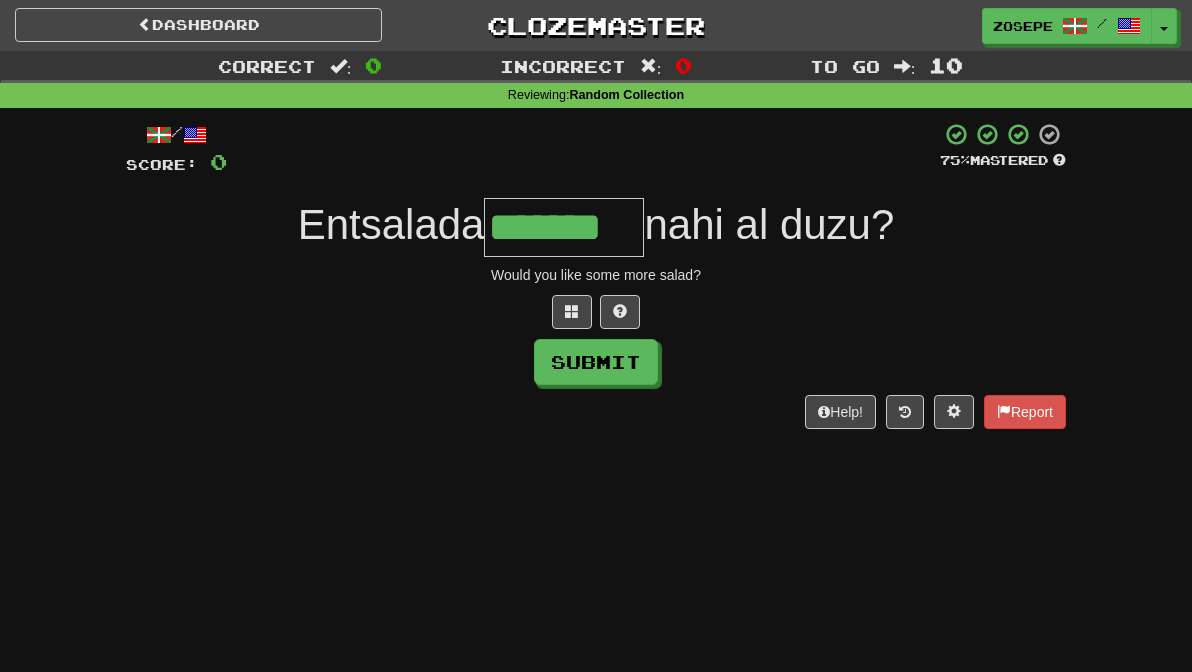 type on "*******" 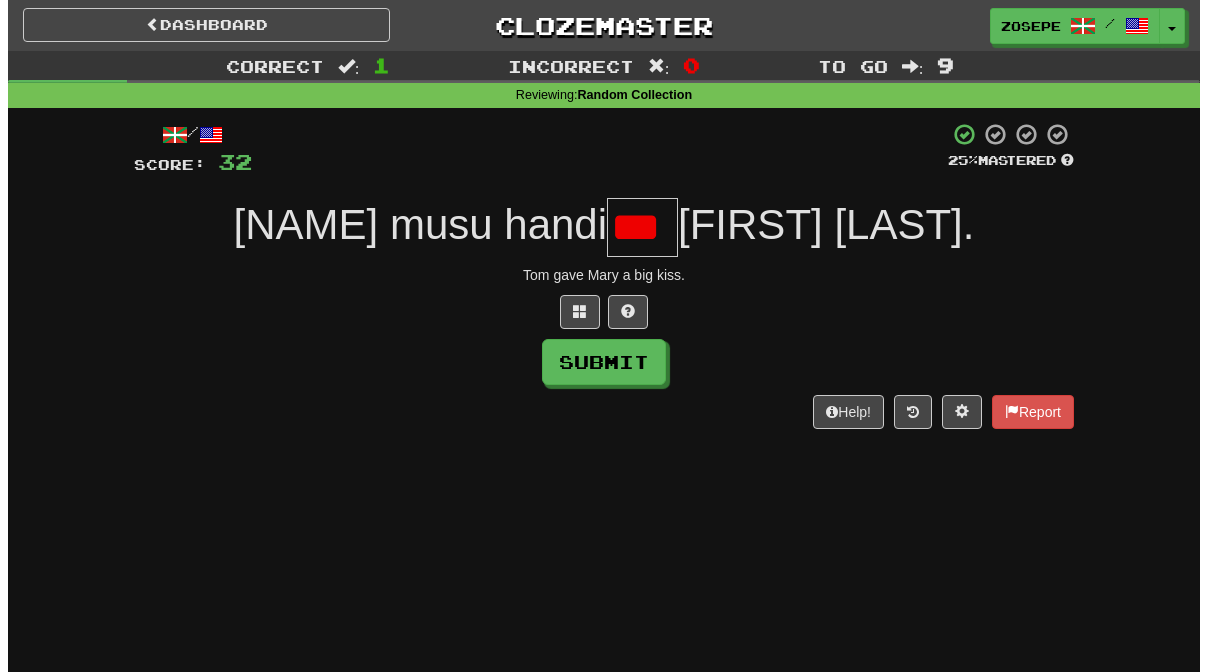 scroll, scrollTop: 0, scrollLeft: 0, axis: both 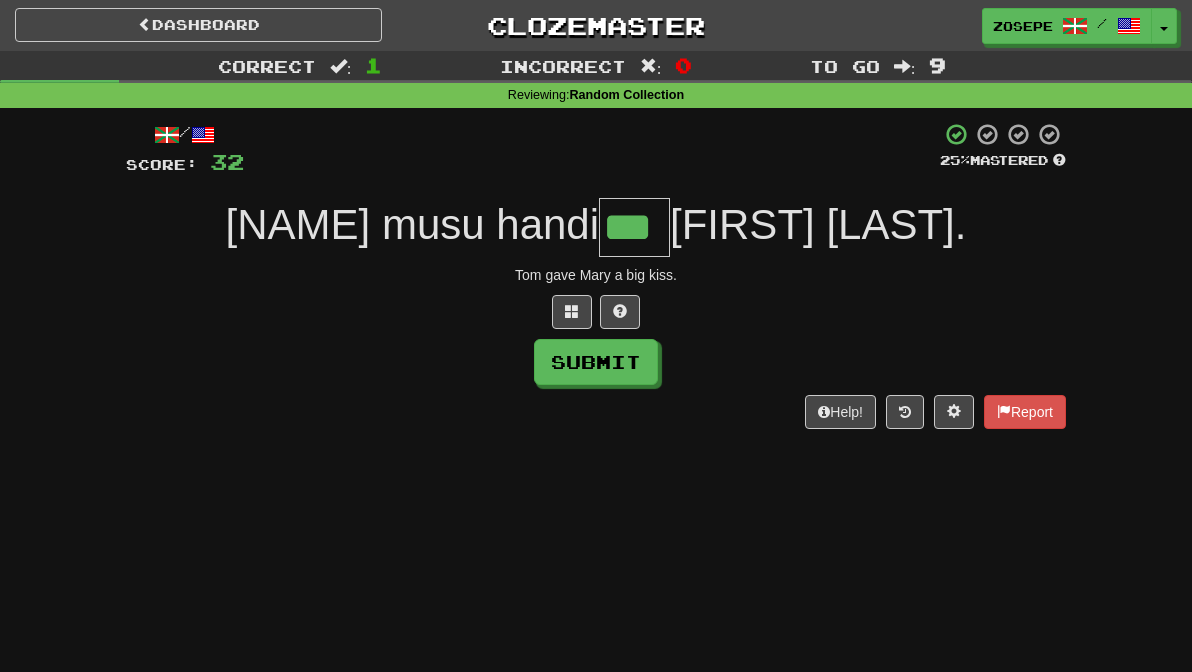 type on "***" 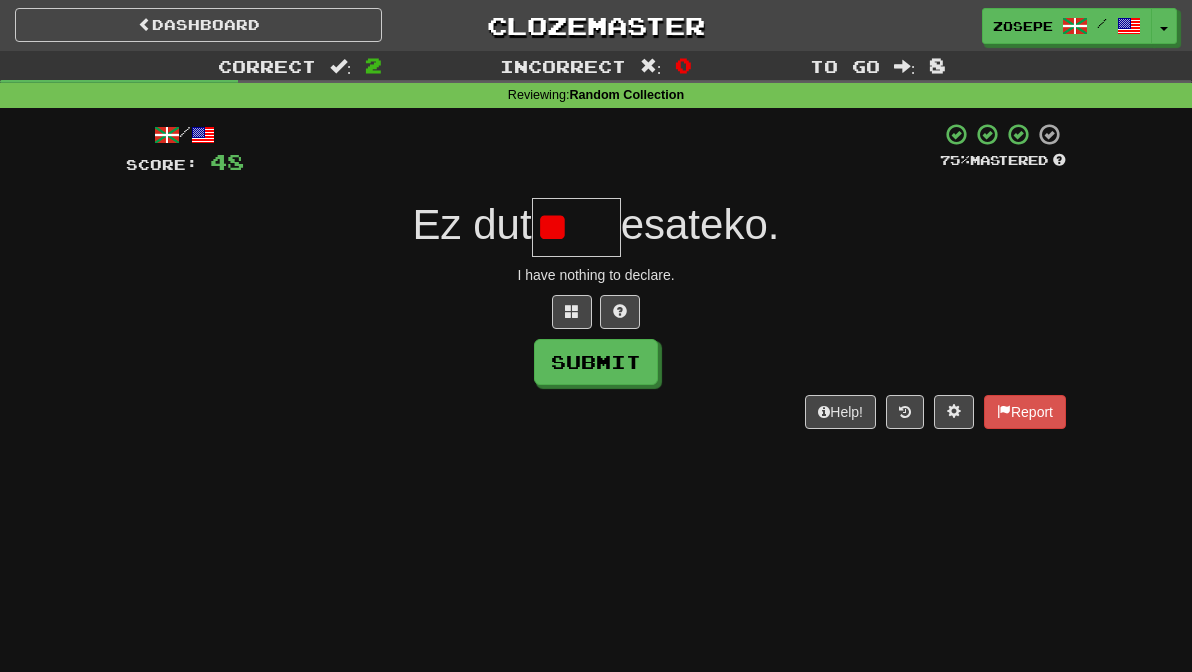 type on "*" 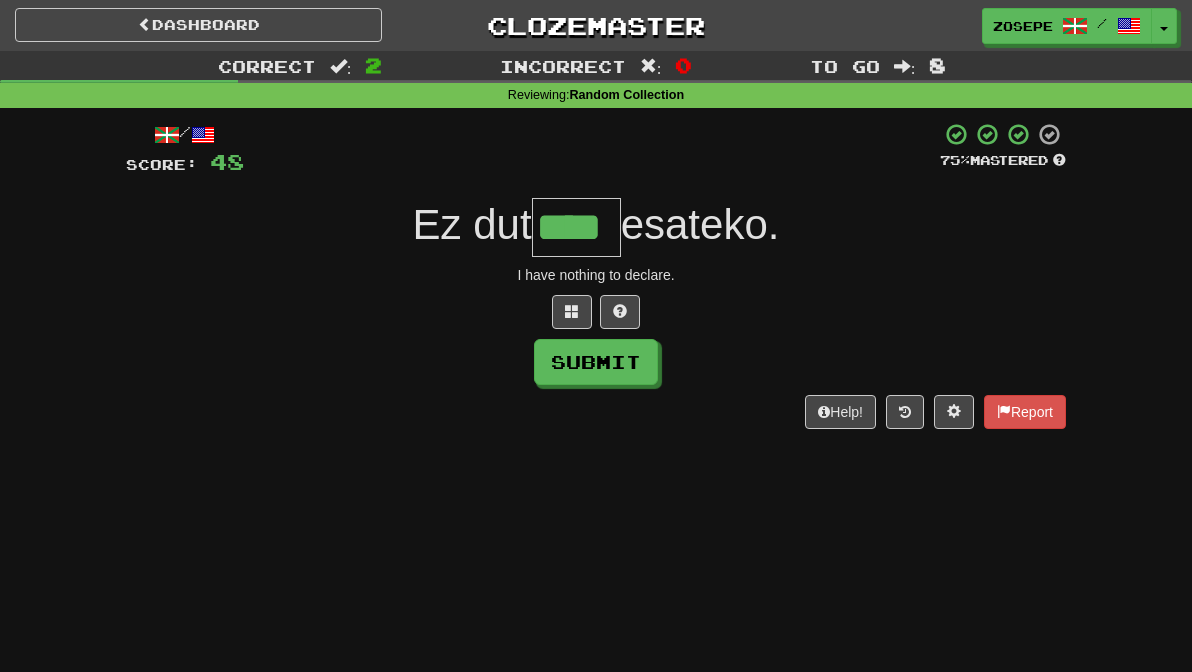 type on "****" 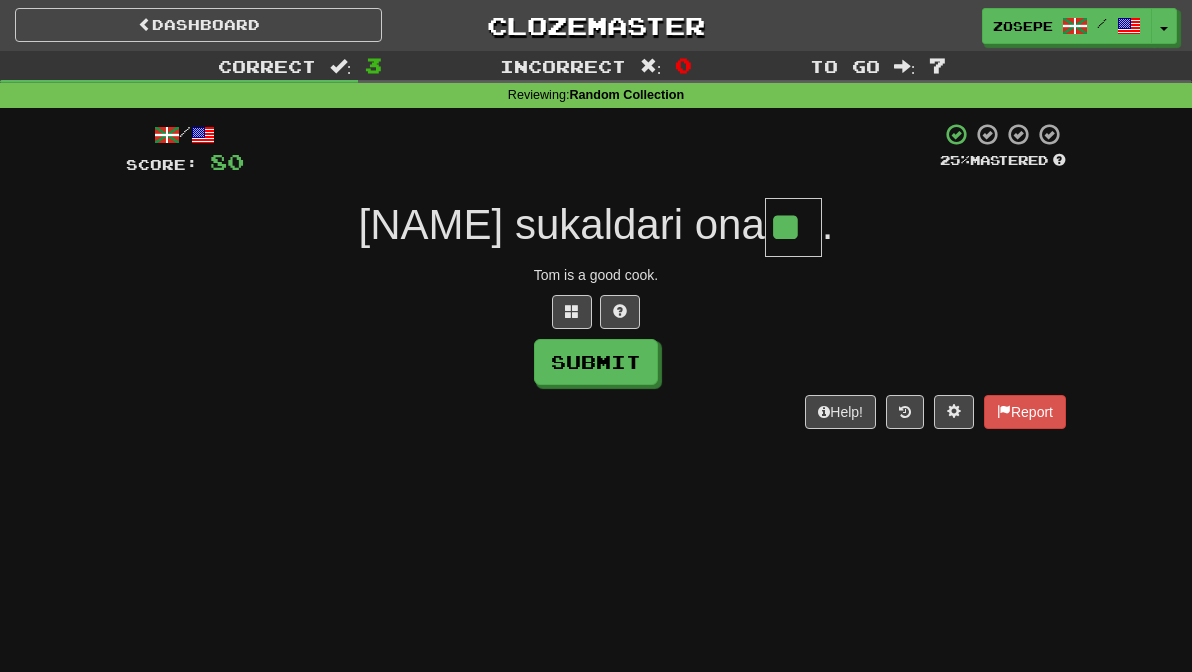 type on "**" 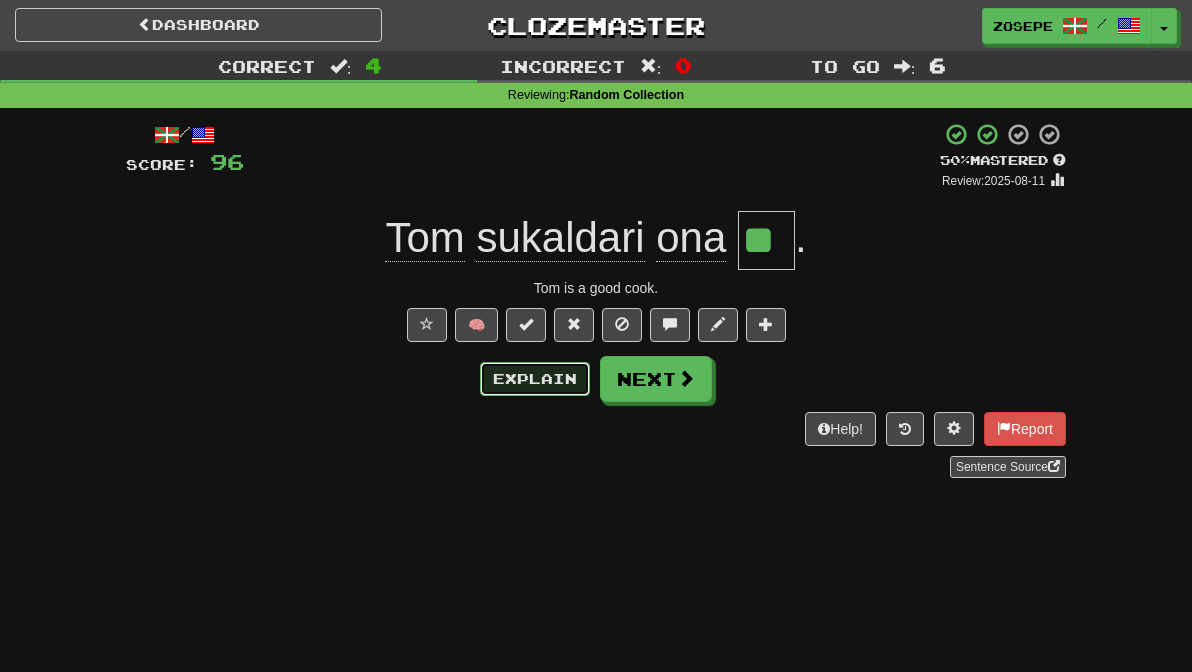 click on "Explain" at bounding box center (535, 379) 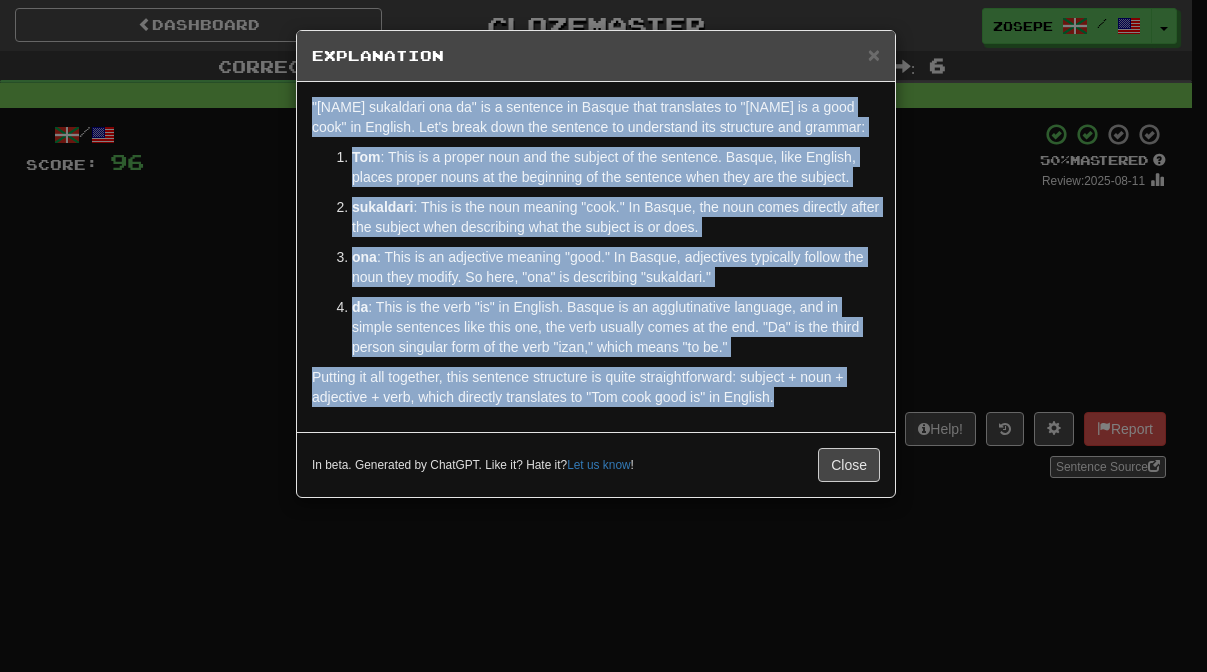 drag, startPoint x: 763, startPoint y: 385, endPoint x: 279, endPoint y: 103, distance: 560.1607 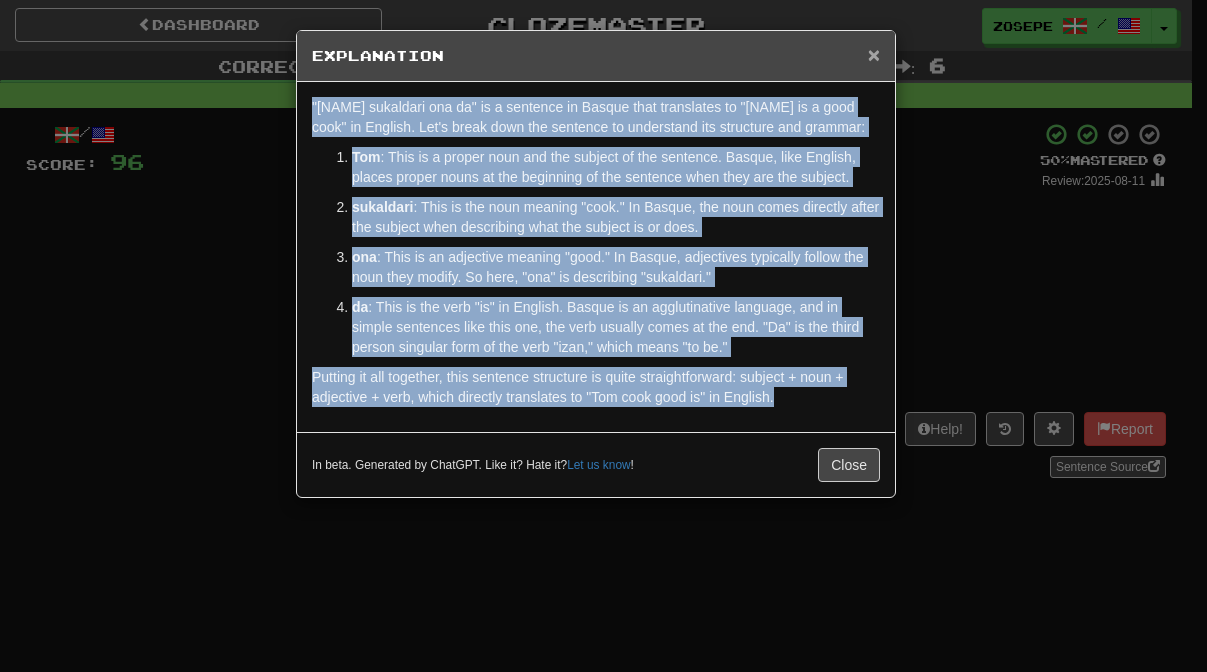 click on "×" at bounding box center [874, 54] 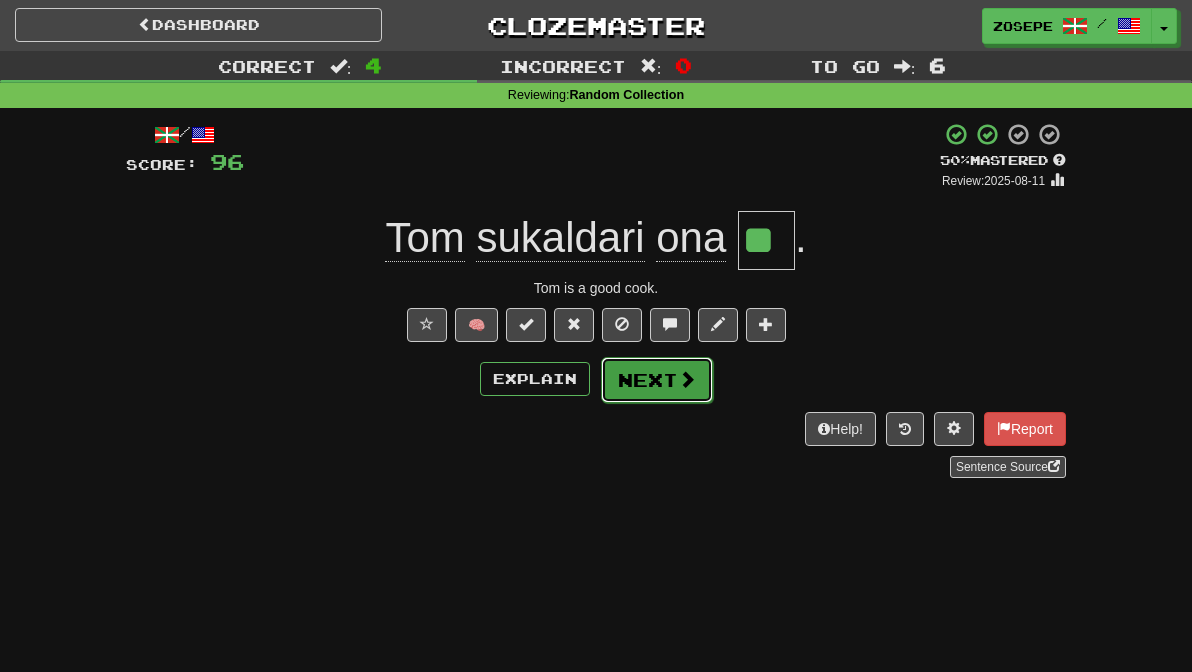 click at bounding box center [687, 379] 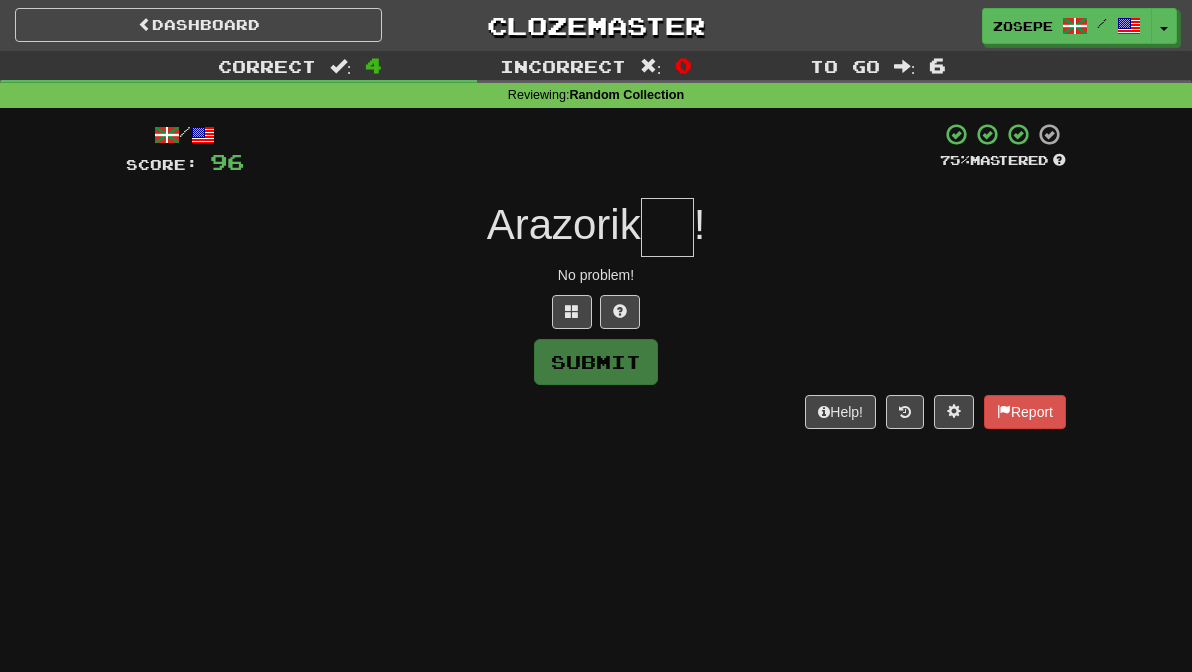 type on "*" 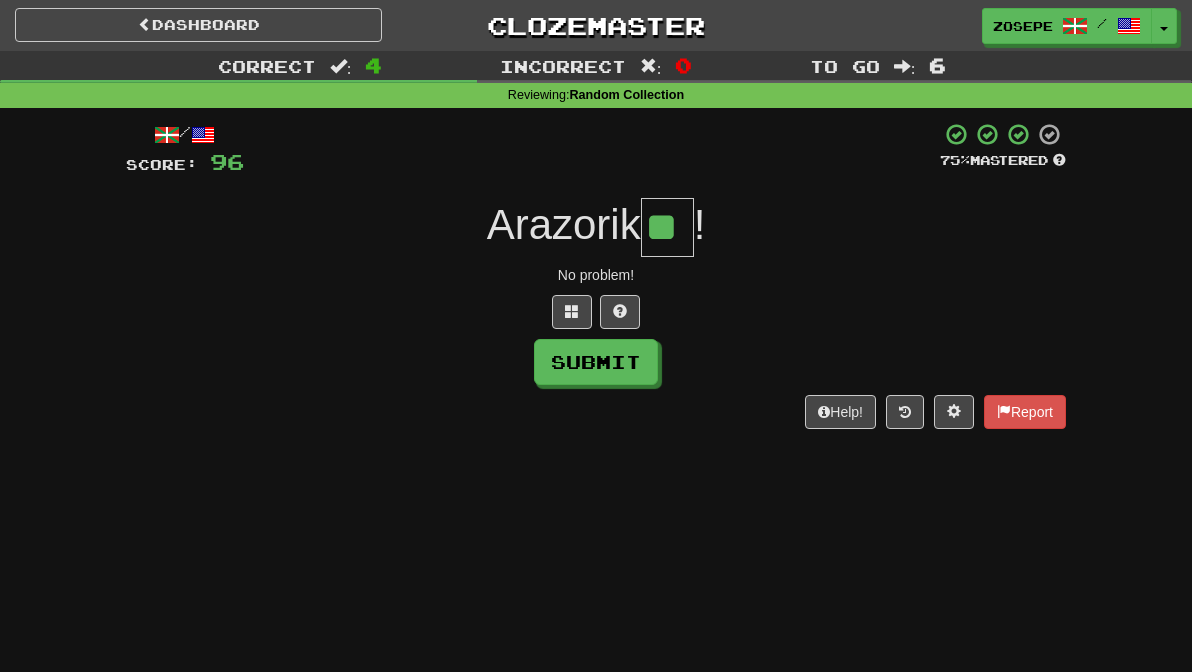 type on "**" 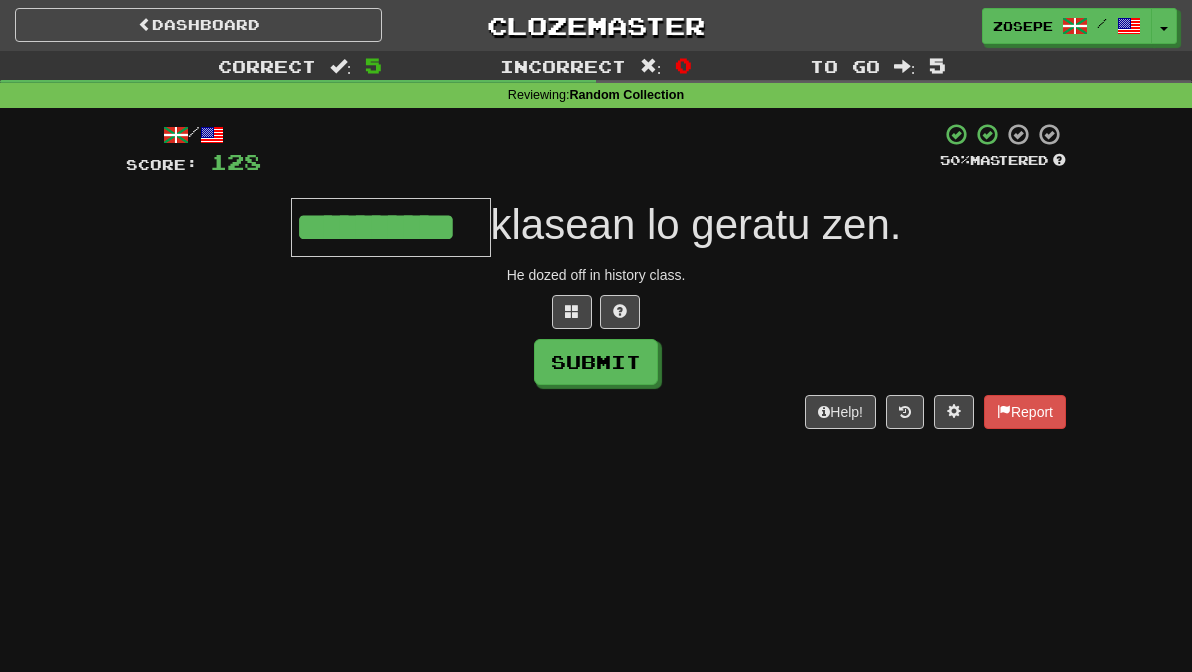 type on "**********" 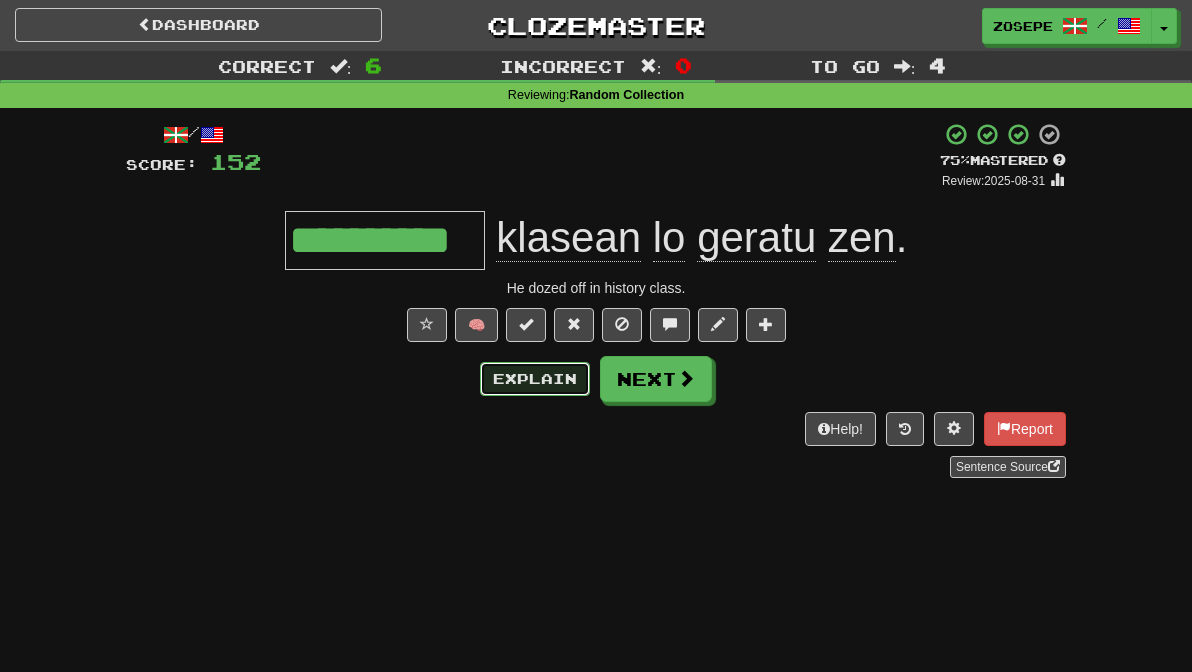 click on "Explain" at bounding box center (535, 379) 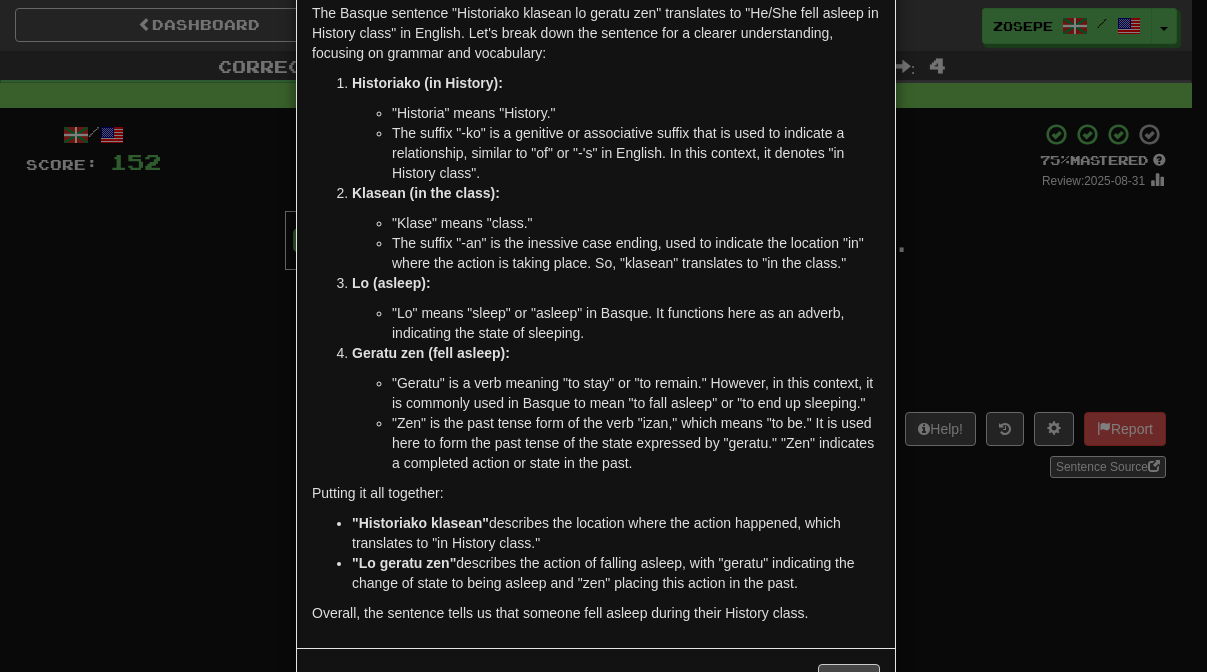 scroll, scrollTop: 141, scrollLeft: 0, axis: vertical 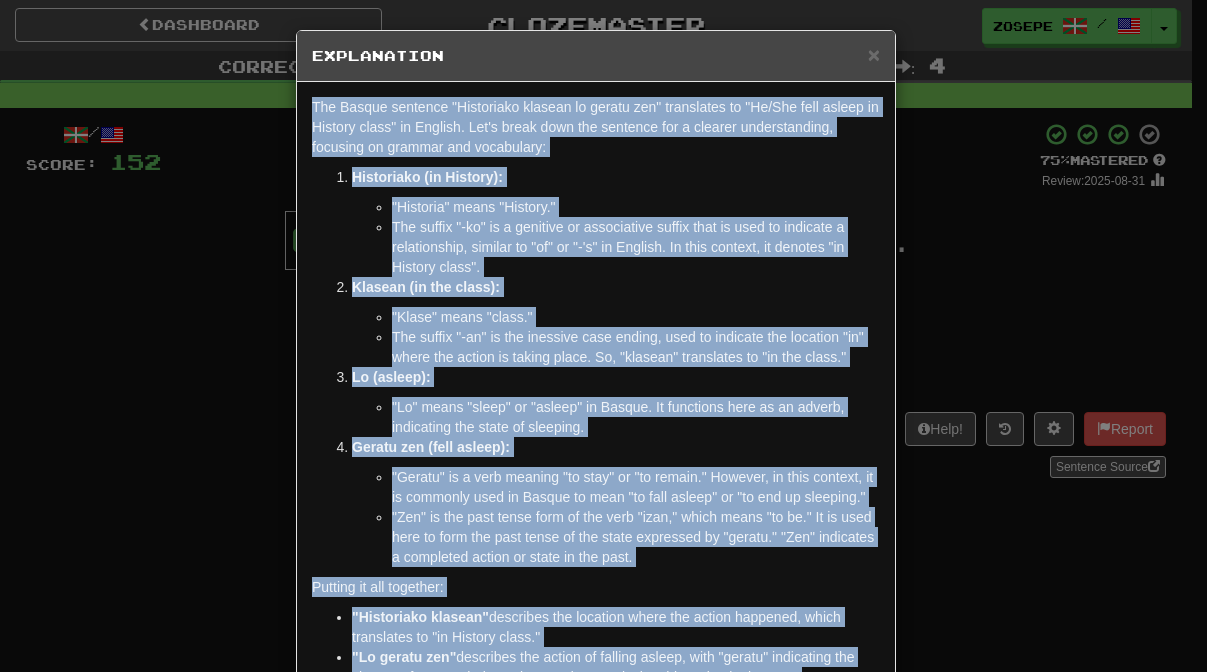drag, startPoint x: 822, startPoint y: 590, endPoint x: 295, endPoint y: 82, distance: 731.9788 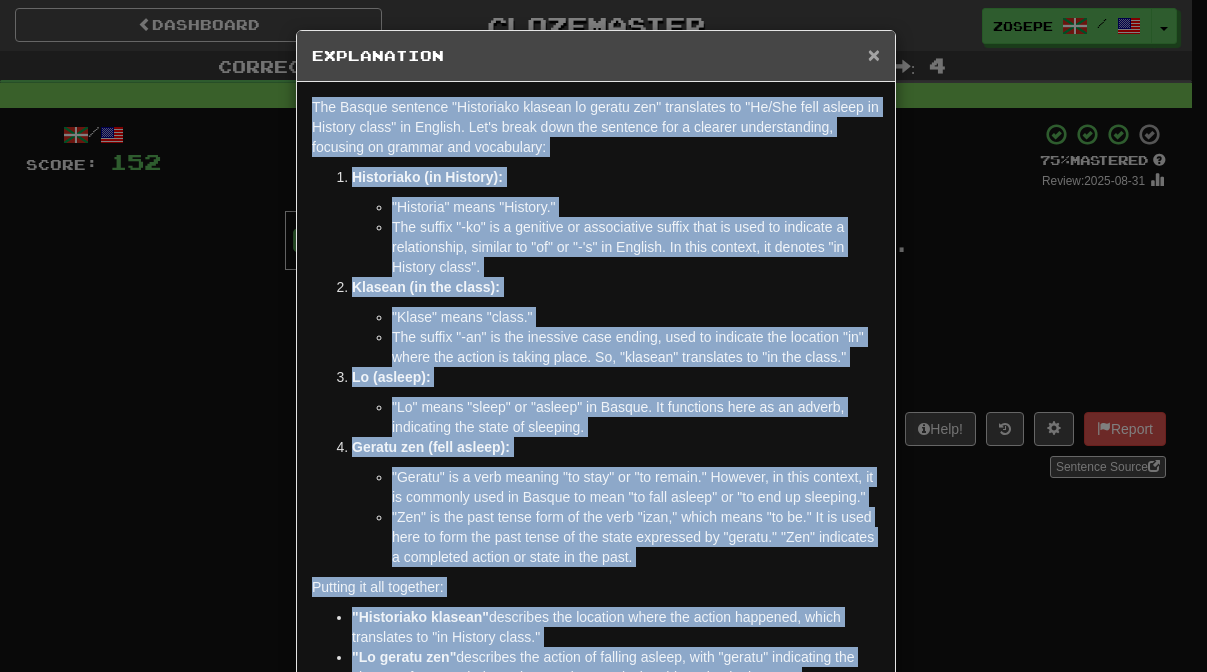 click on "×" at bounding box center (874, 54) 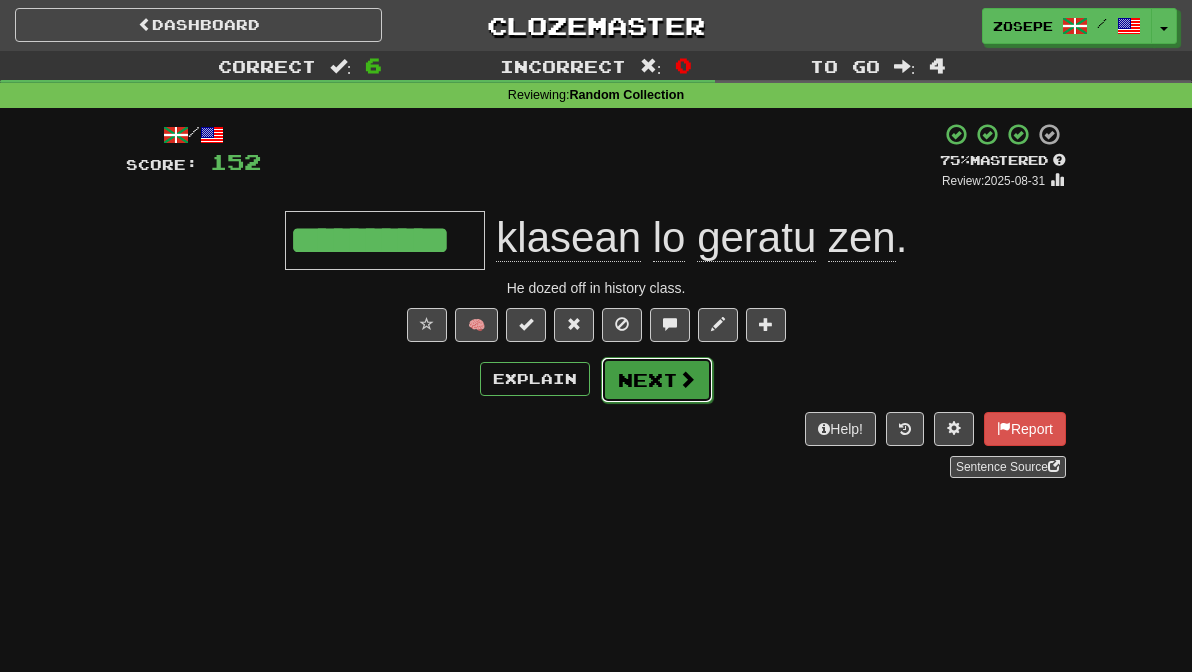 click at bounding box center [687, 379] 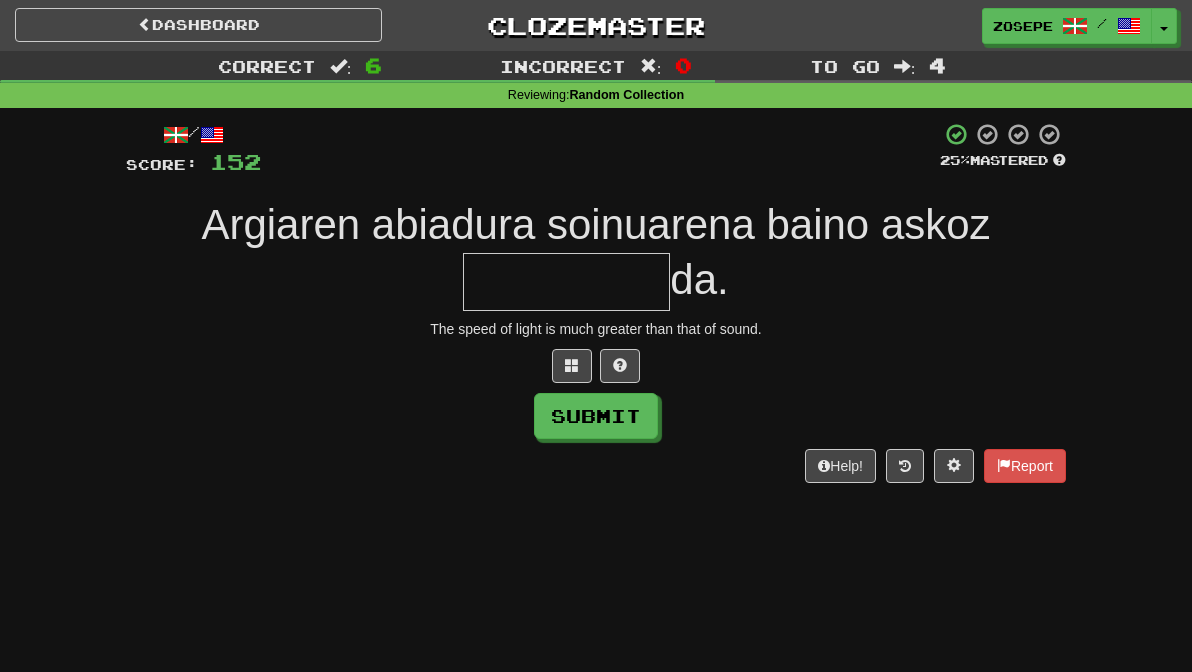 type on "*" 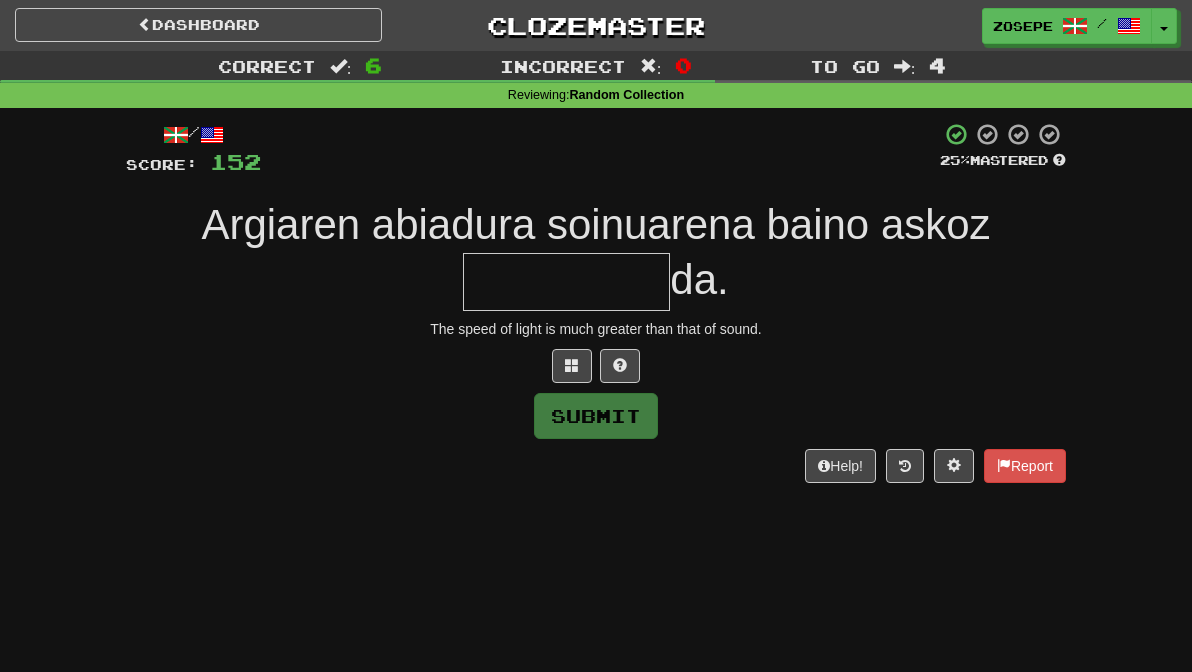 type on "*" 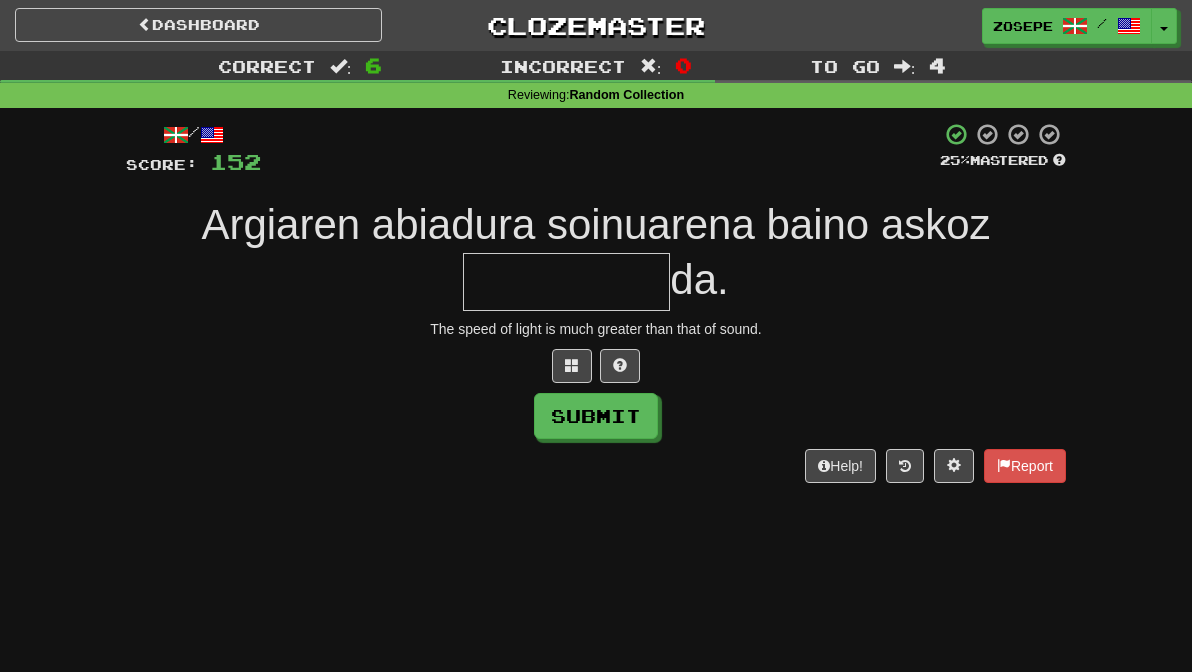 type on "*" 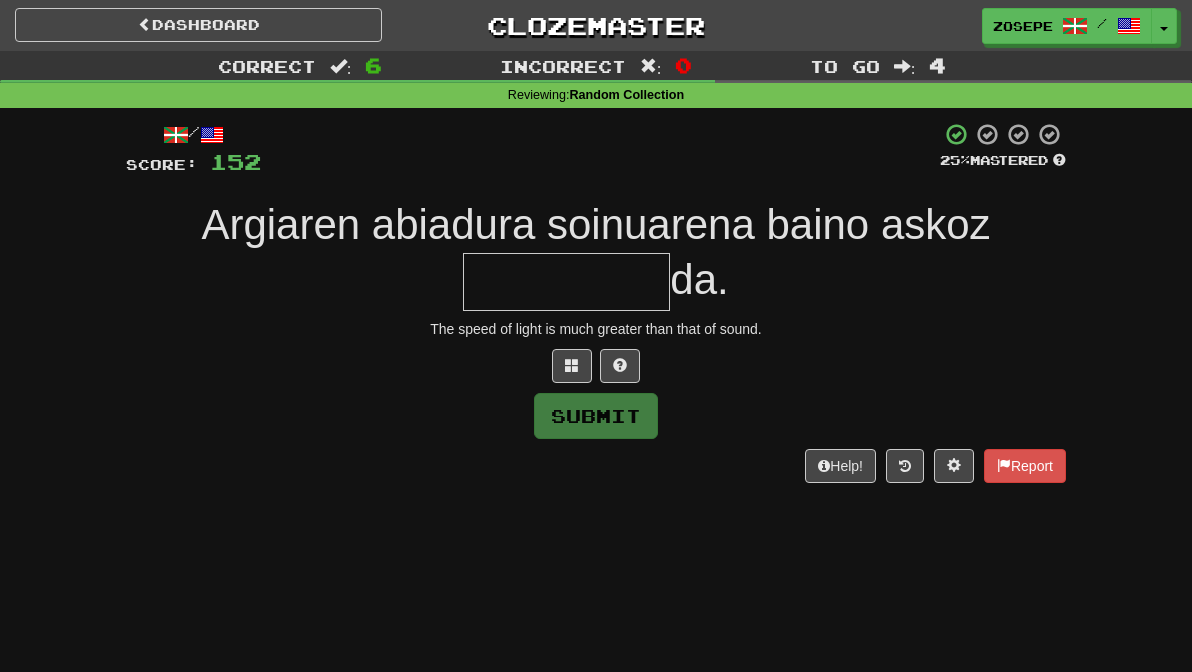 type on "*" 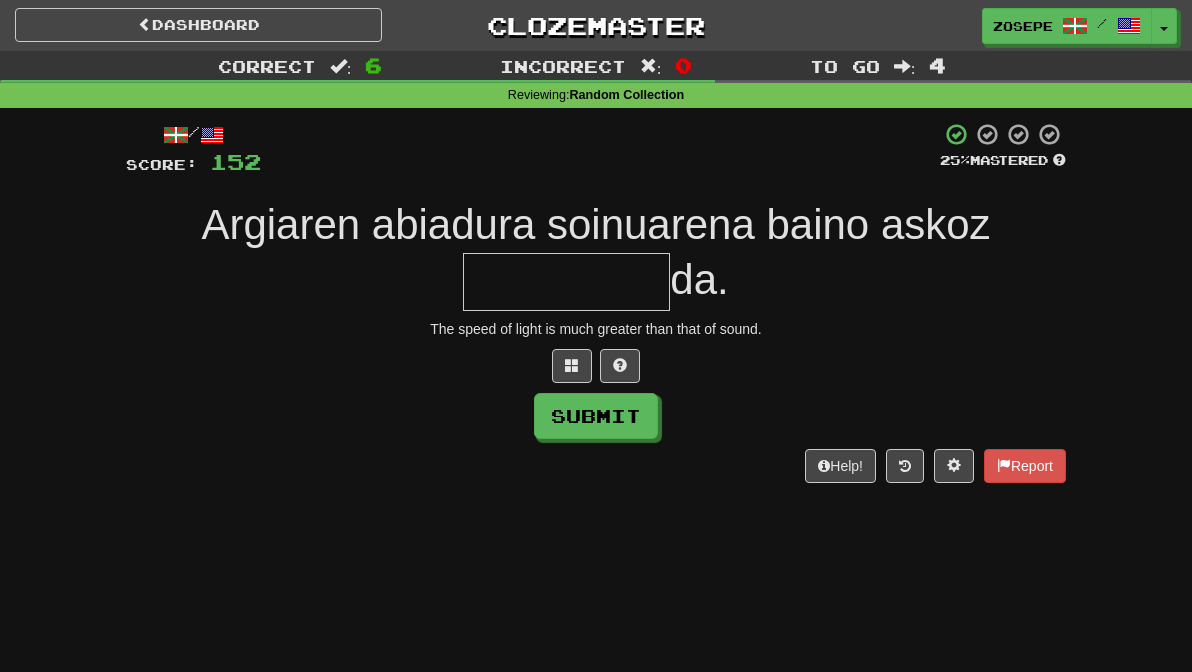 type on "*" 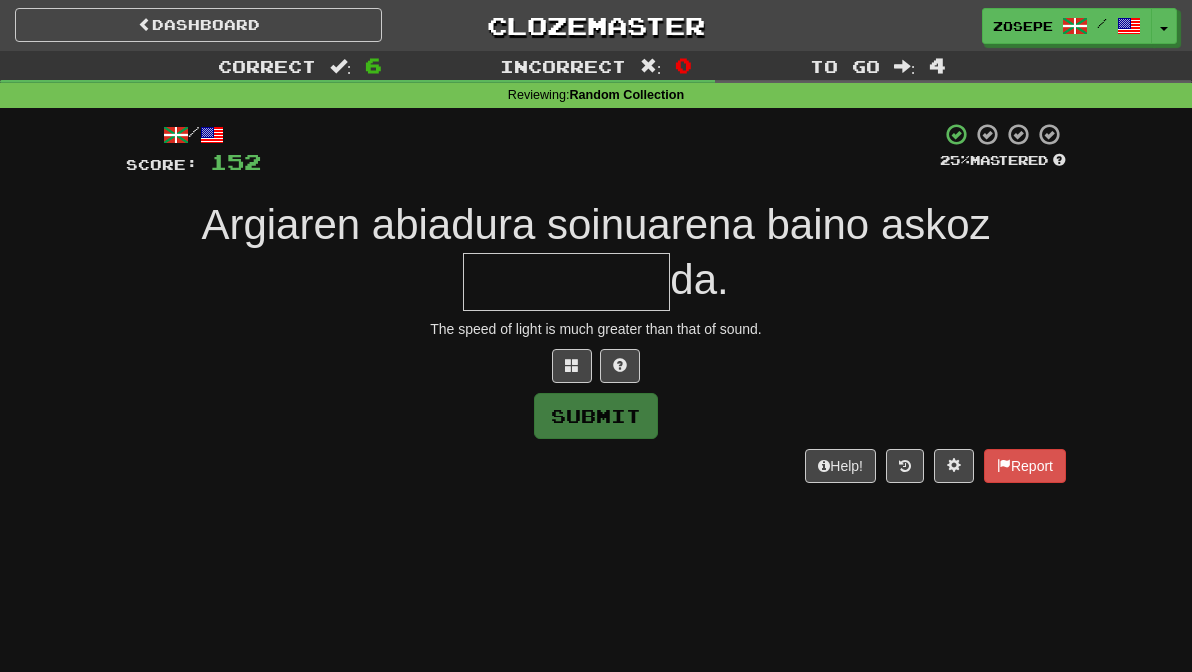 type on "*" 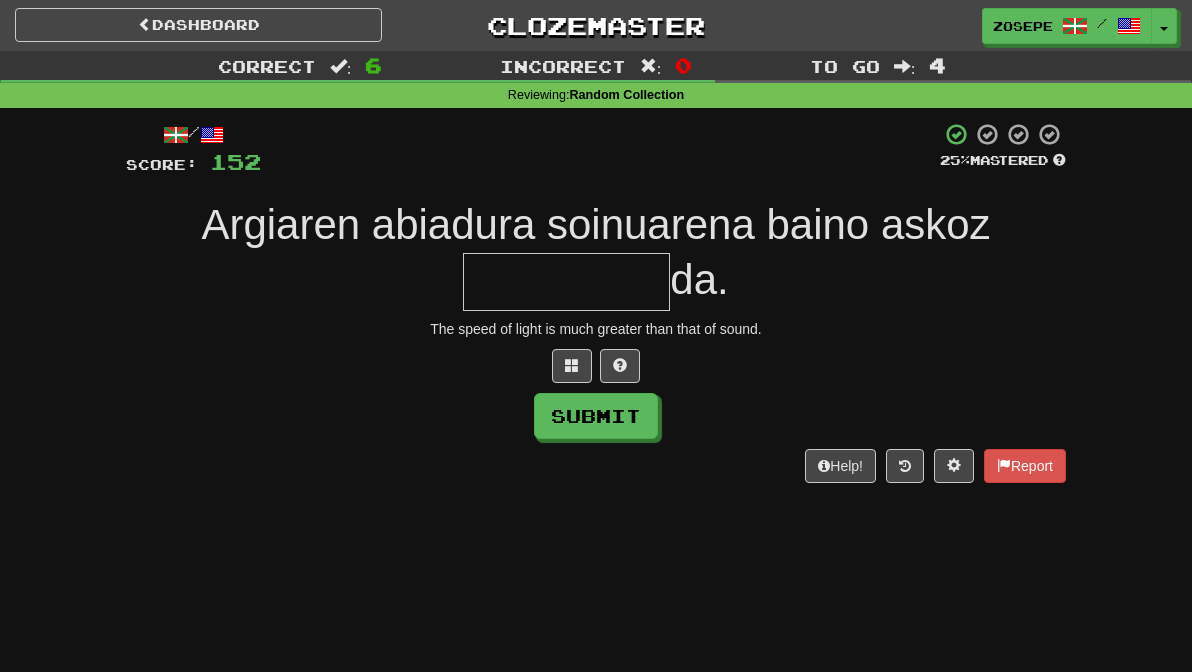 type on "*" 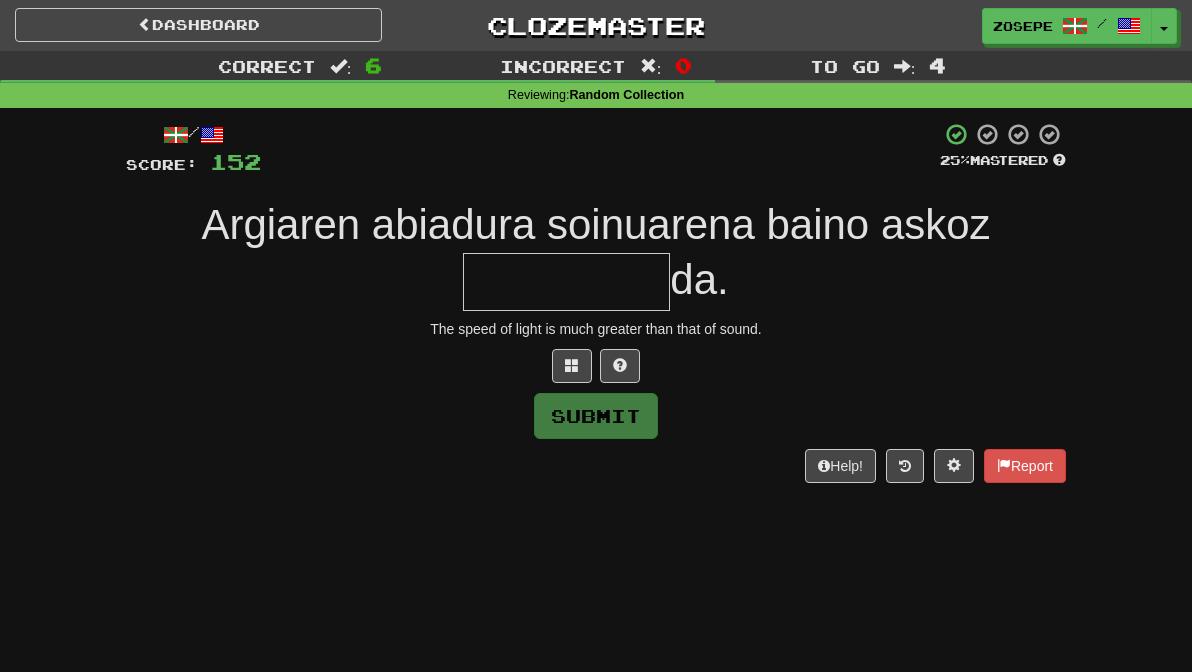 type on "*" 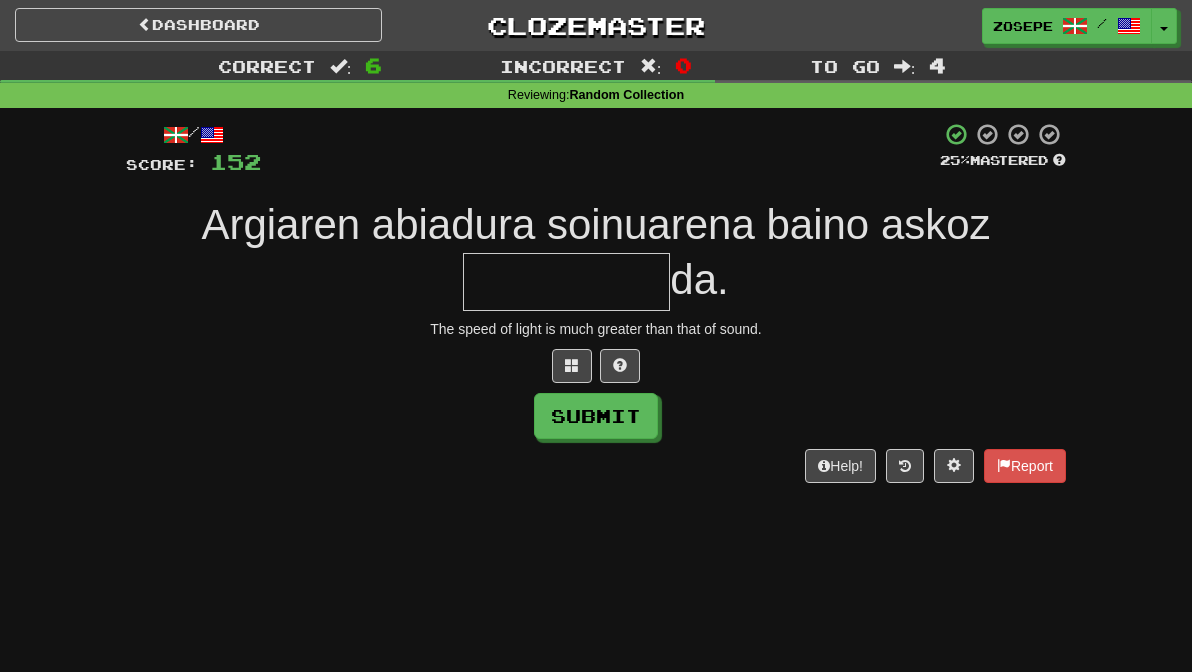 type on "*" 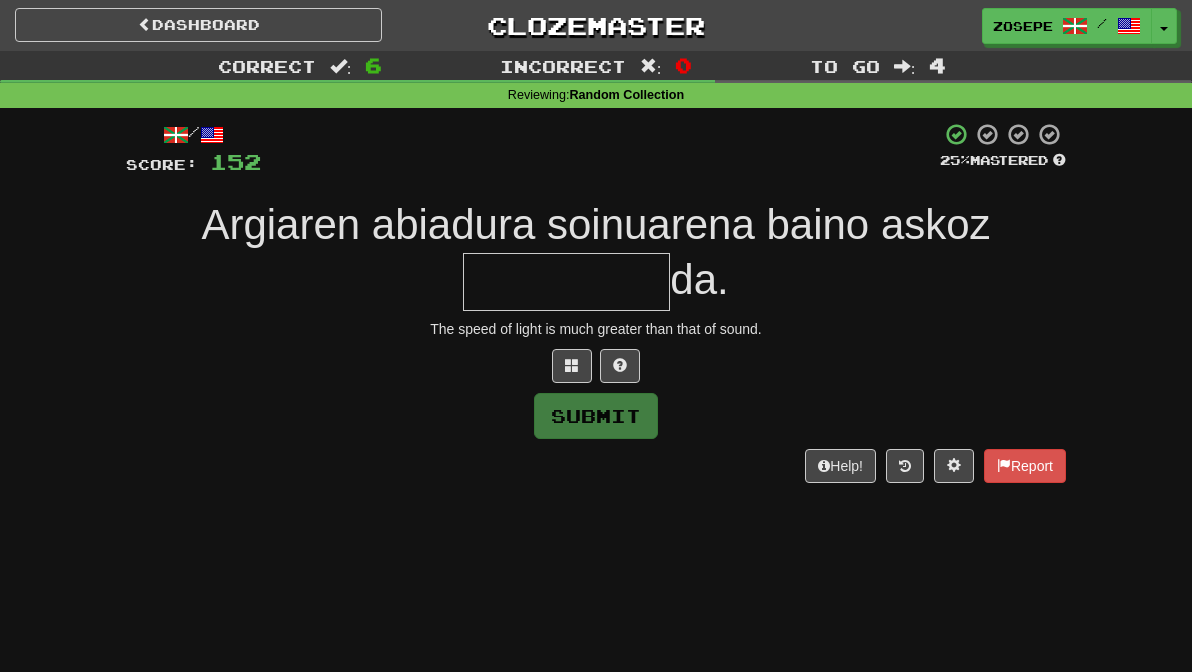 type on "*" 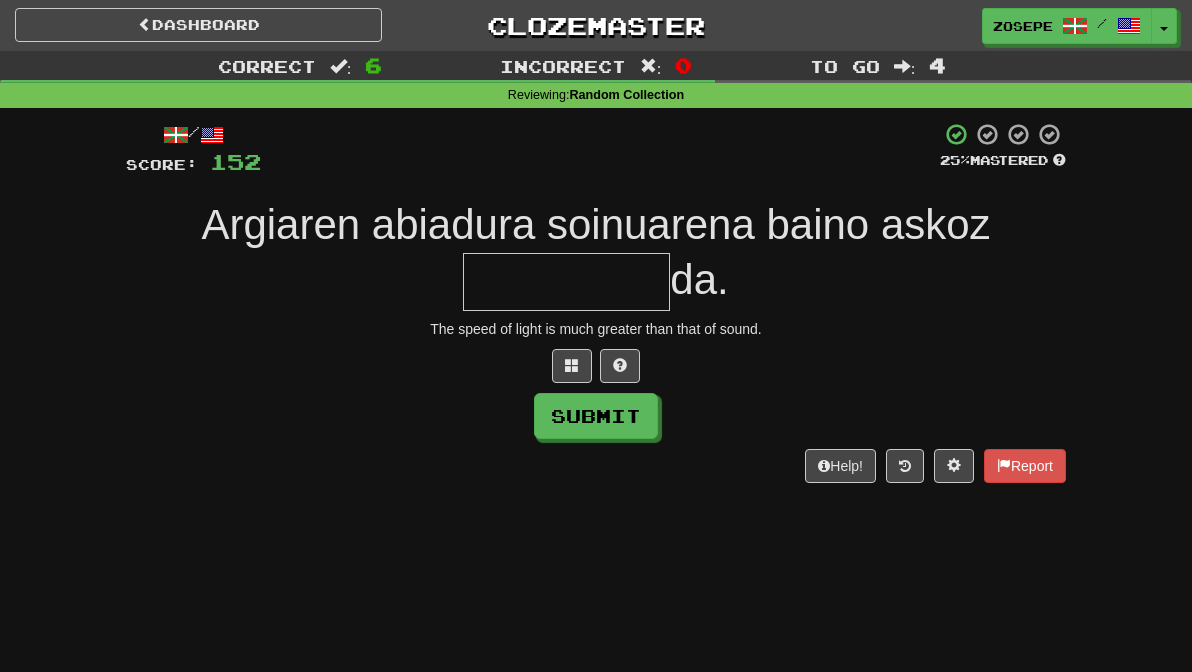 type on "*" 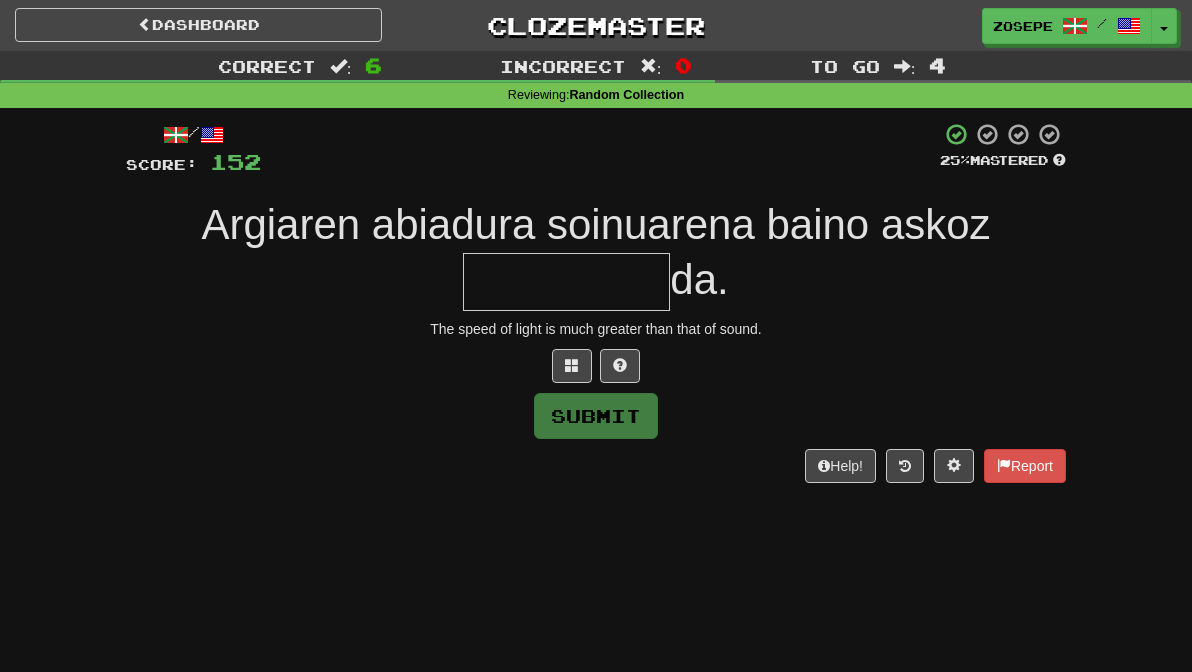 type on "*" 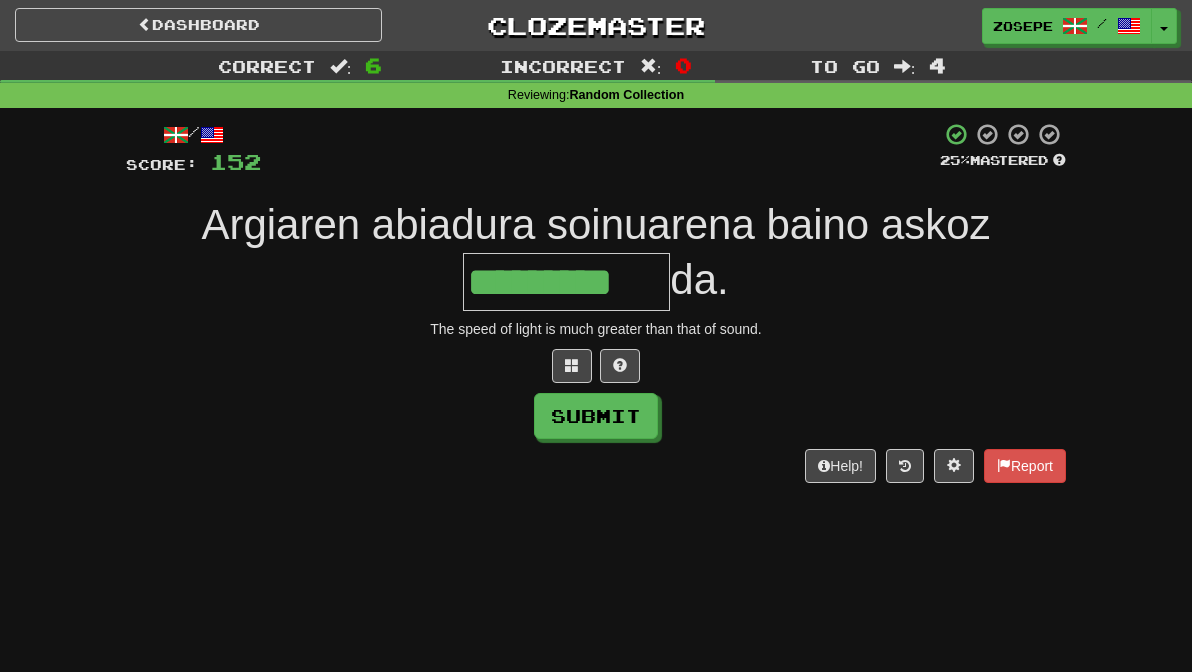 type on "*********" 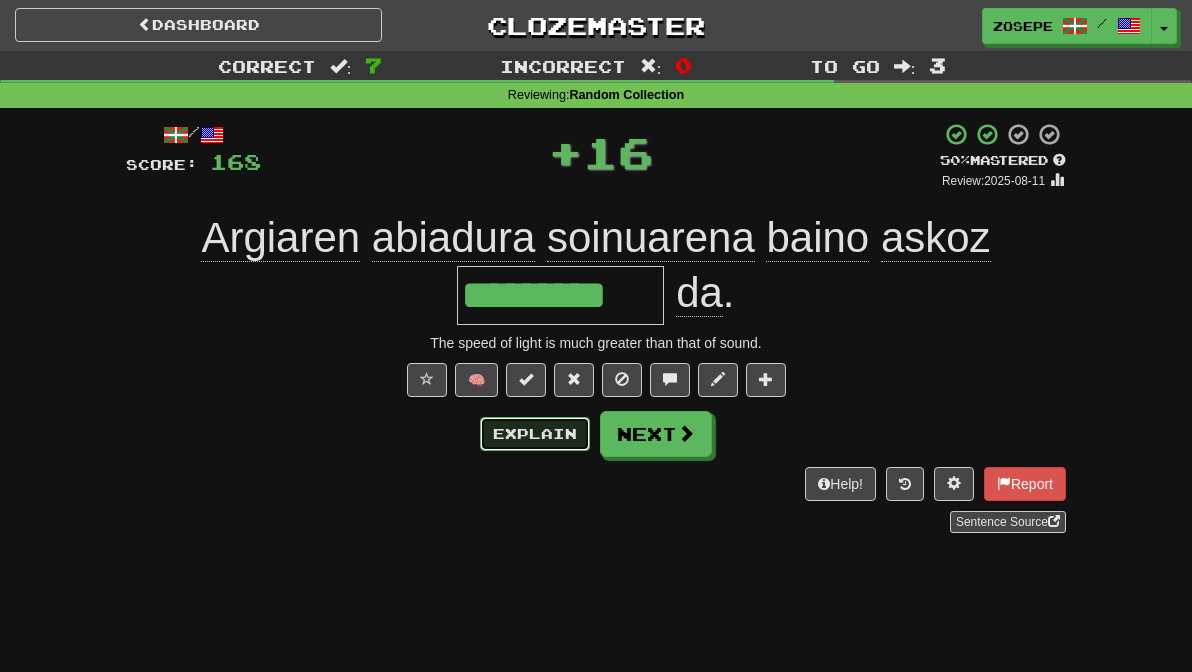 click on "Explain" at bounding box center (535, 434) 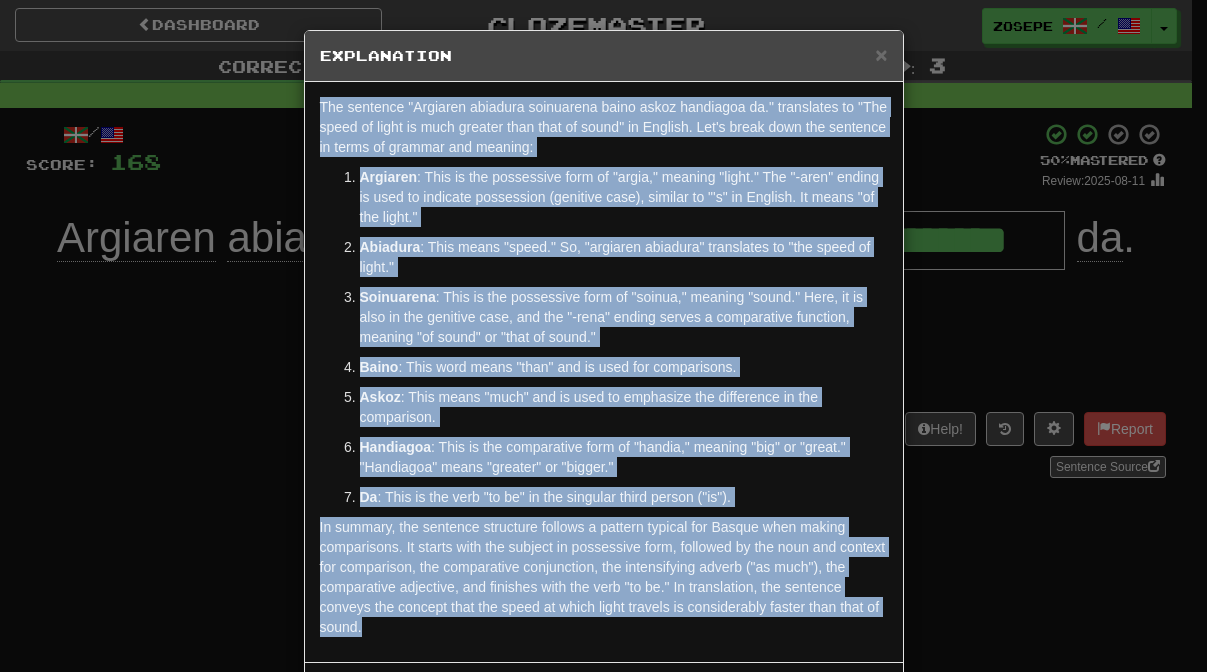 drag, startPoint x: 579, startPoint y: 640, endPoint x: 265, endPoint y: 96, distance: 628.1178 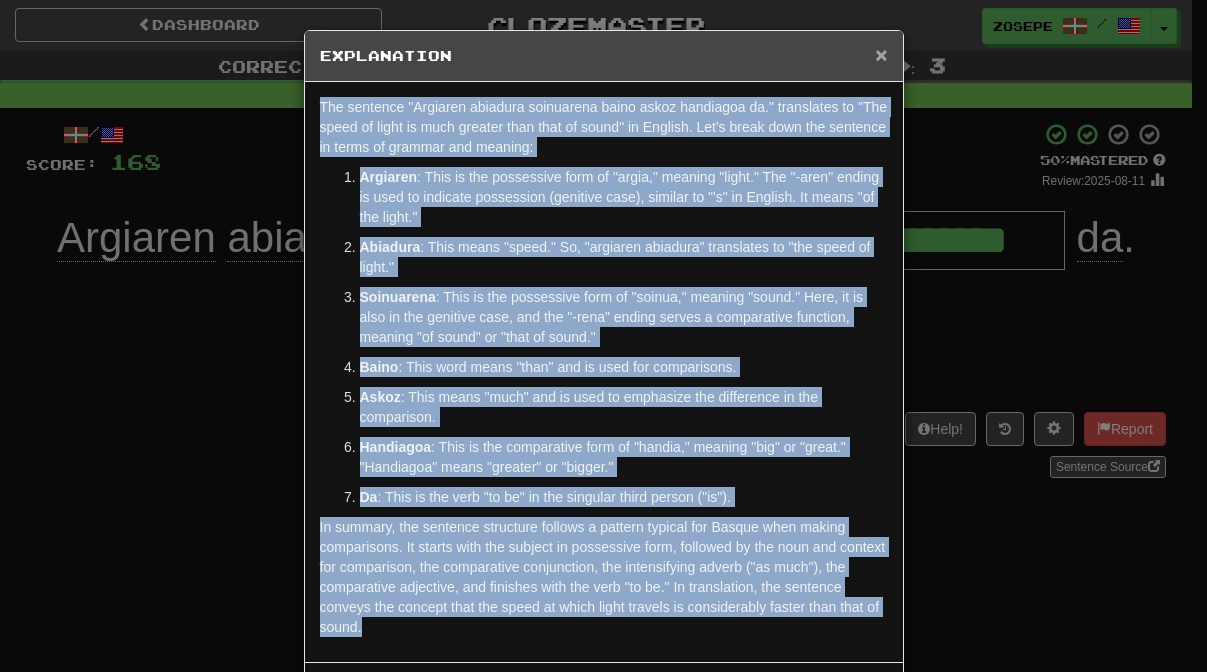 click on "×" at bounding box center [881, 54] 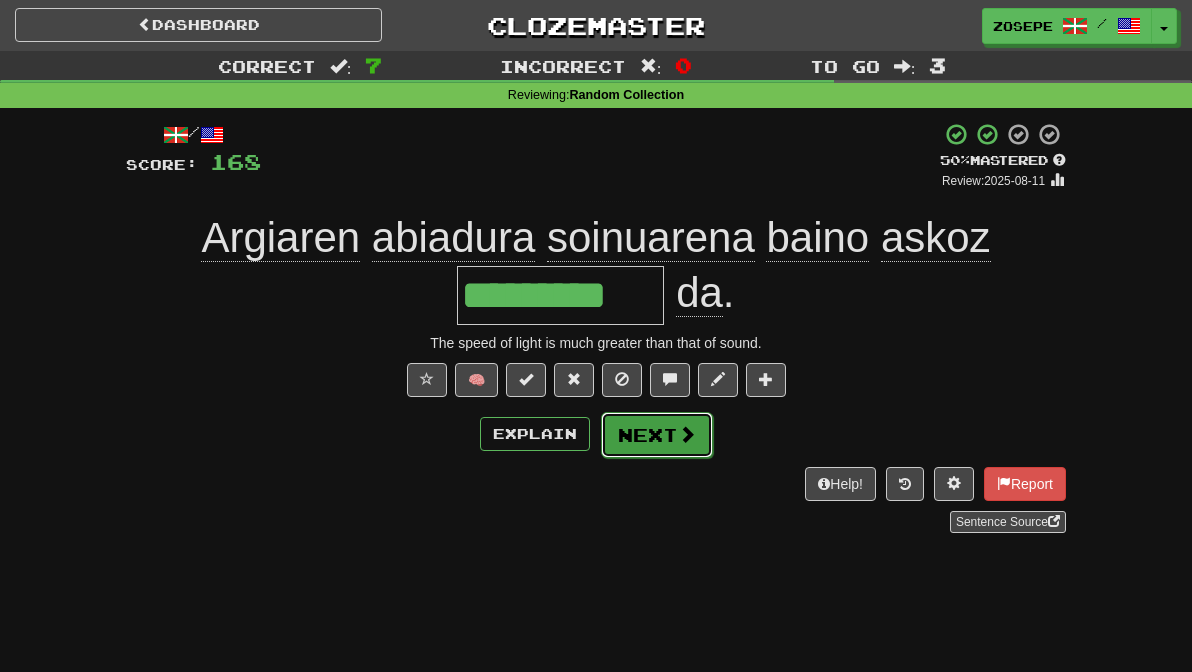 click on "Next" at bounding box center [657, 435] 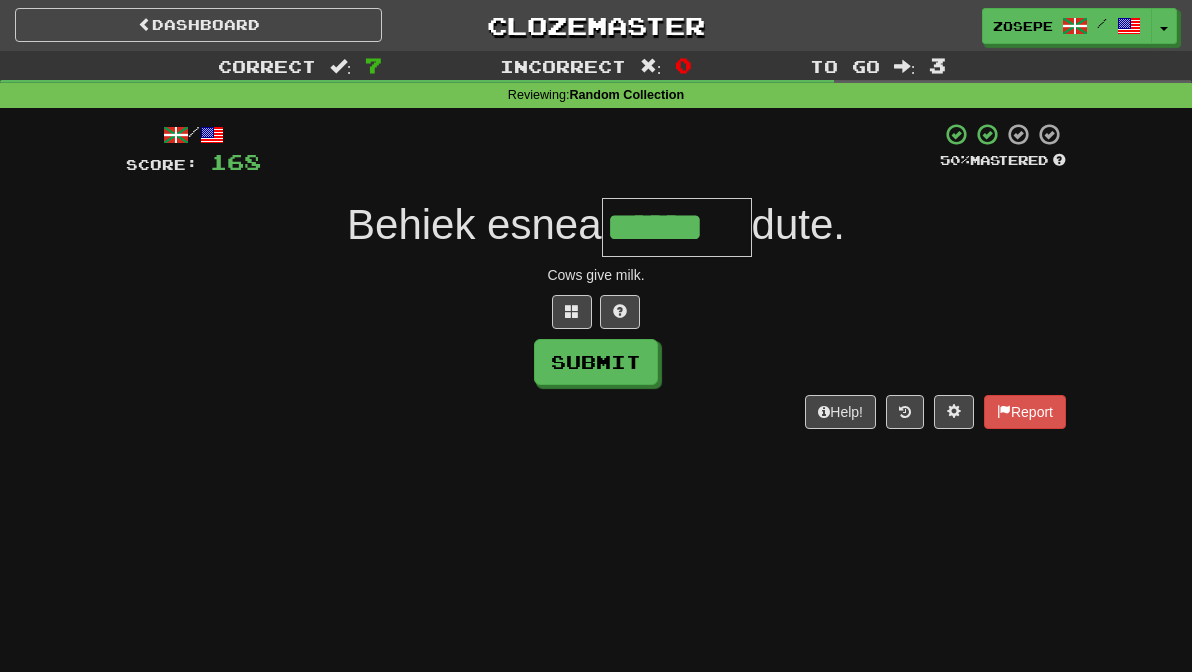 type on "******" 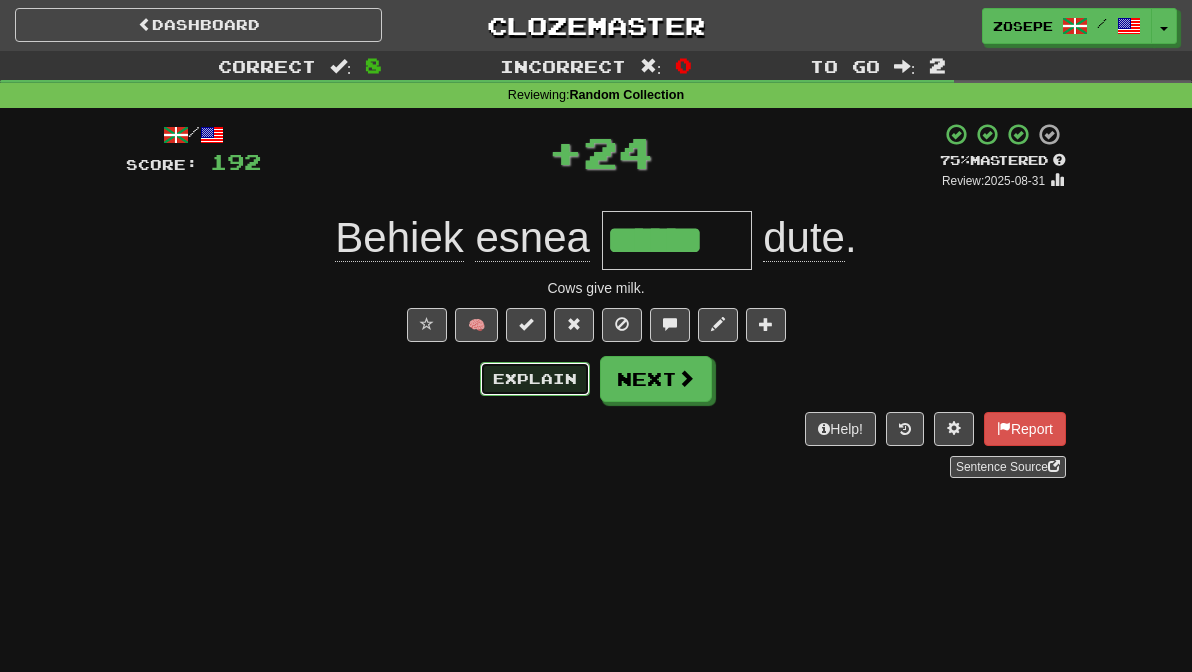click on "Explain" at bounding box center (535, 379) 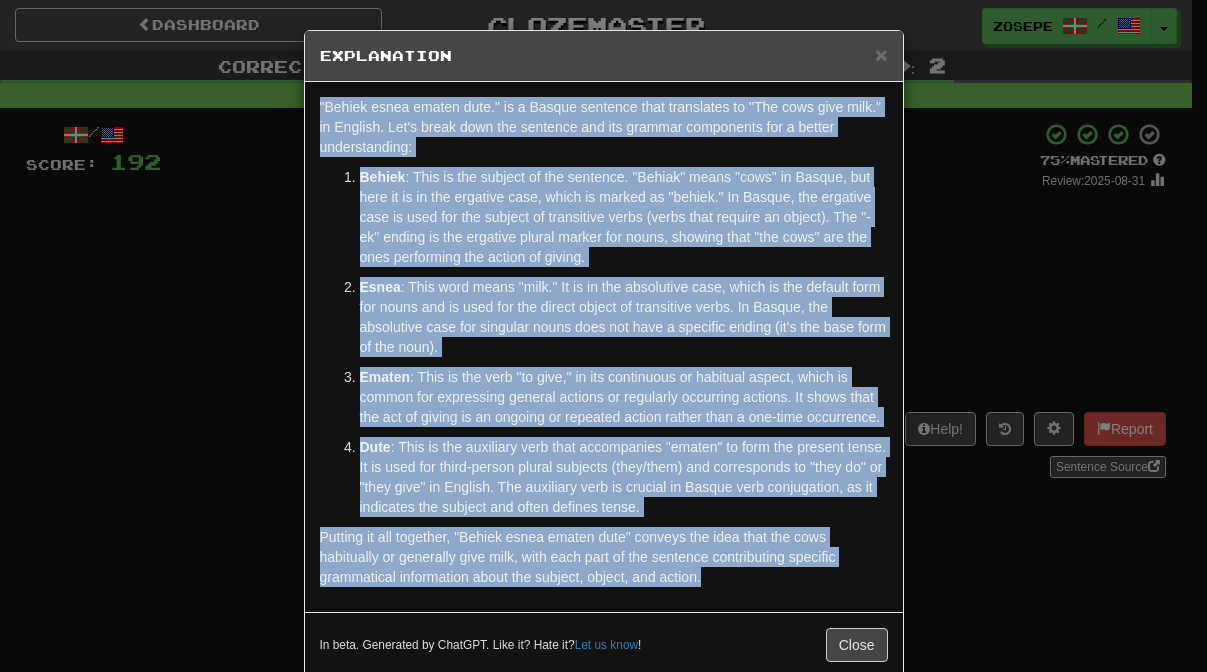 drag, startPoint x: 748, startPoint y: 584, endPoint x: 235, endPoint y: 101, distance: 704.5978 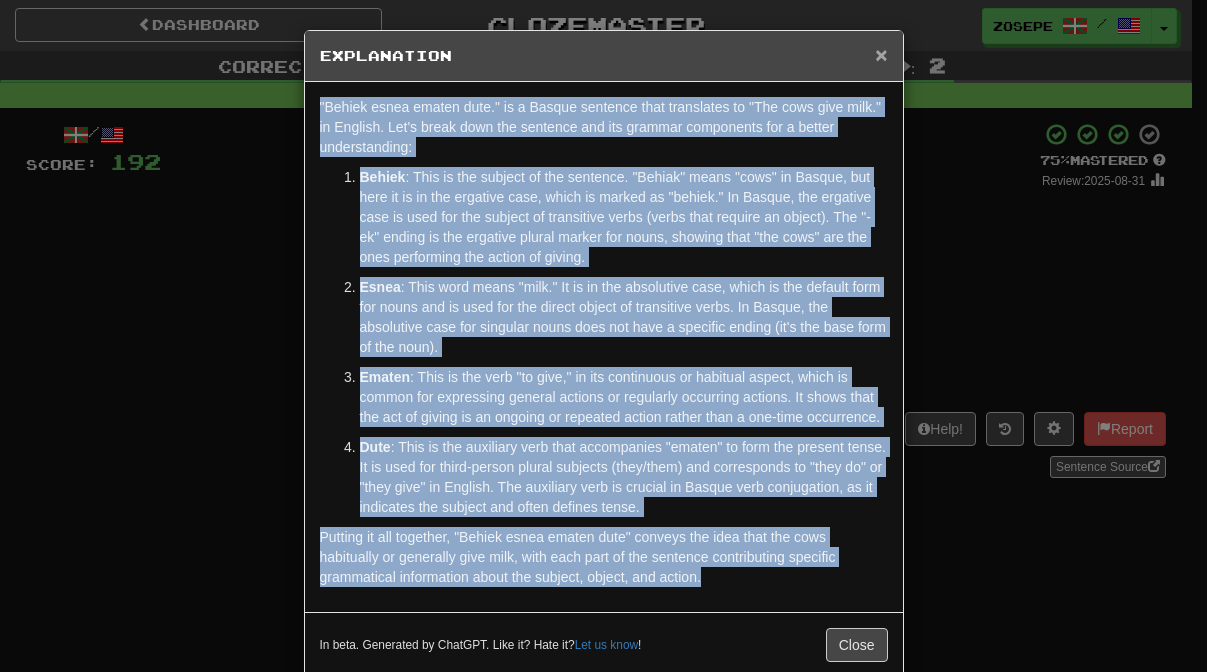 click on "×" at bounding box center (881, 54) 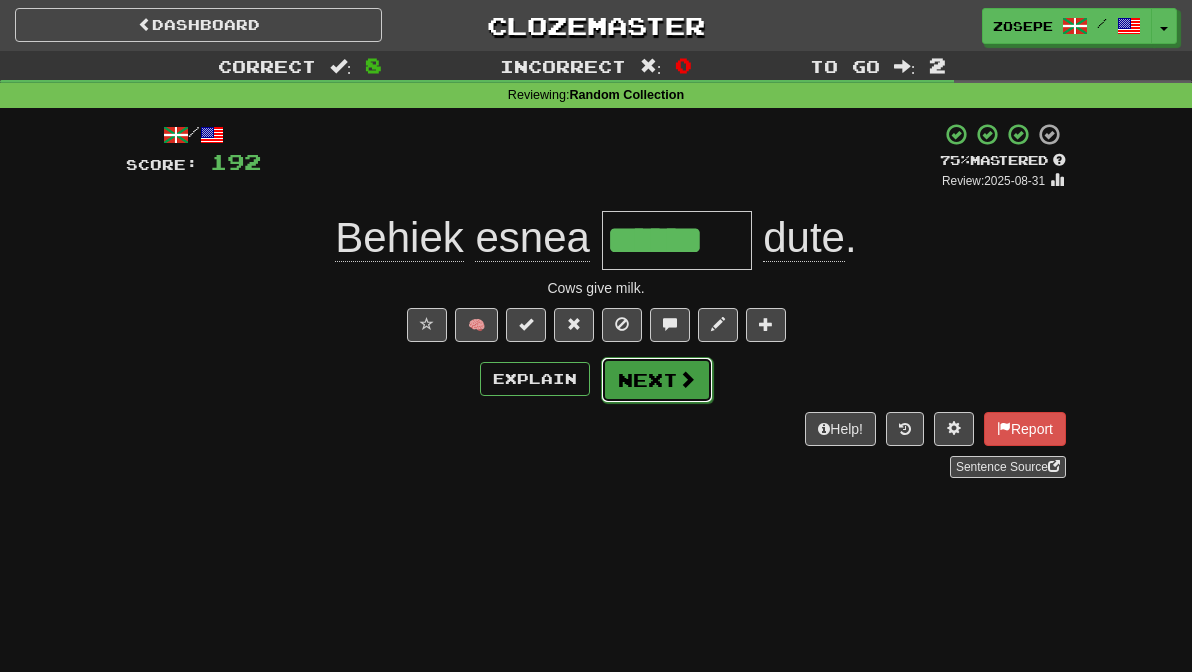 click on "Next" at bounding box center (657, 380) 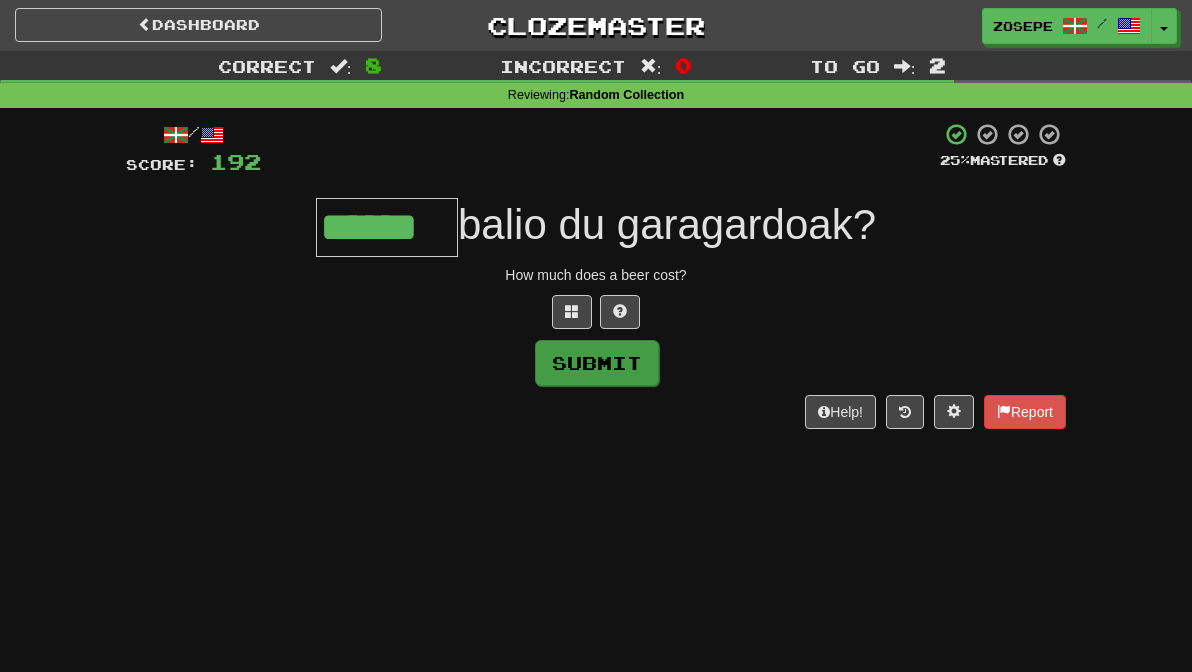 type on "******" 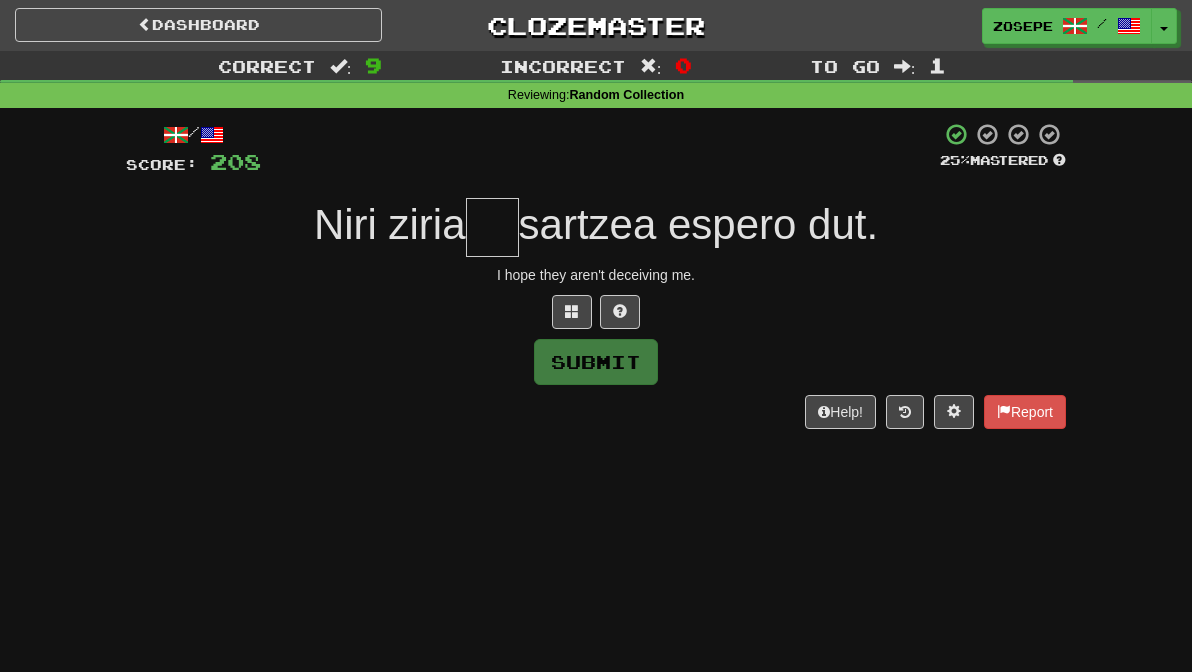 type on "*" 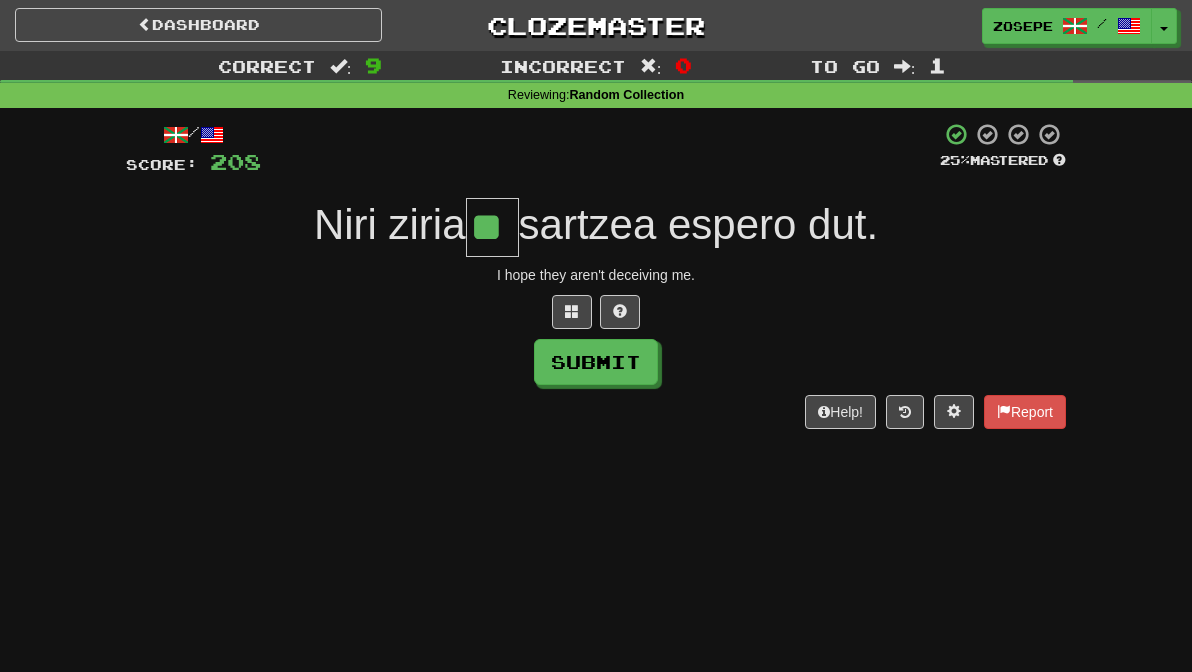 type on "**" 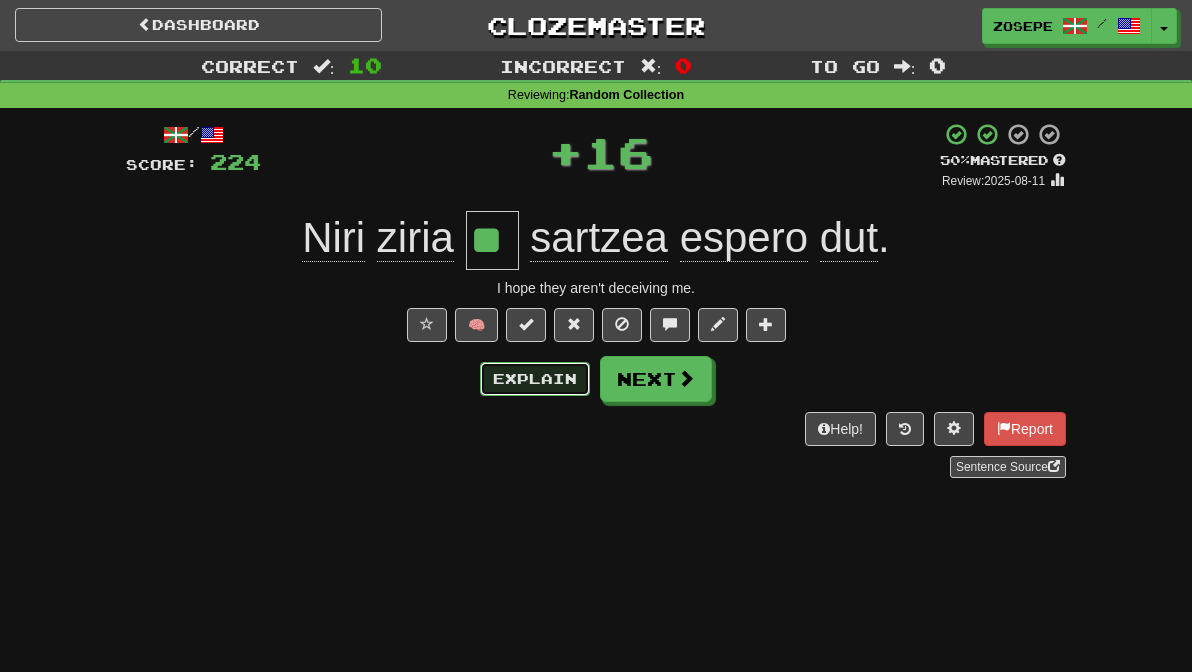 click on "Explain" at bounding box center [535, 379] 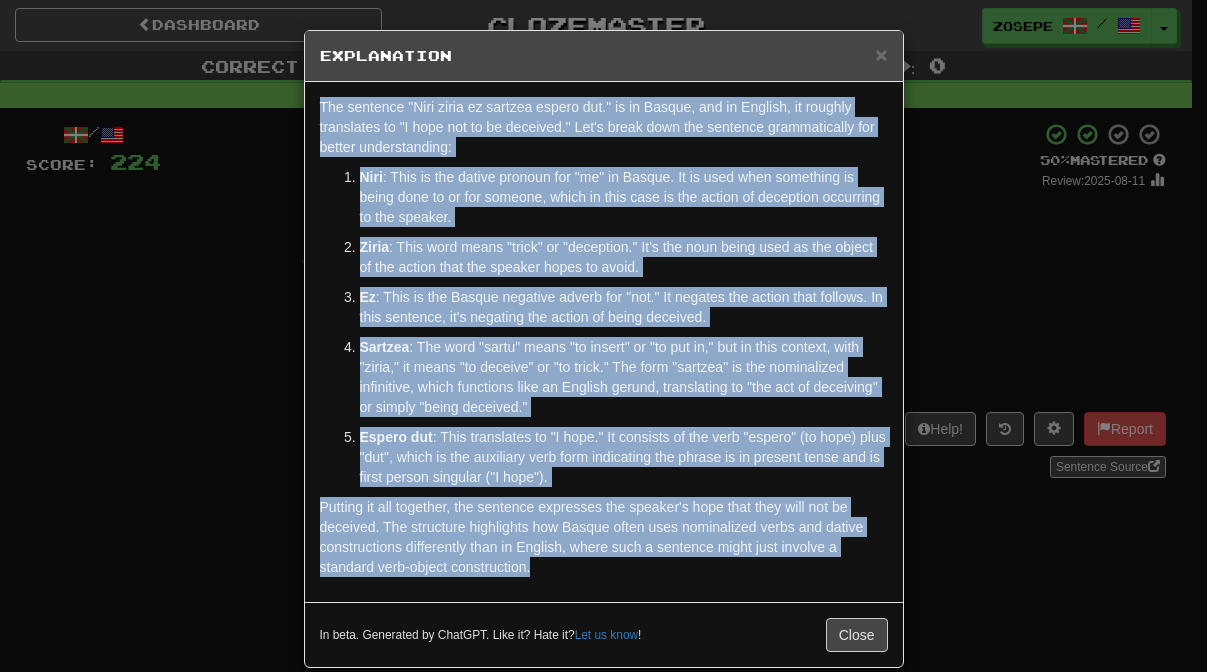 drag, startPoint x: 619, startPoint y: 566, endPoint x: 312, endPoint y: 107, distance: 552.20465 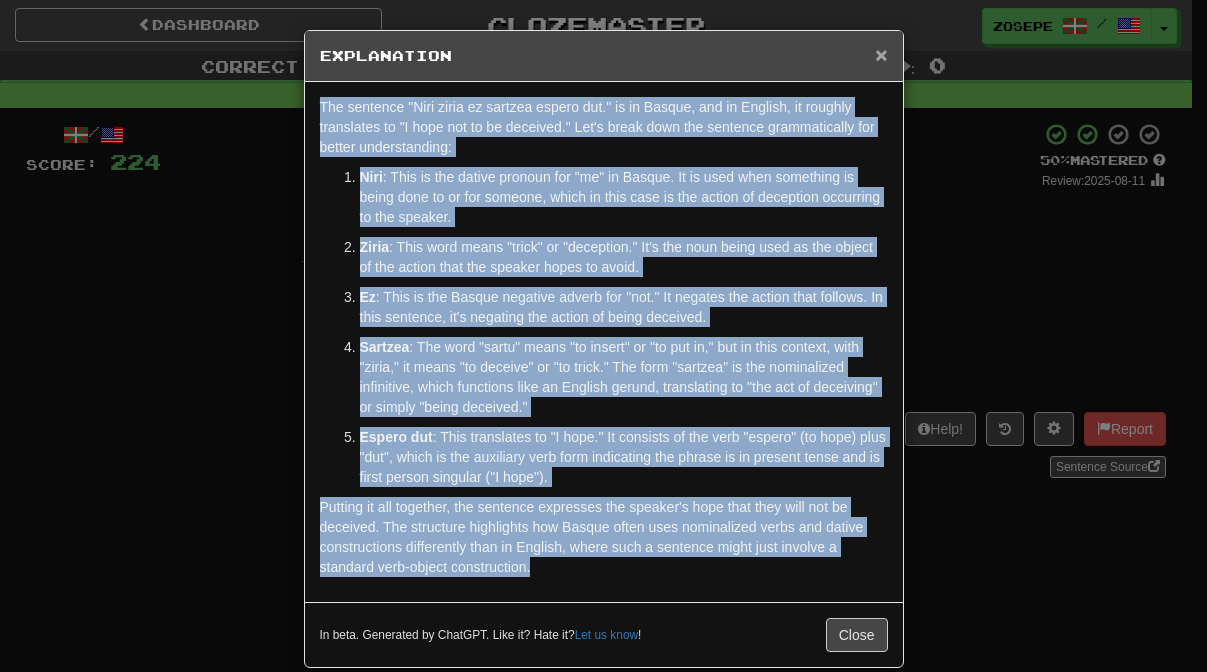 click on "×" at bounding box center [881, 54] 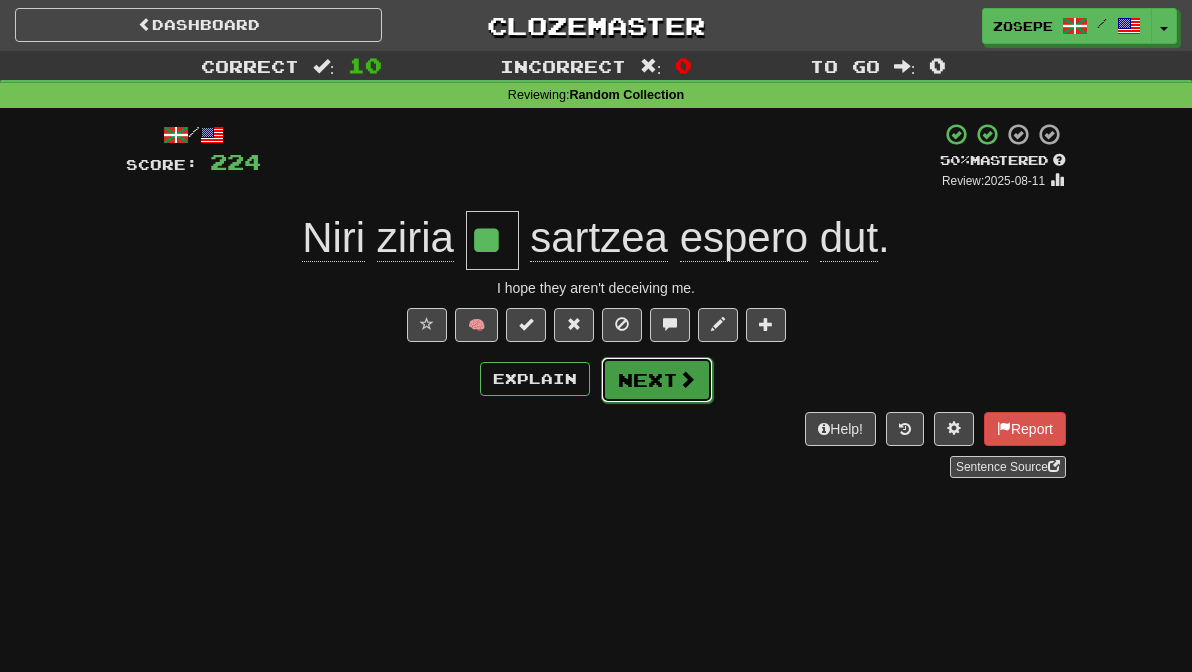 click on "Next" at bounding box center (657, 380) 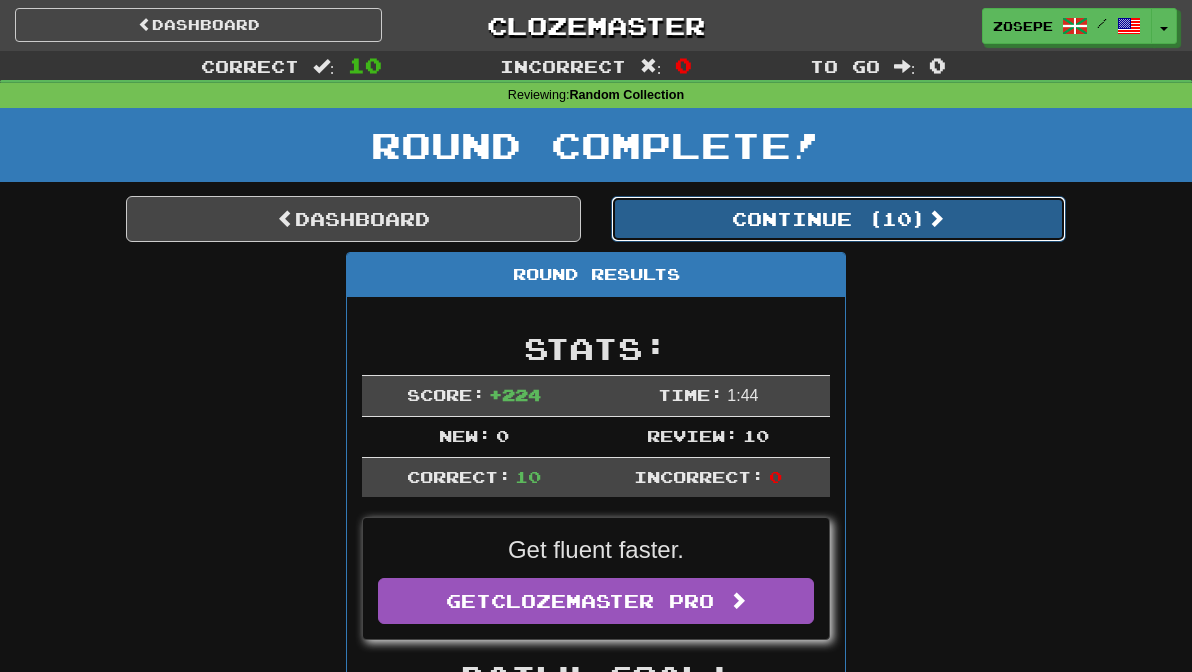 click on "Continue ( 10 )" at bounding box center (838, 219) 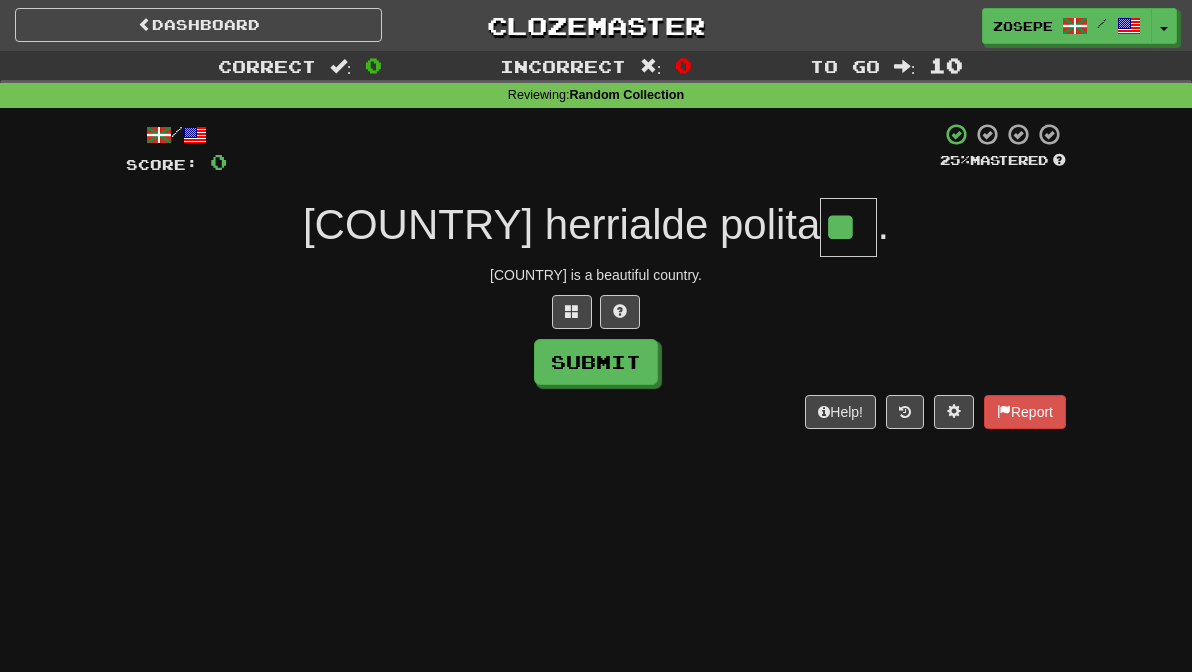 type on "**" 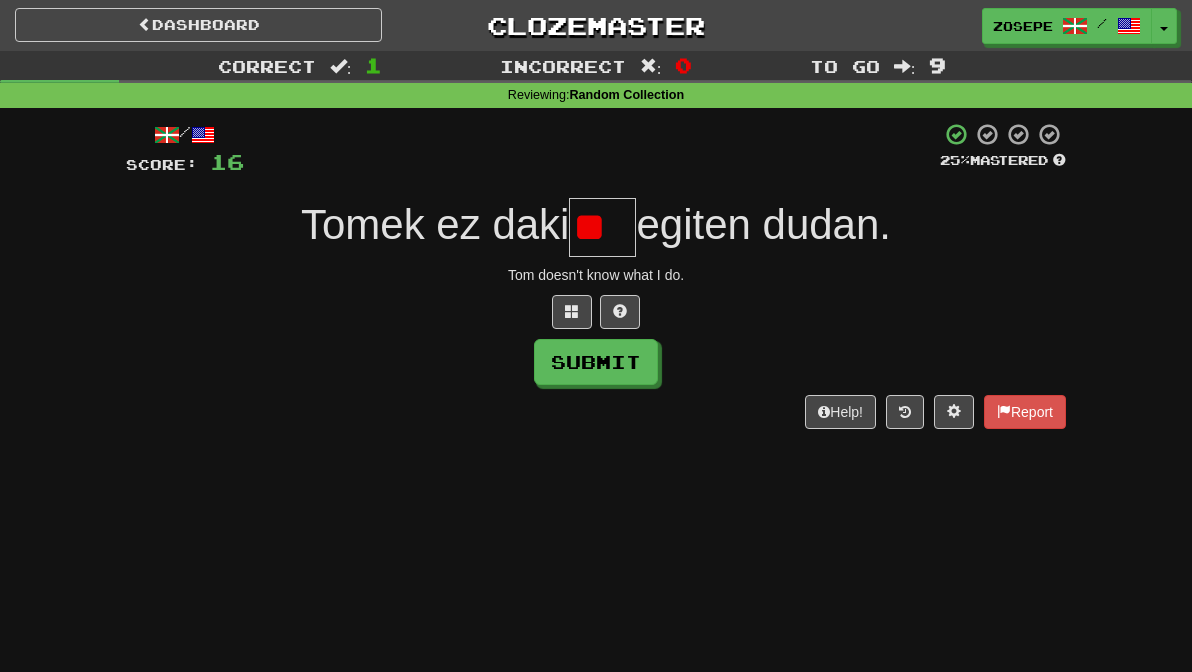 type on "*" 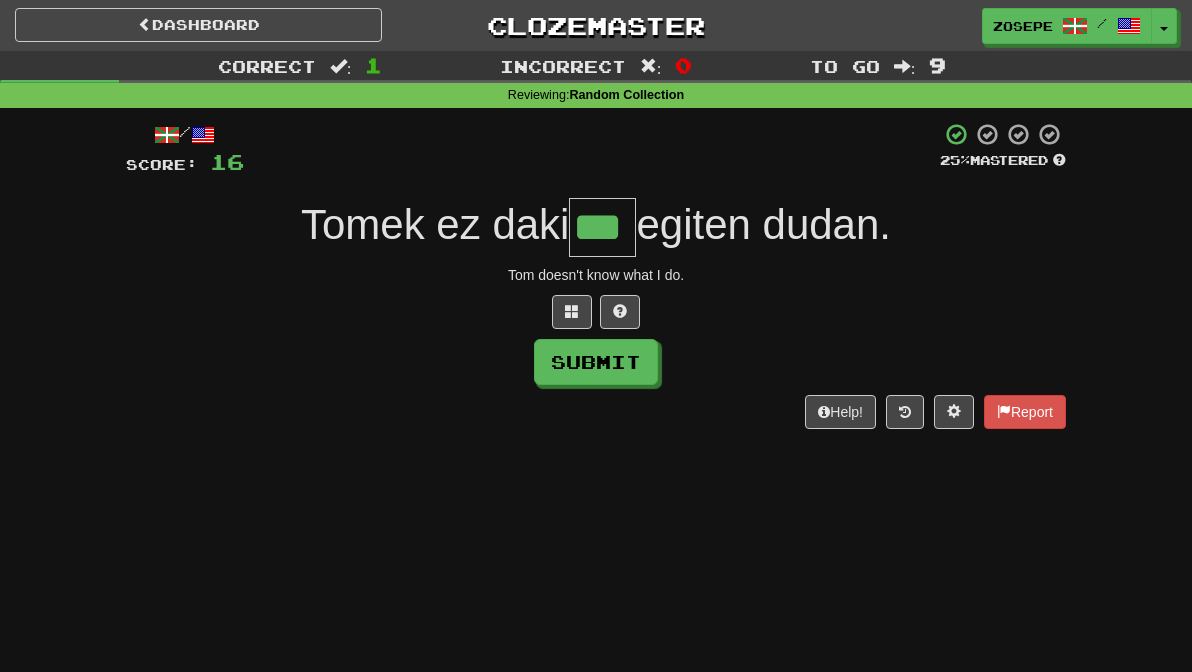 type on "***" 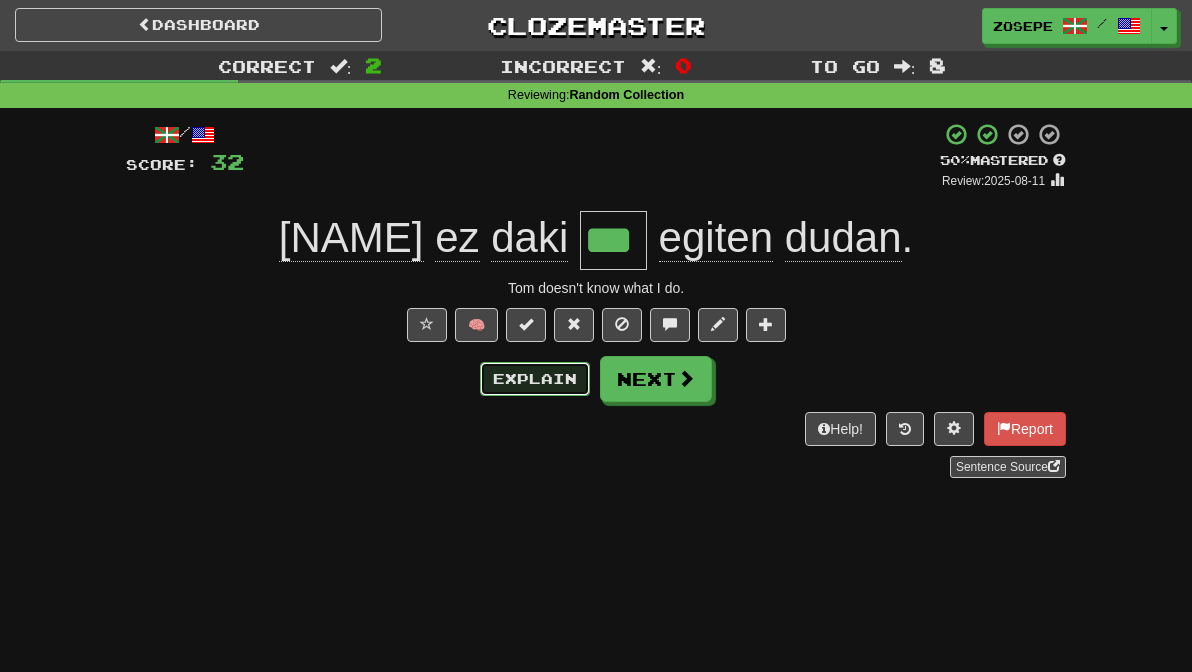 click on "Explain" at bounding box center [535, 379] 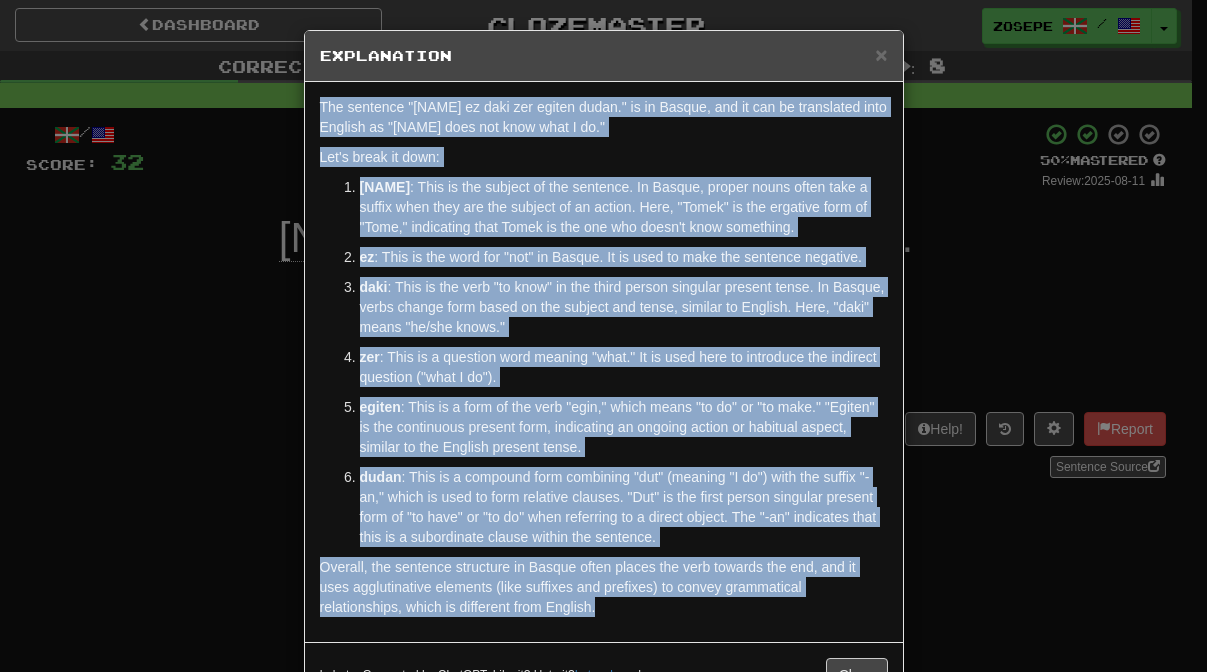 drag, startPoint x: 631, startPoint y: 614, endPoint x: 269, endPoint y: 98, distance: 630.3174 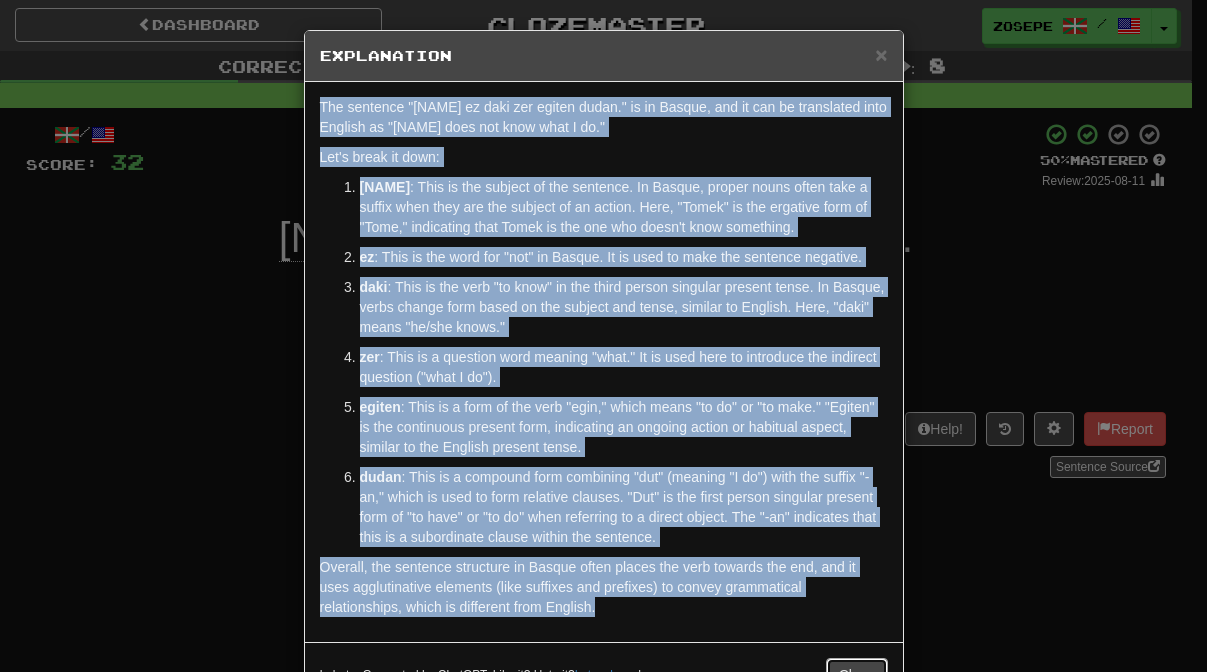 click on "Close" at bounding box center [857, 675] 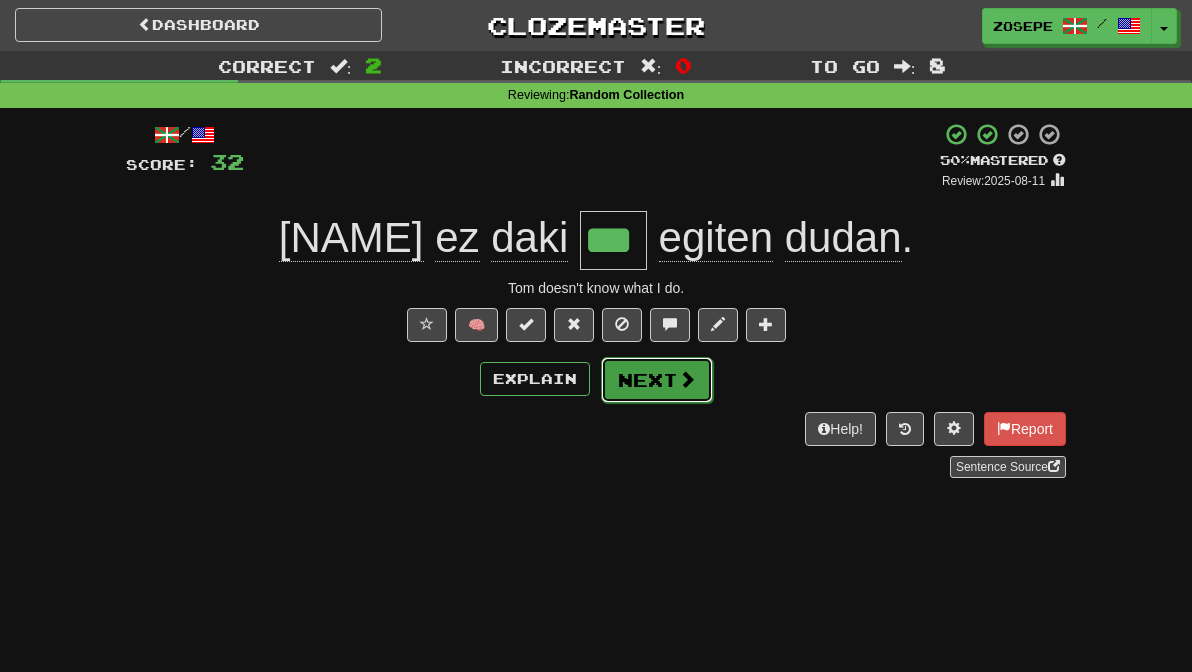 click on "Next" at bounding box center (657, 380) 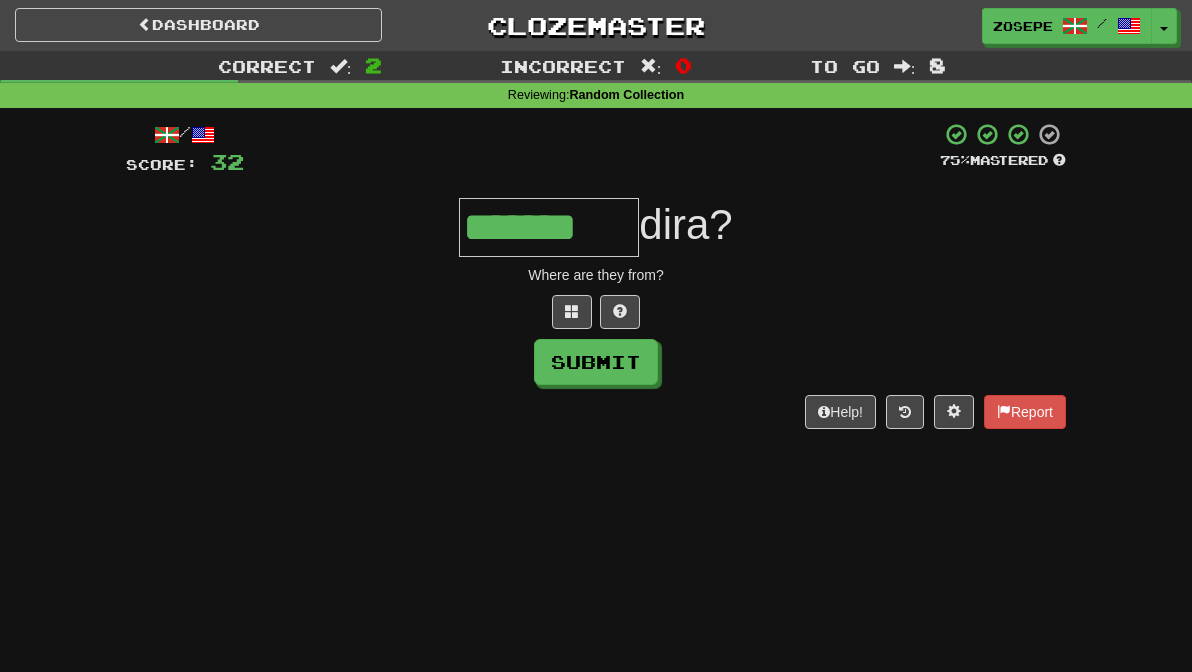 type on "*******" 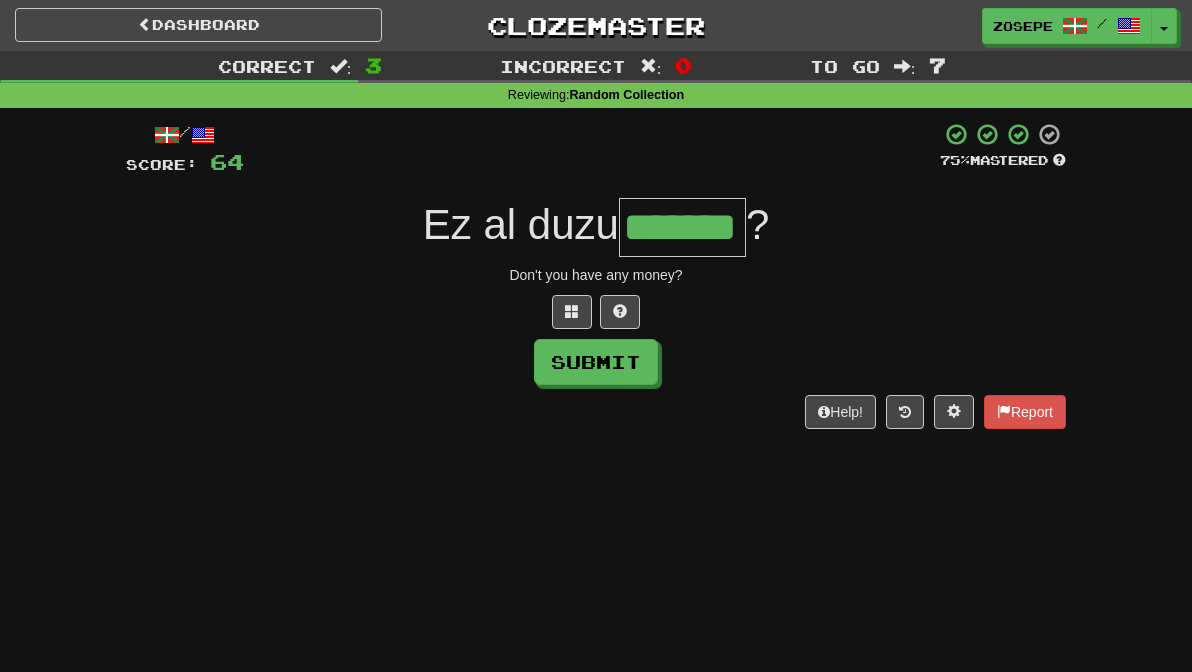 type on "*******" 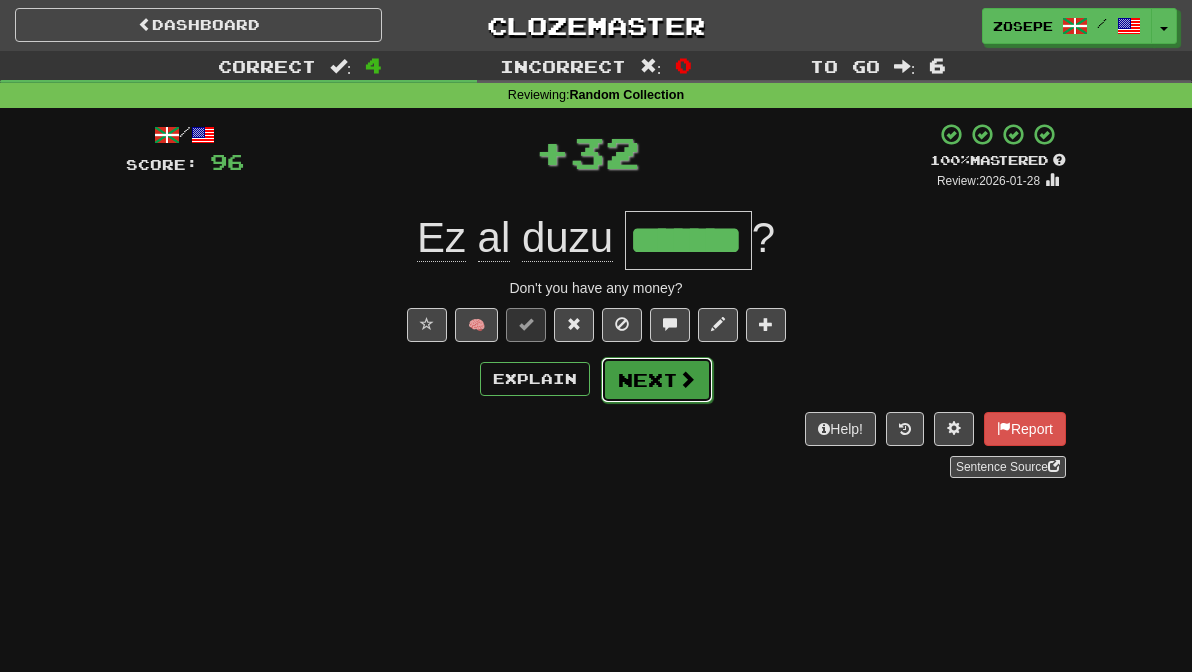 click on "Next" at bounding box center (657, 380) 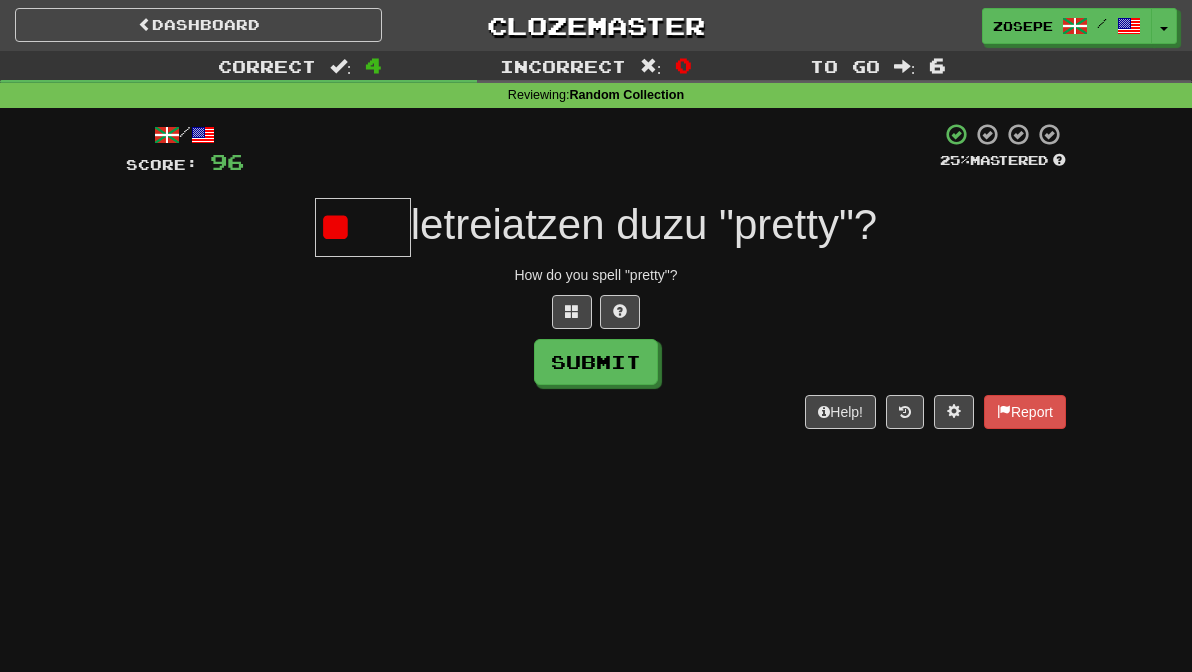 type on "*" 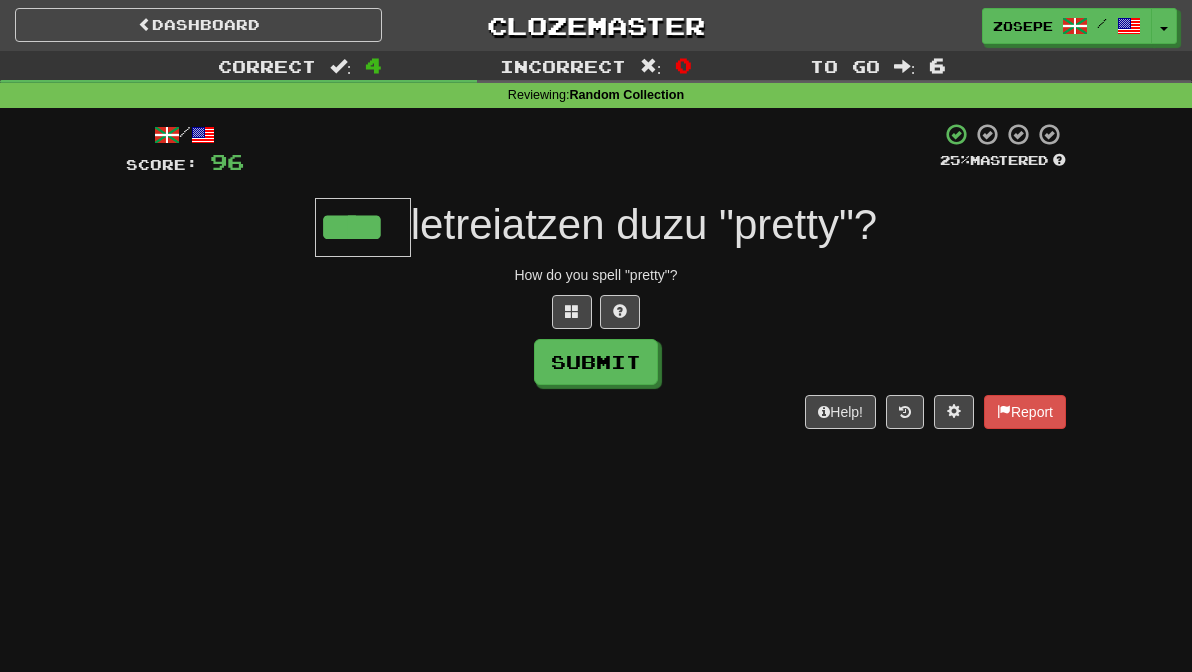 type on "****" 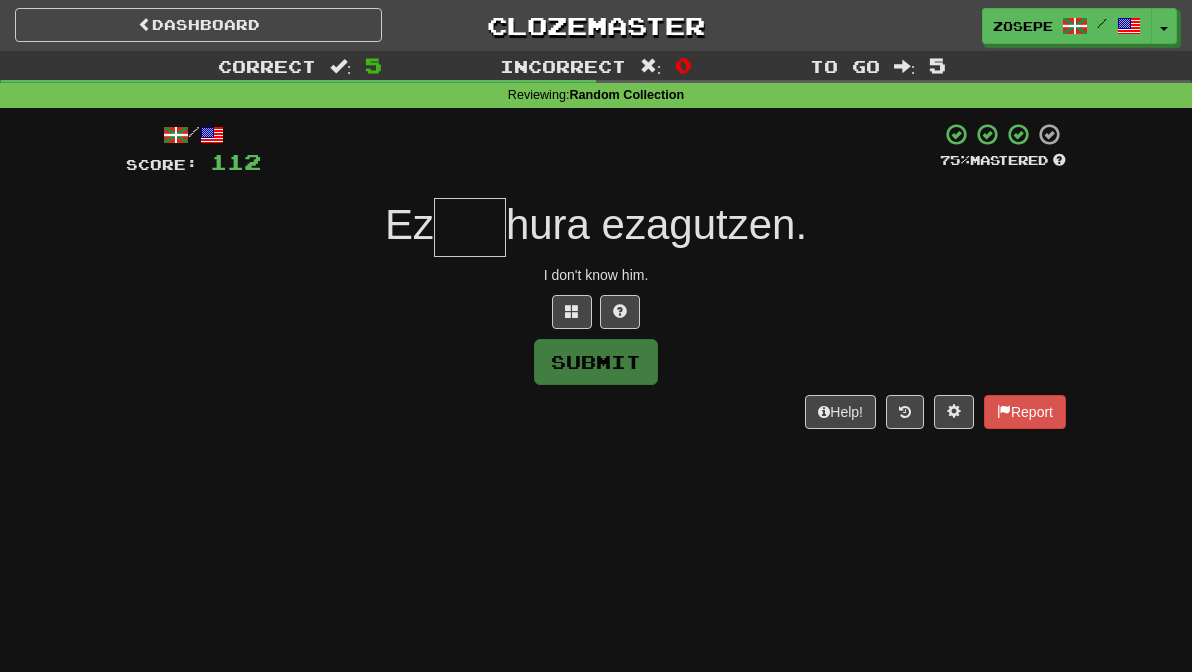 type on "*" 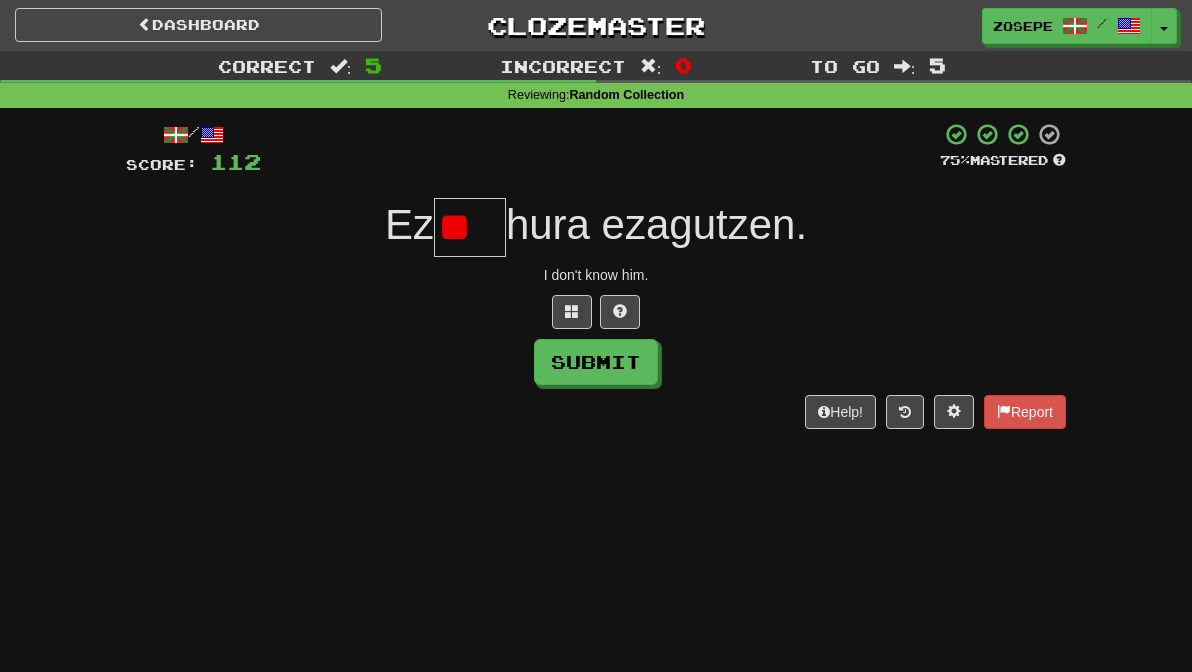 scroll, scrollTop: 0, scrollLeft: 0, axis: both 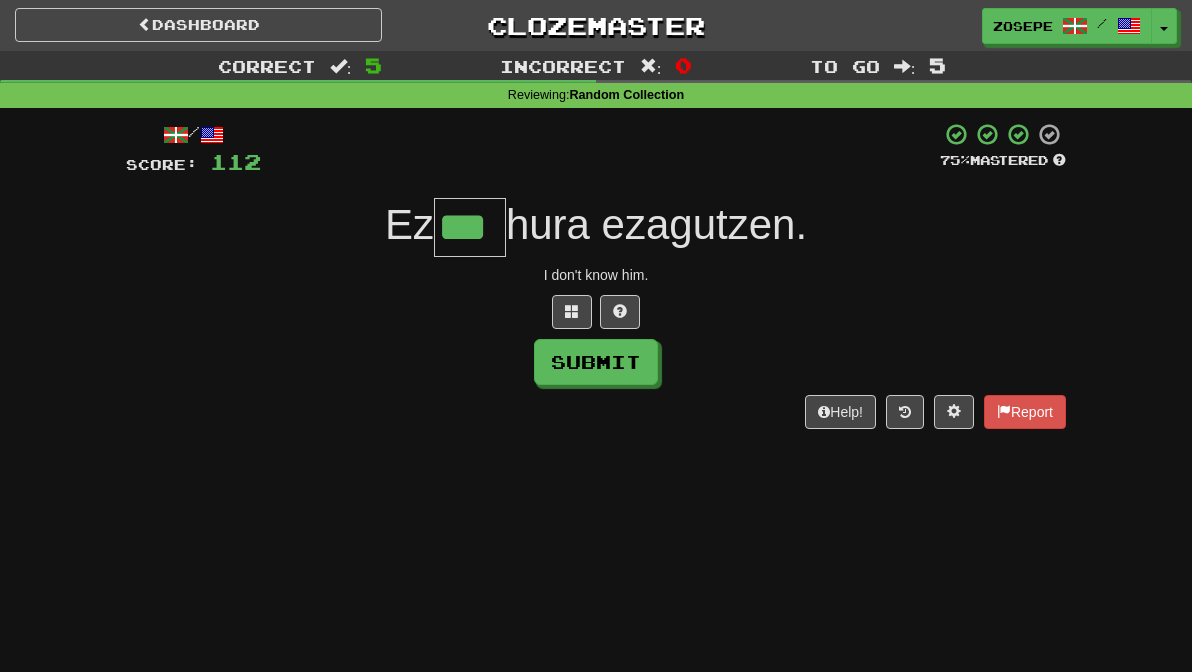 type on "***" 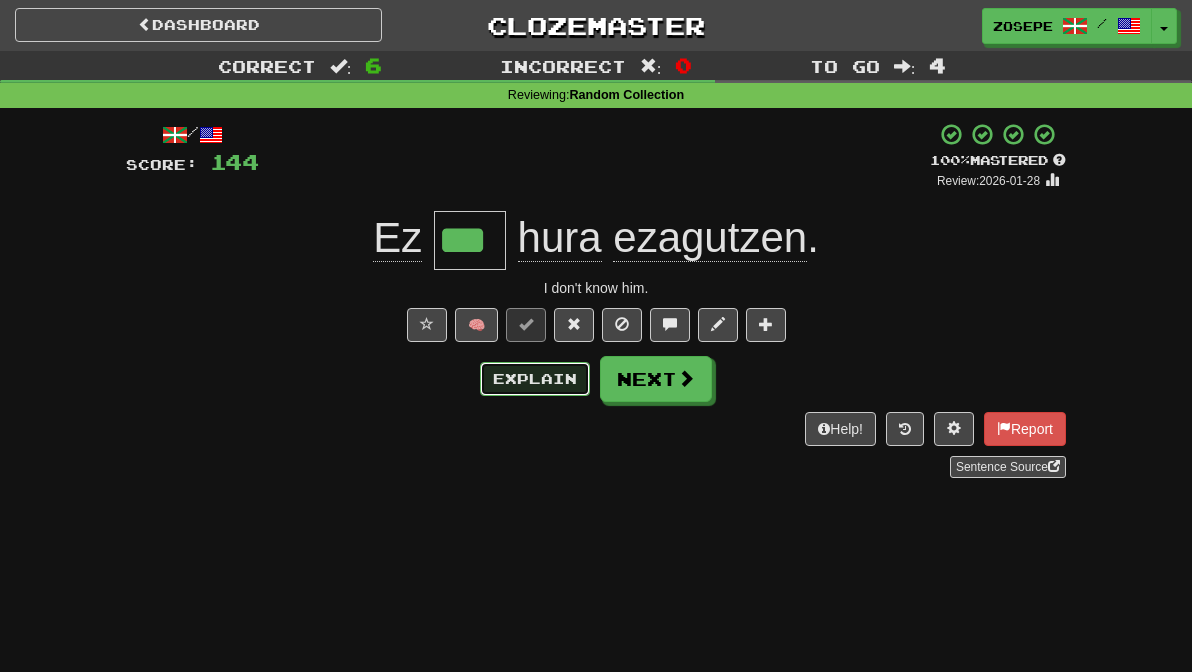 click on "Explain" at bounding box center [535, 379] 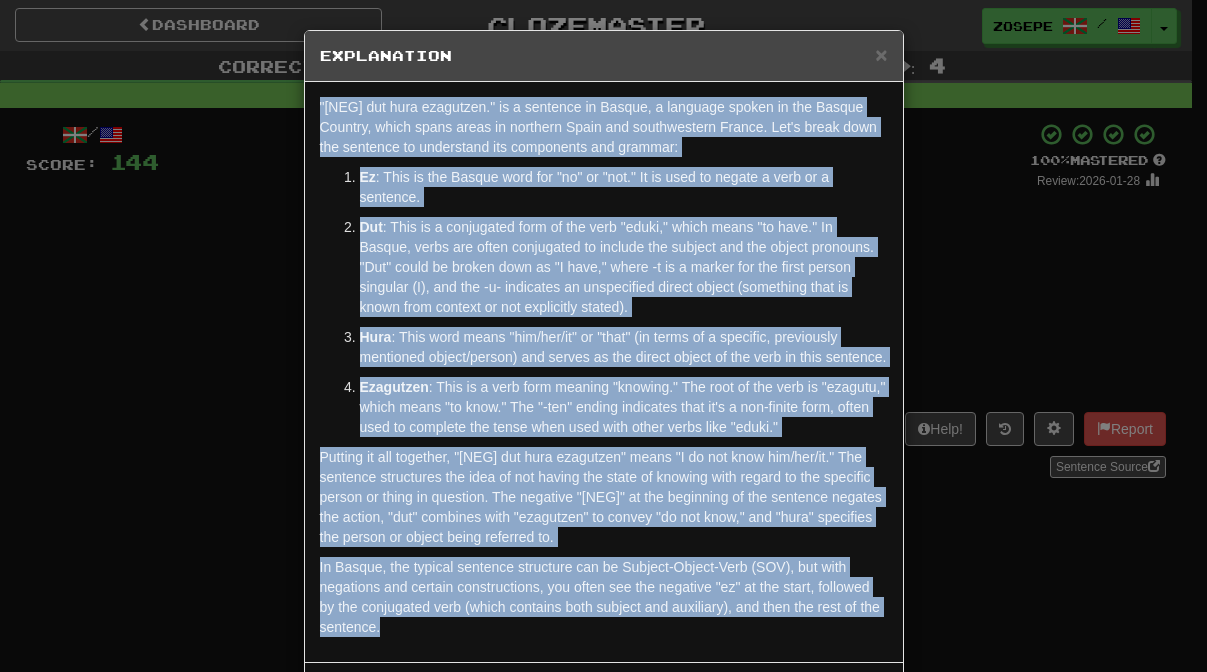 drag, startPoint x: 605, startPoint y: 652, endPoint x: 327, endPoint y: 68, distance: 646.7921 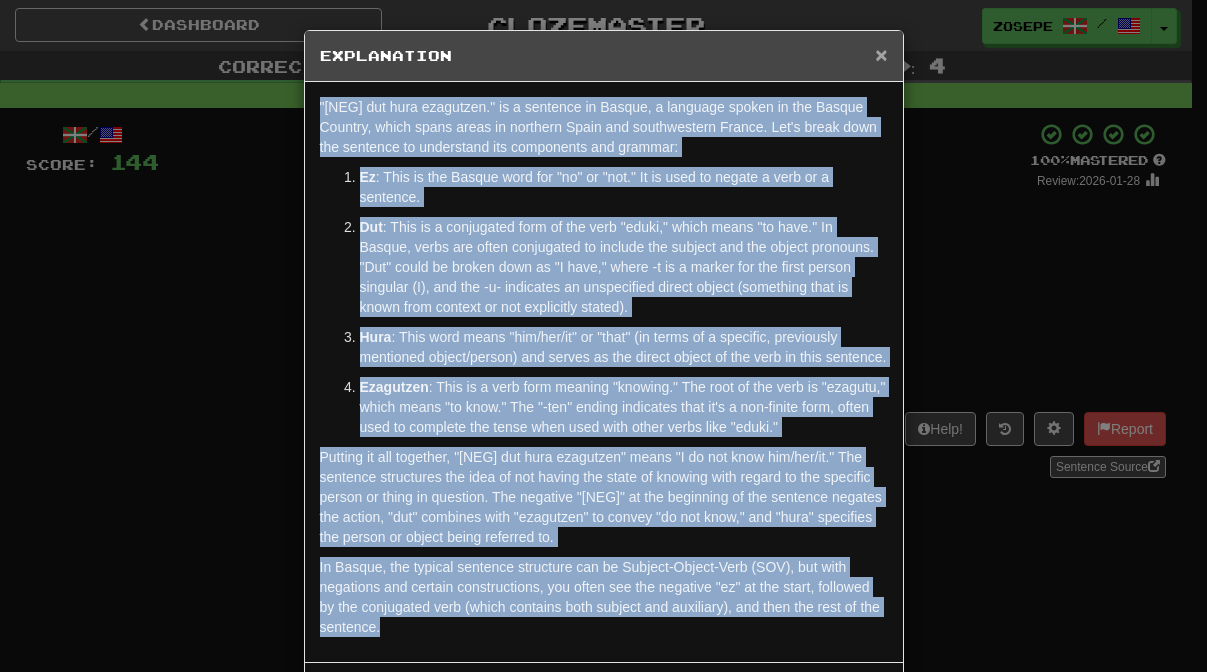 click on "×" at bounding box center (881, 54) 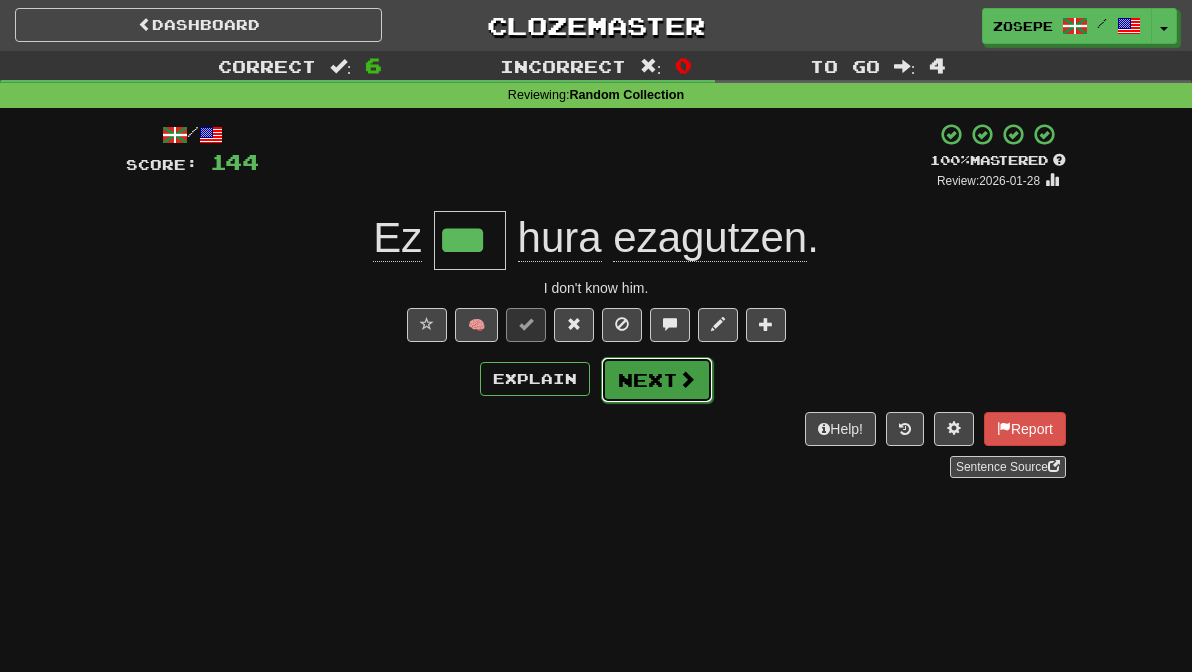 click on "Next" at bounding box center [657, 380] 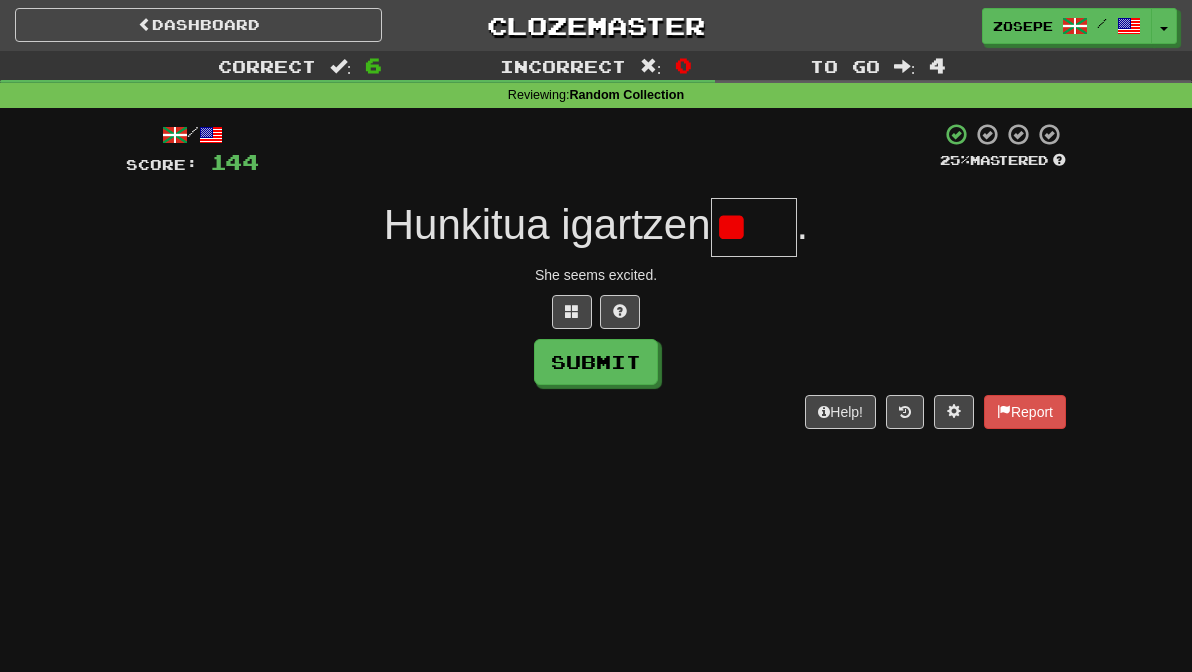 type on "*" 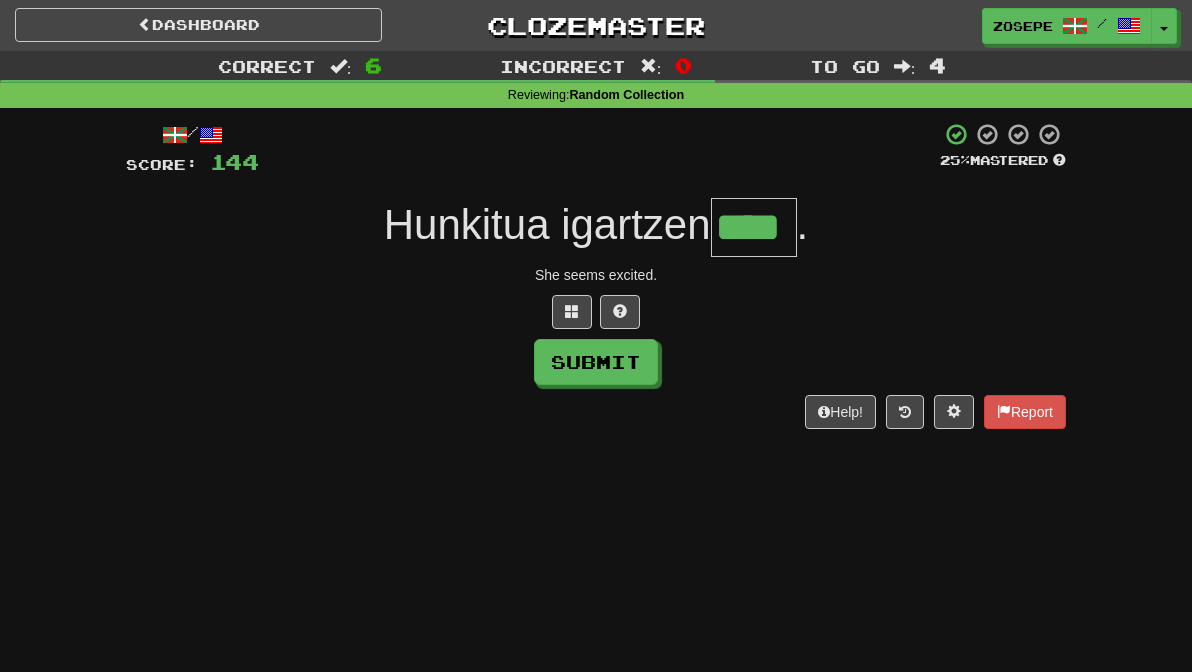 type on "****" 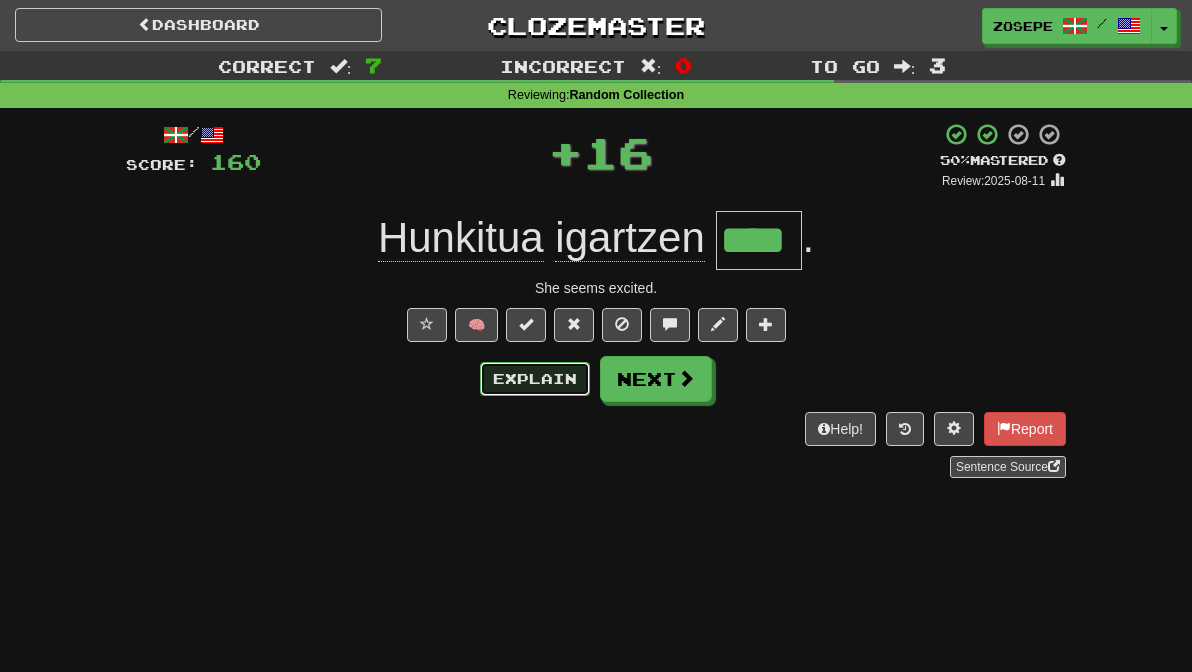 click on "Explain" at bounding box center [535, 379] 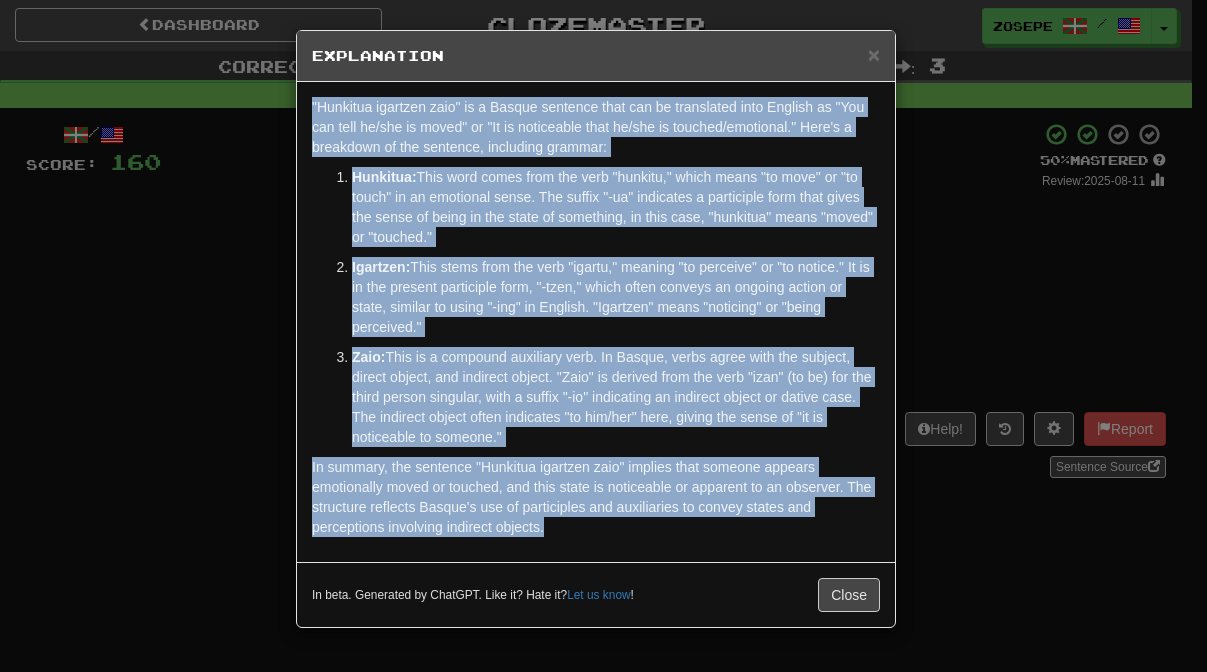 drag, startPoint x: 574, startPoint y: 534, endPoint x: 249, endPoint y: 92, distance: 548.62463 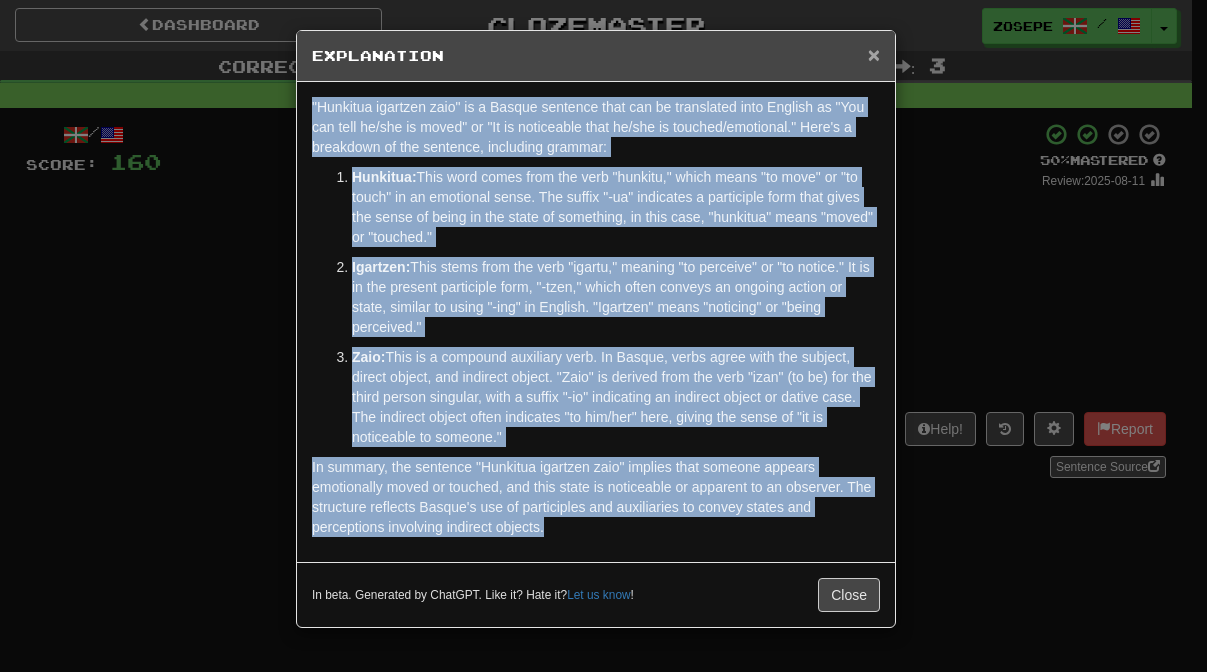 click on "×" at bounding box center [874, 54] 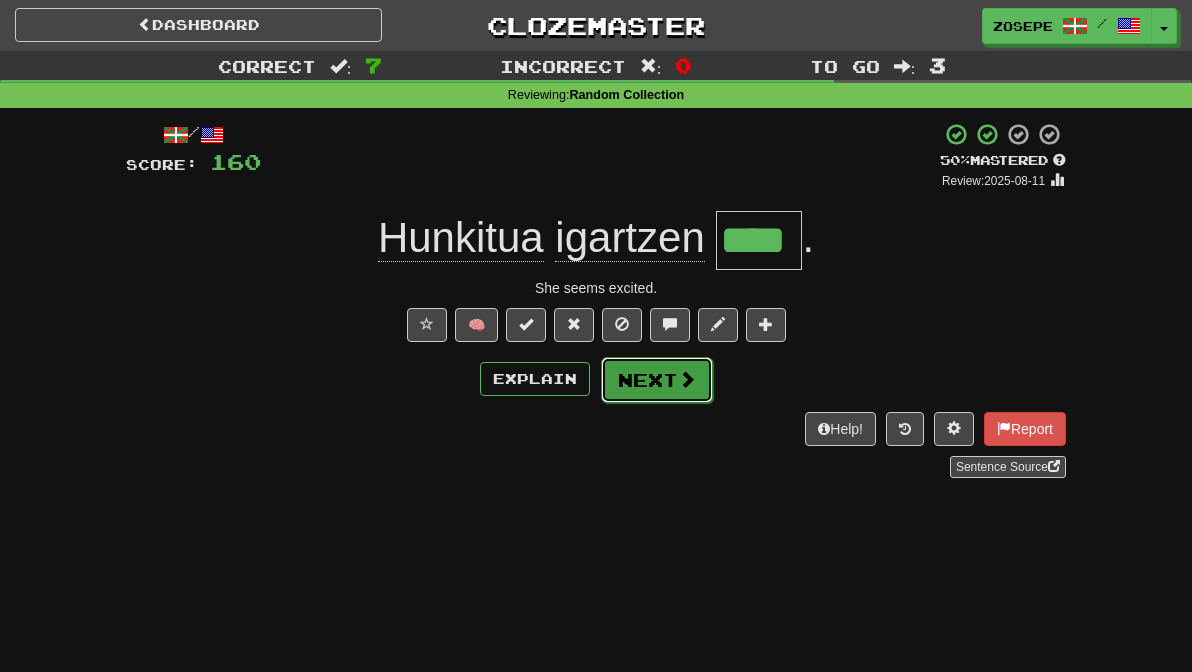 click on "Next" at bounding box center [657, 380] 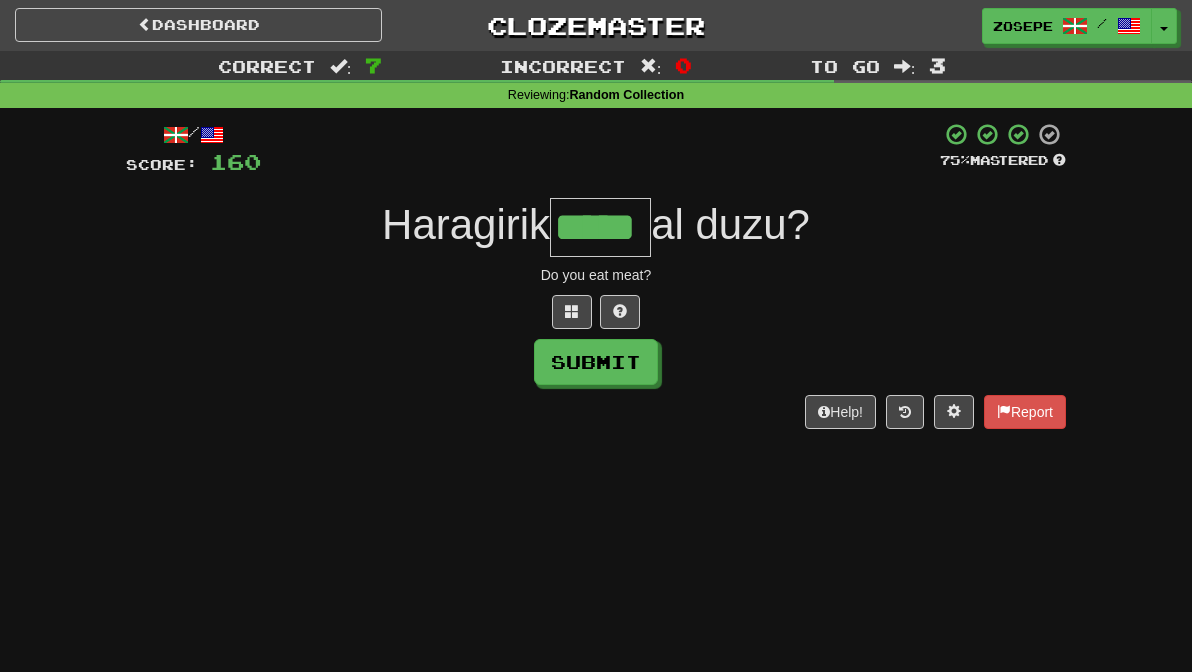 type on "*****" 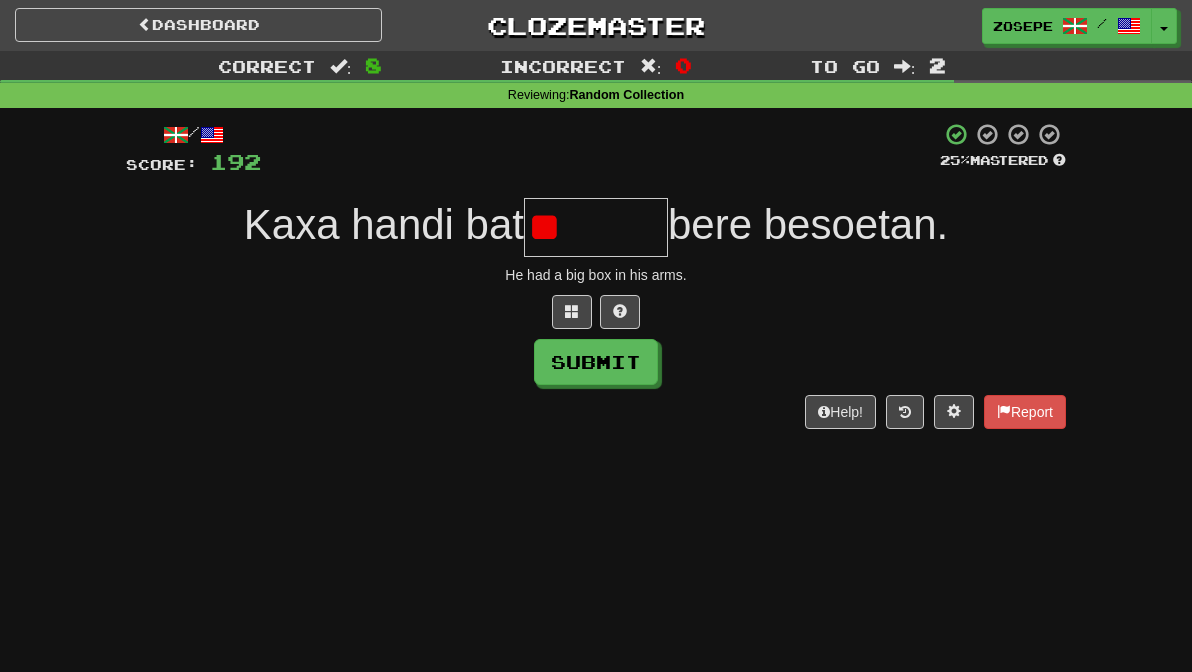 type on "*" 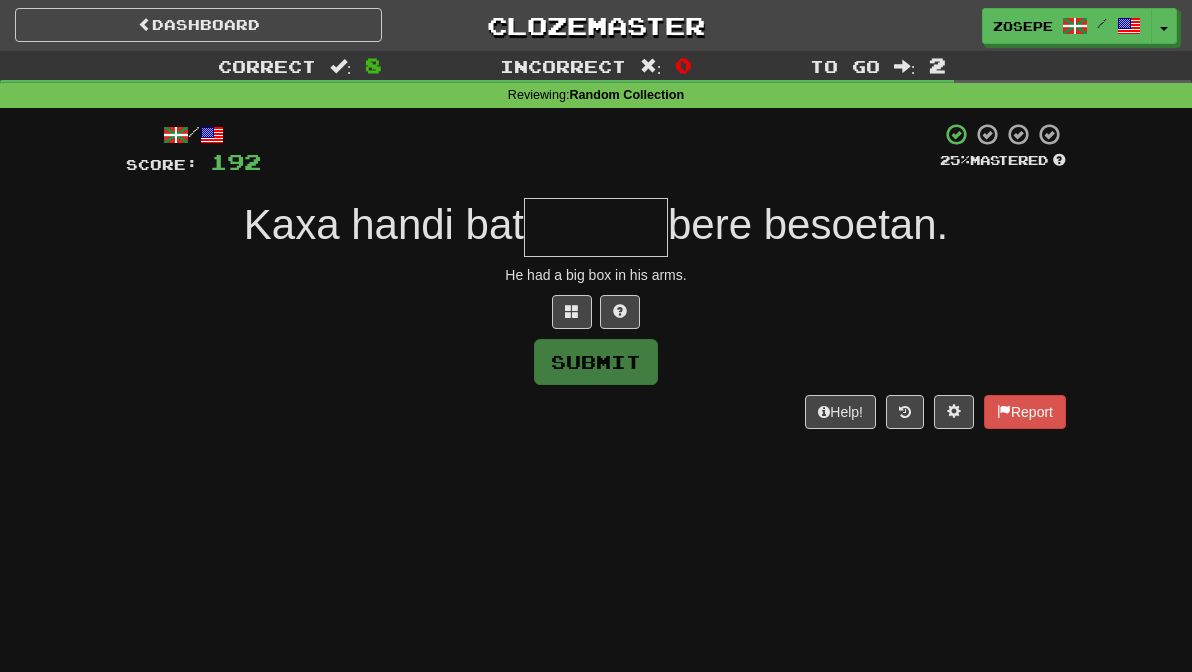 type on "*" 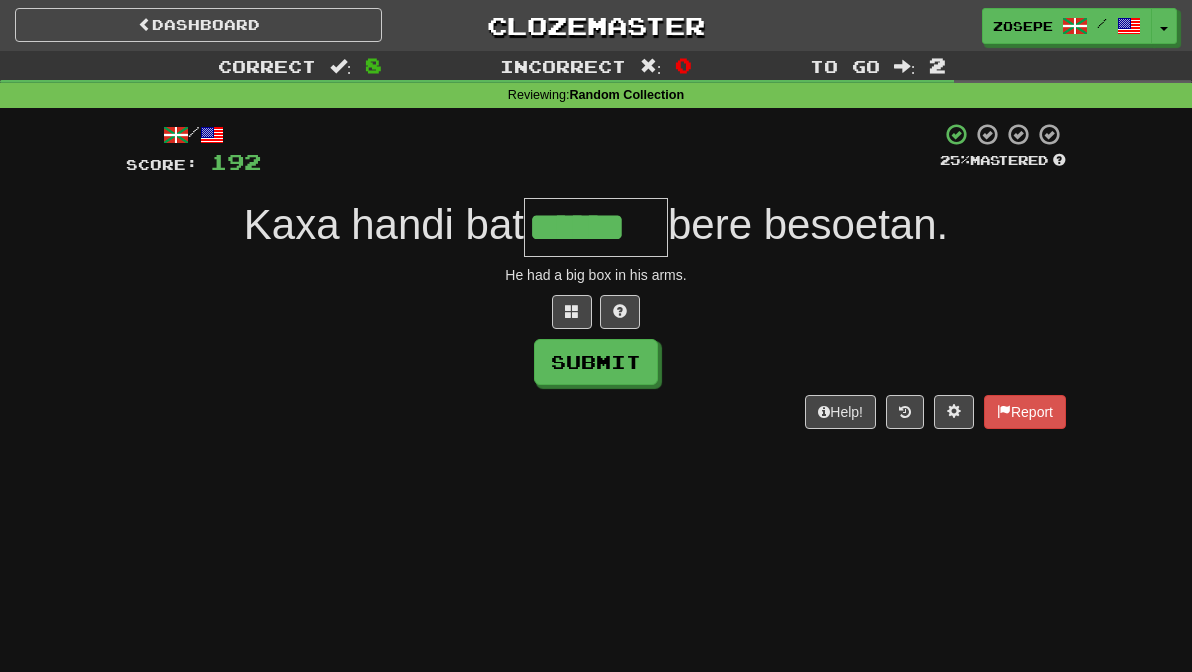 type on "******" 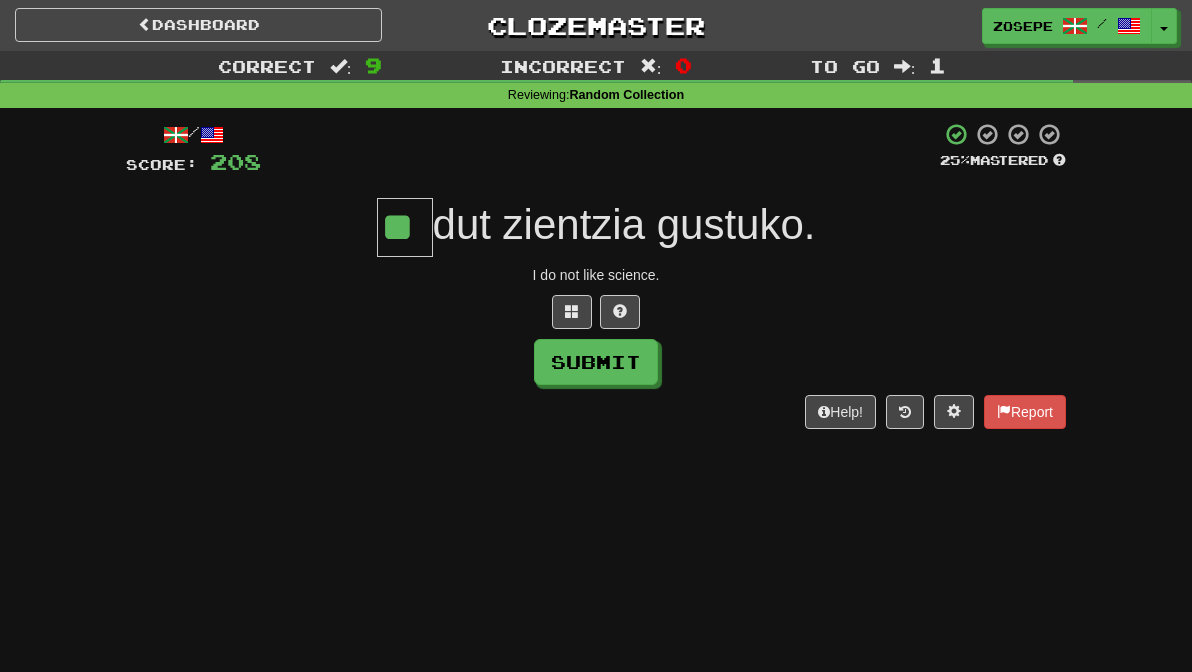 type on "**" 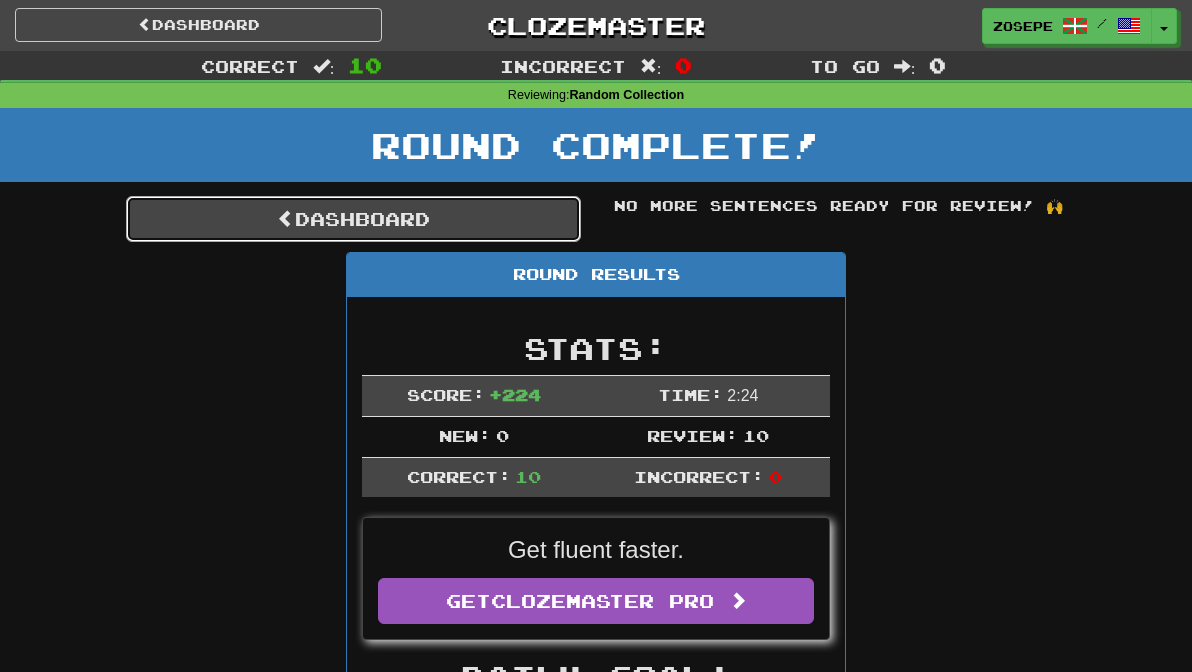 click on "Dashboard" at bounding box center (353, 219) 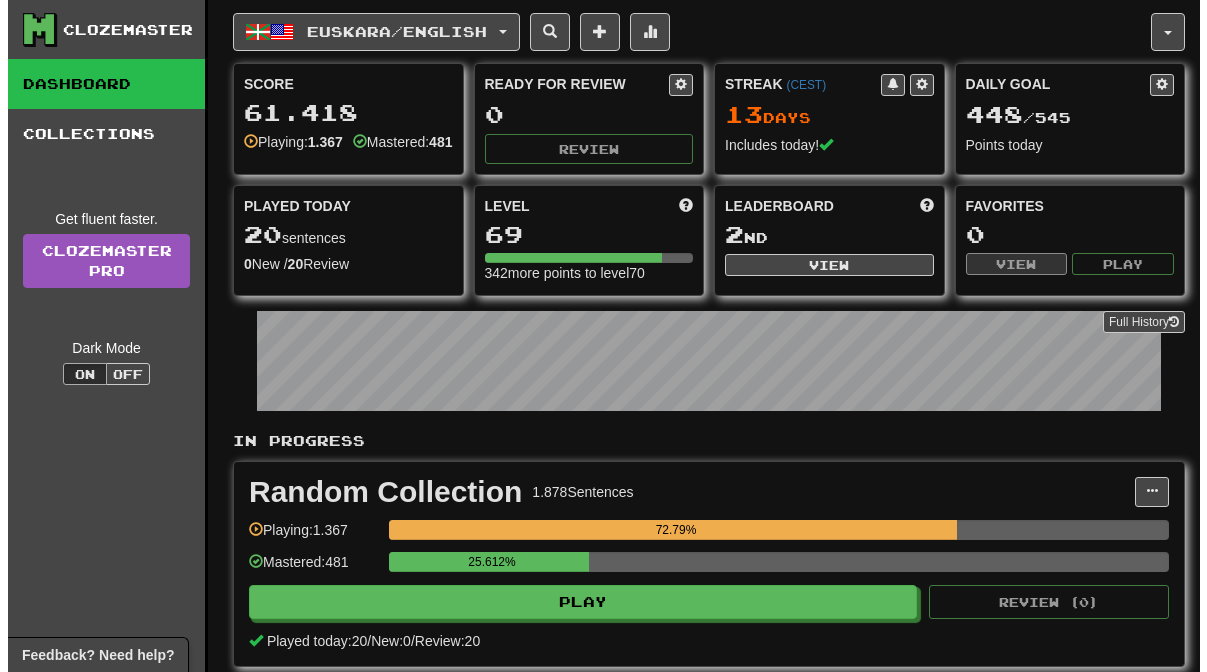 scroll, scrollTop: 0, scrollLeft: 0, axis: both 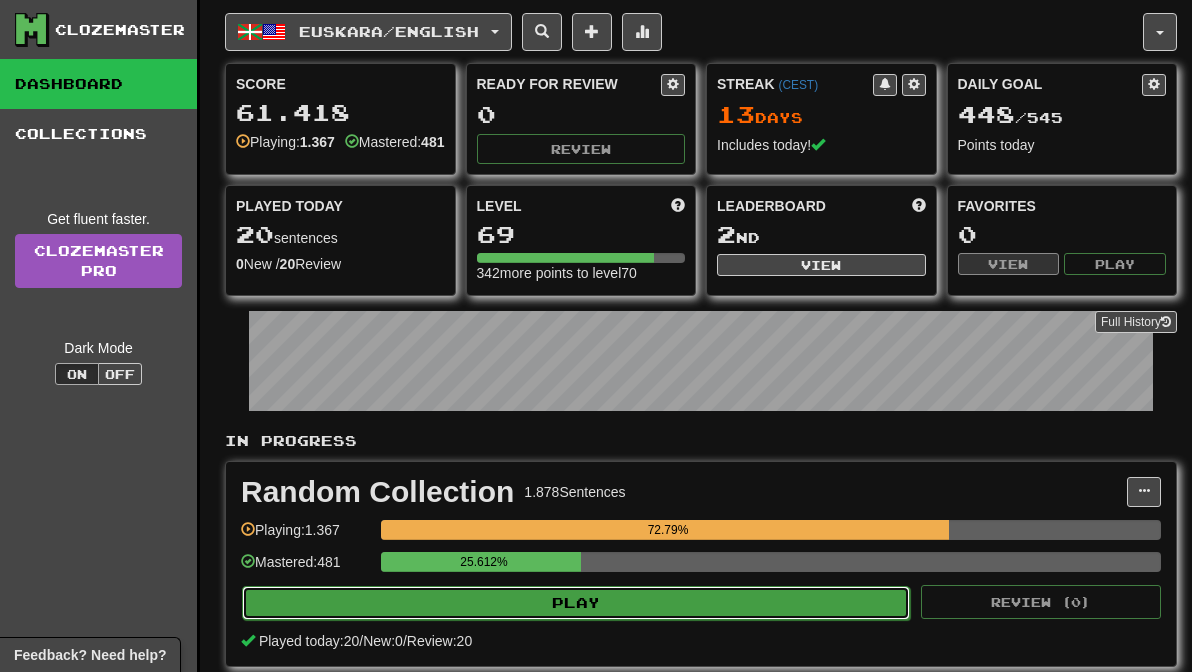 click on "Play" at bounding box center [576, 603] 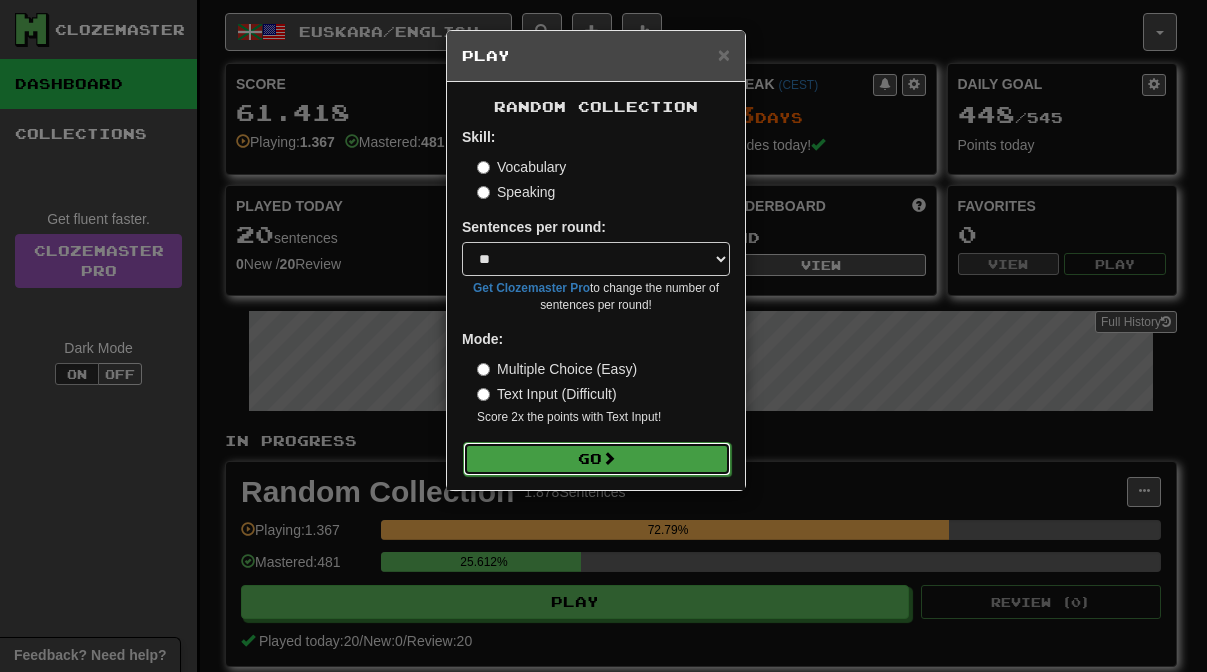 click on "Go" at bounding box center (597, 459) 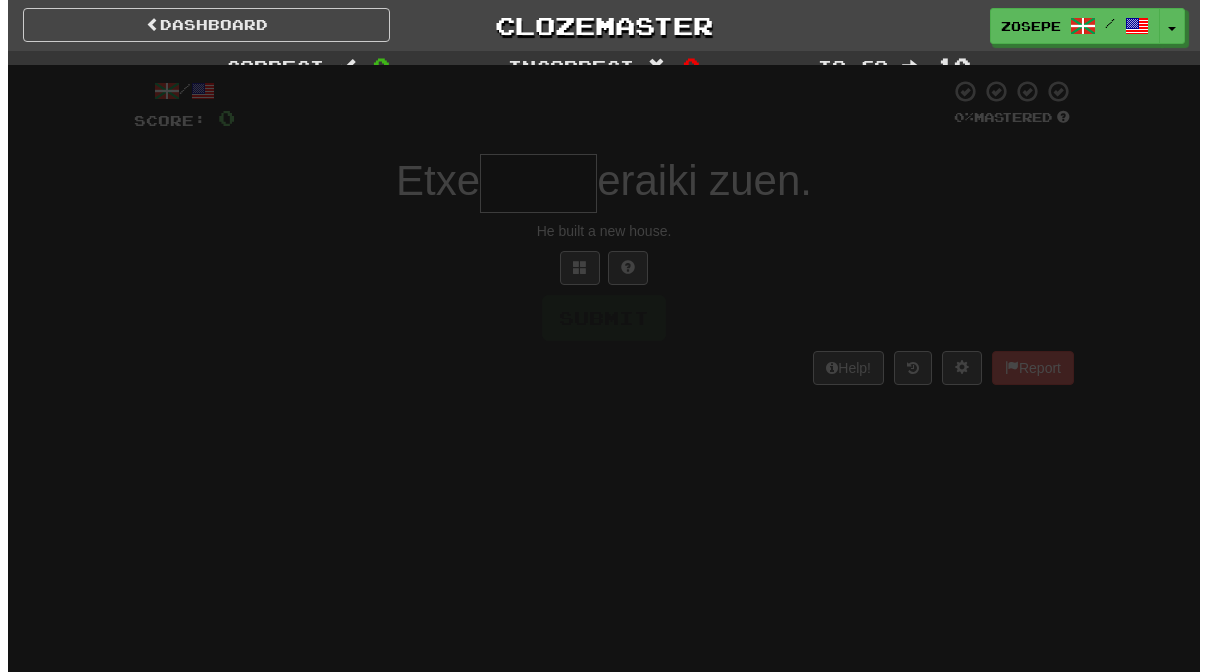scroll, scrollTop: 0, scrollLeft: 0, axis: both 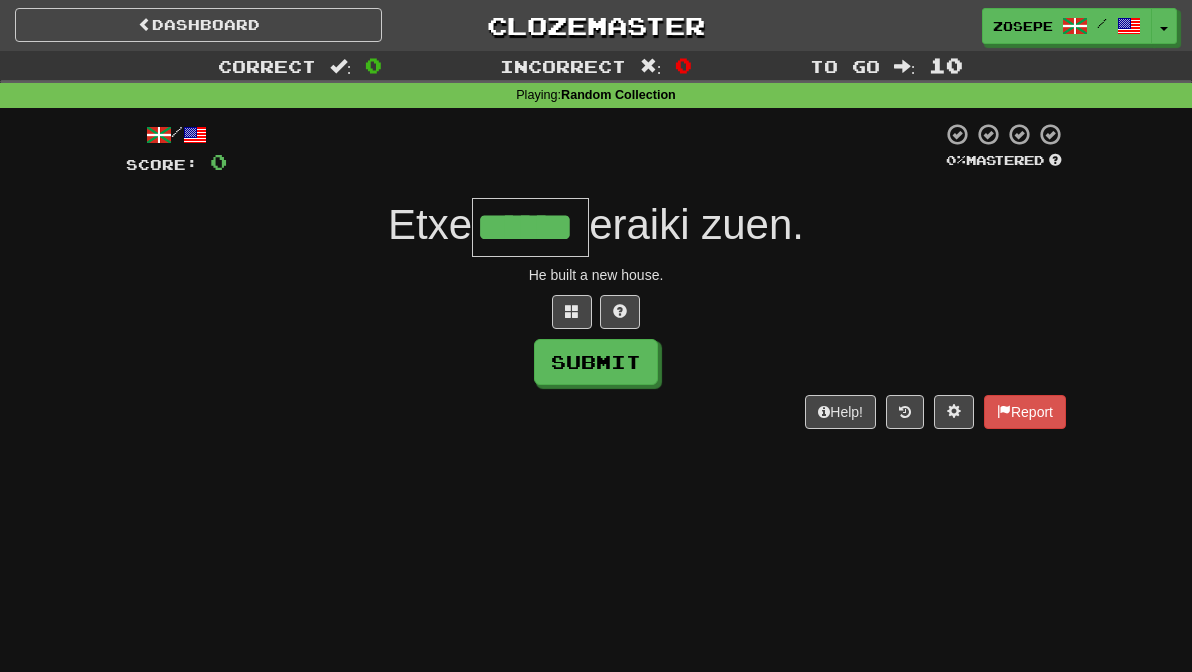 type on "******" 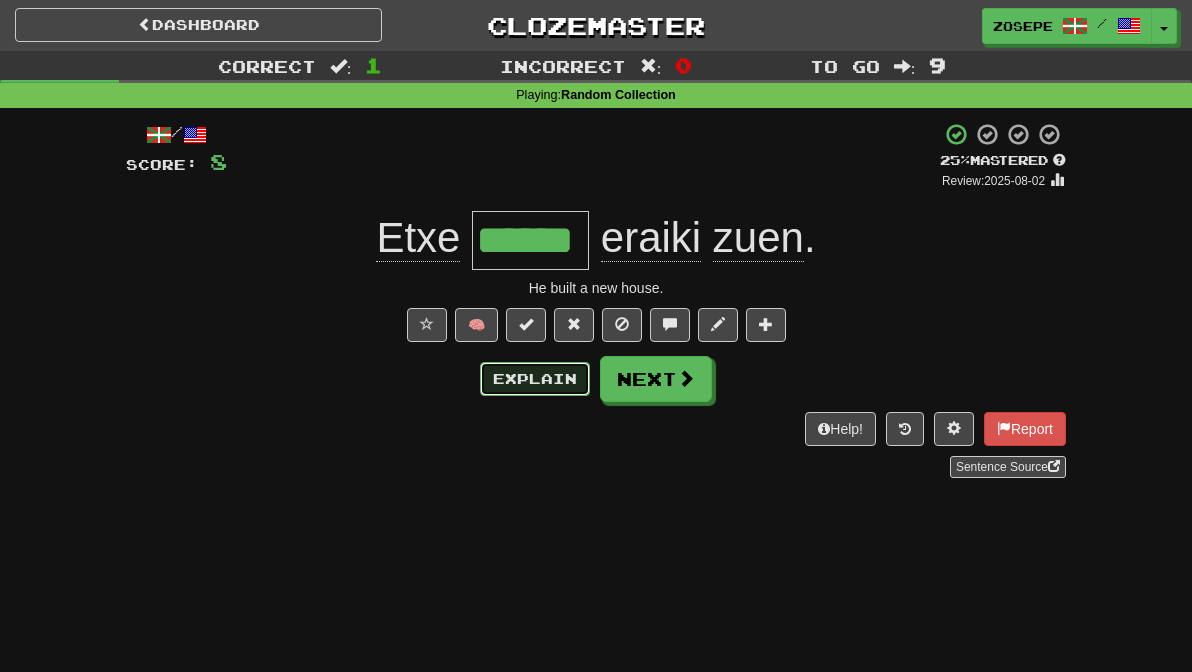 click on "Explain" at bounding box center (535, 379) 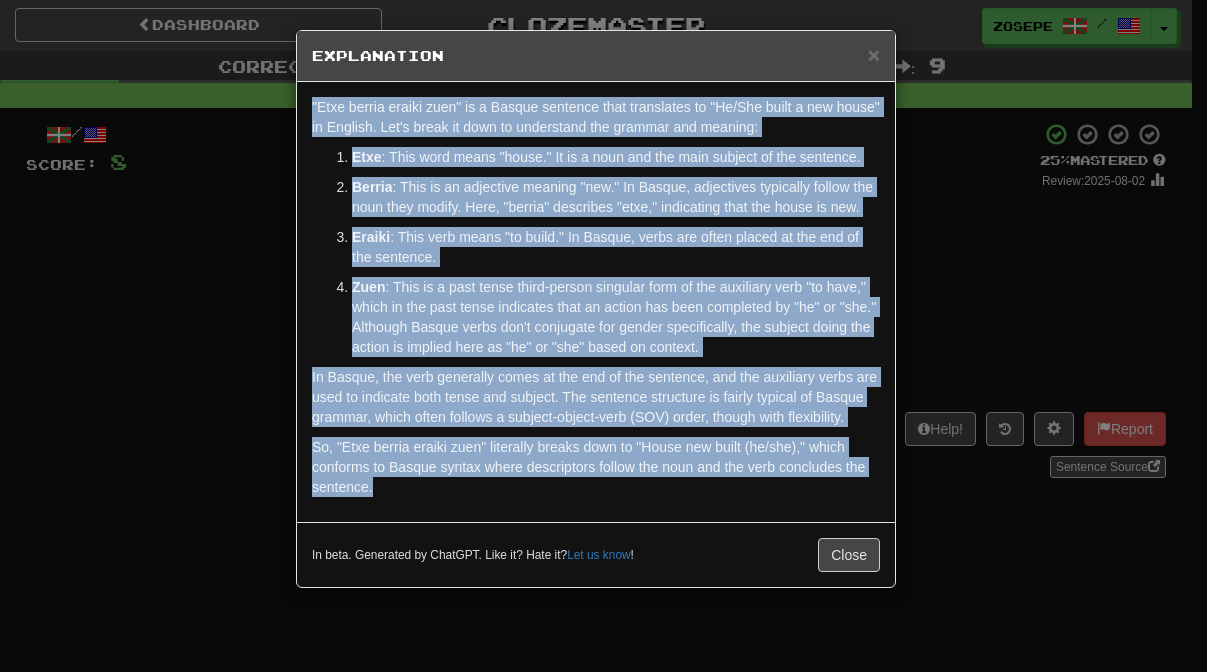 drag, startPoint x: 494, startPoint y: 499, endPoint x: 344, endPoint y: 91, distance: 434.6999 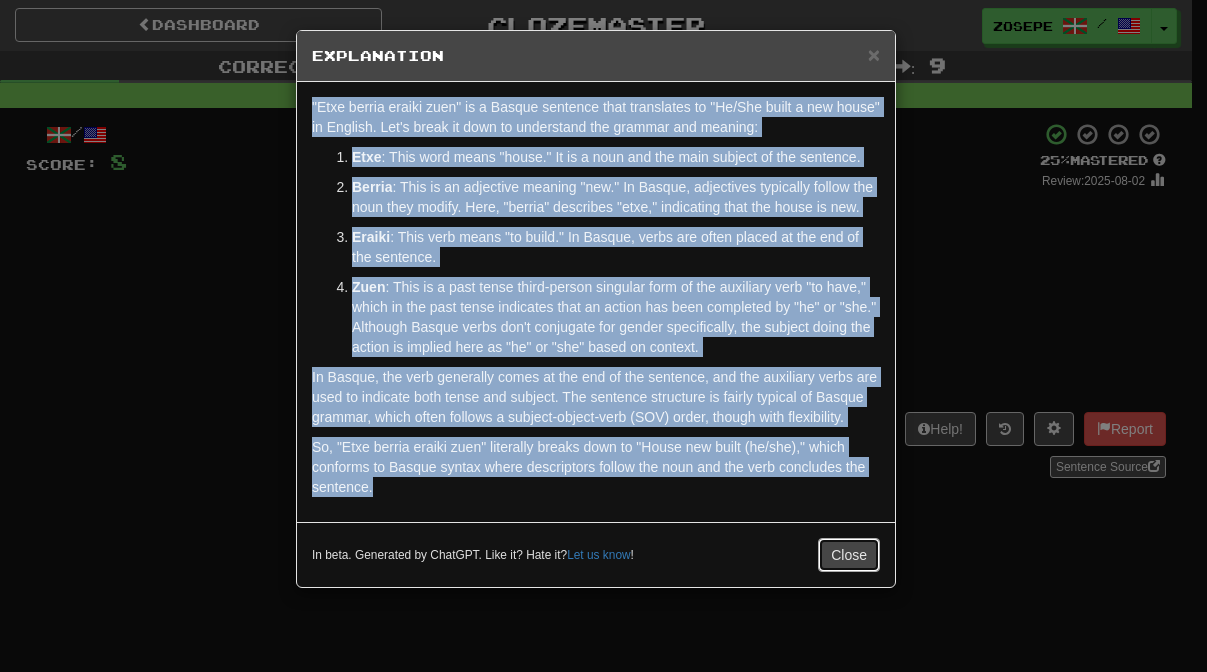 click on "Close" at bounding box center [849, 555] 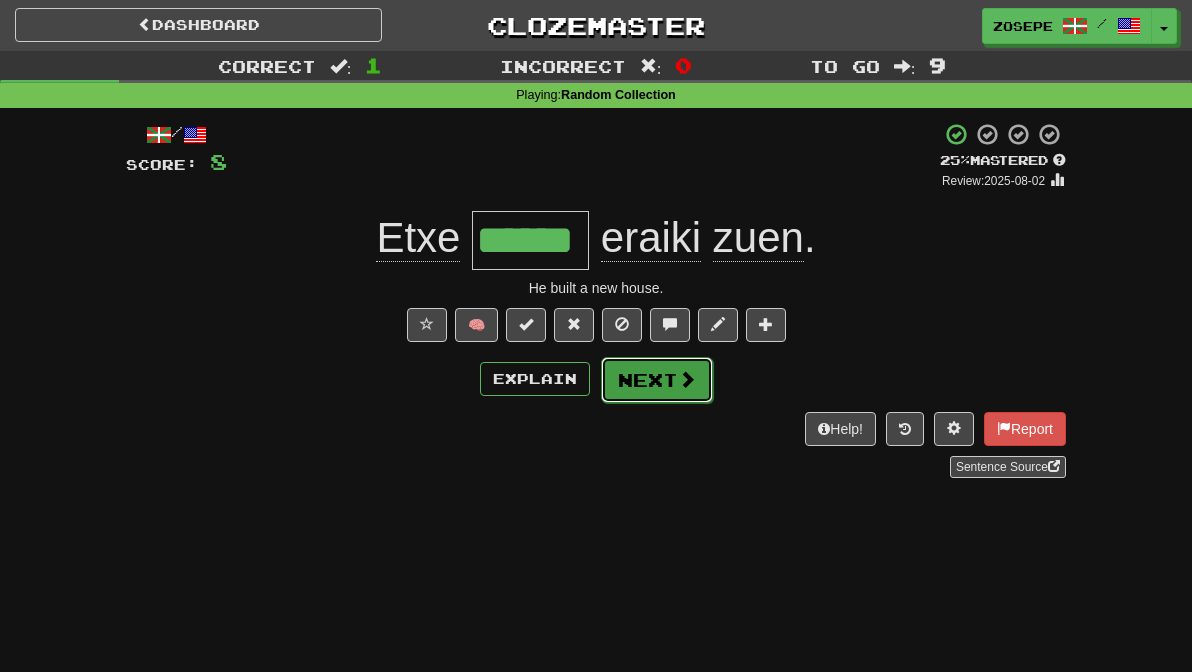 click on "Next" at bounding box center (657, 380) 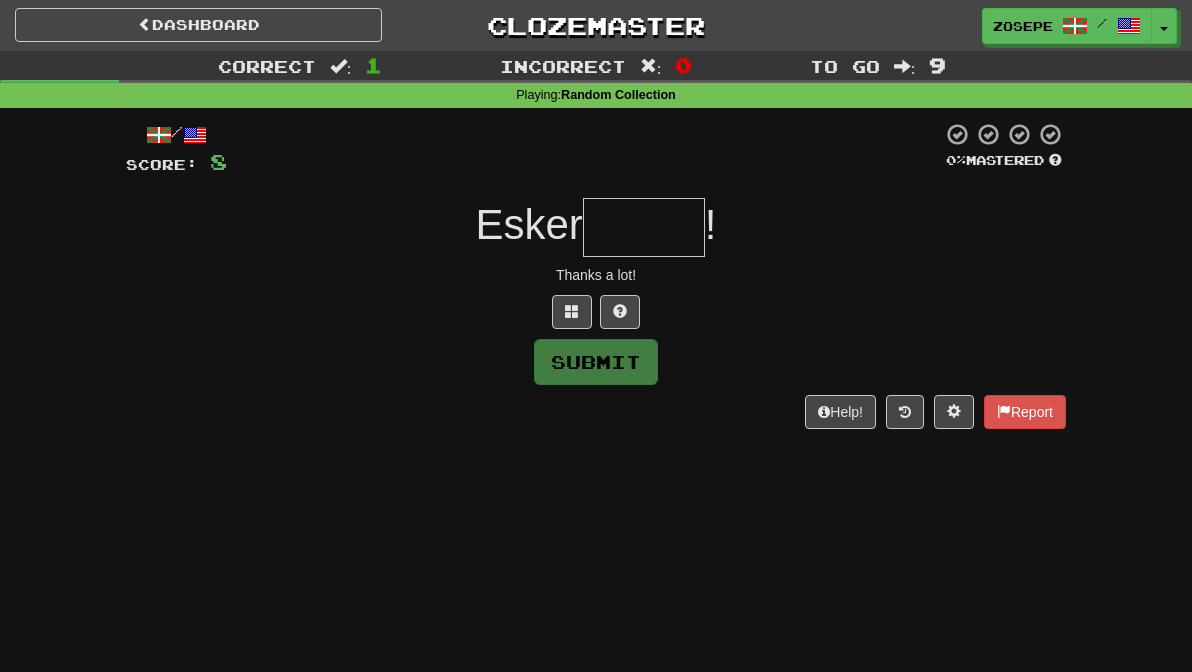 type on "*" 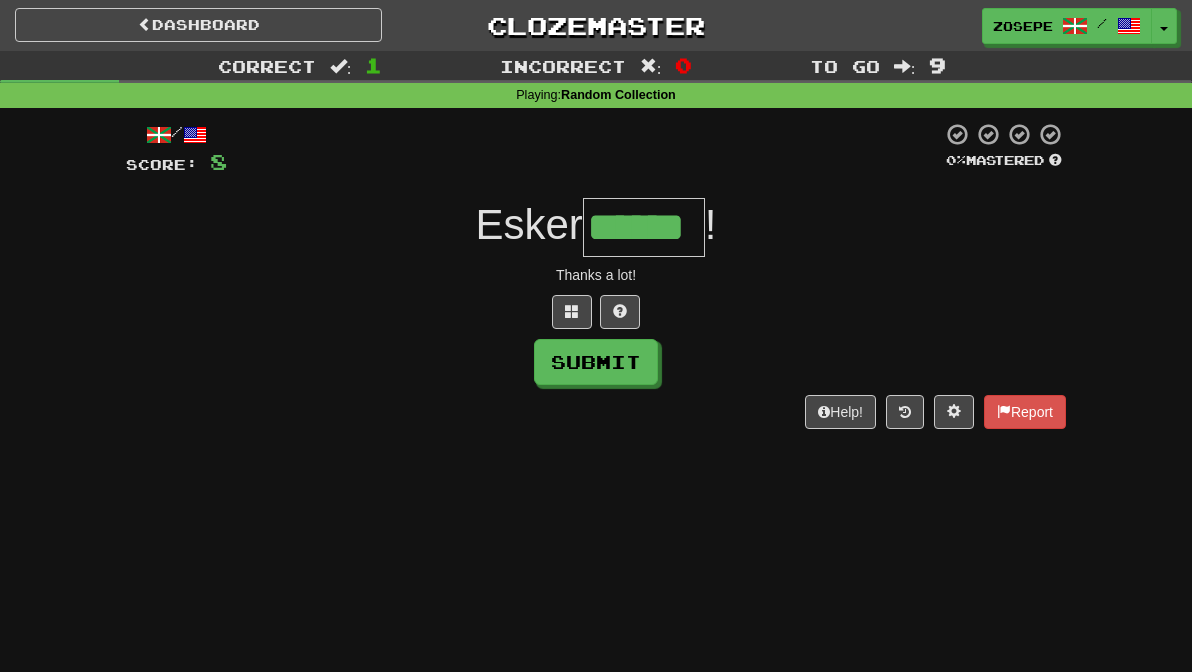 type on "******" 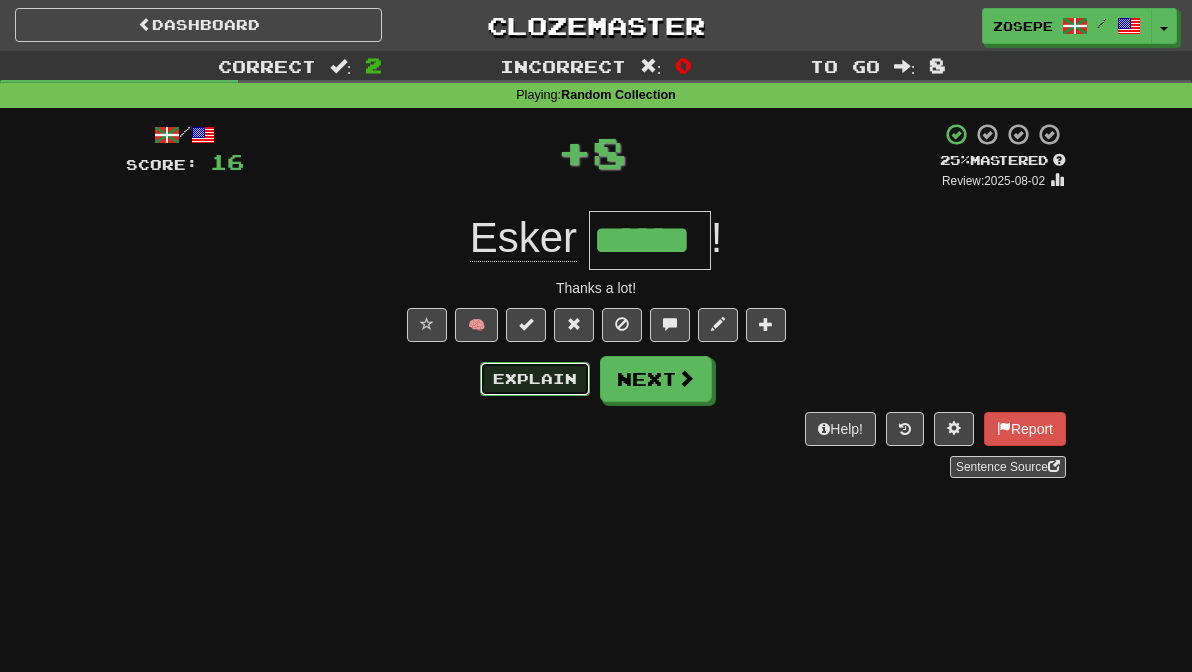 click on "Explain" at bounding box center [535, 379] 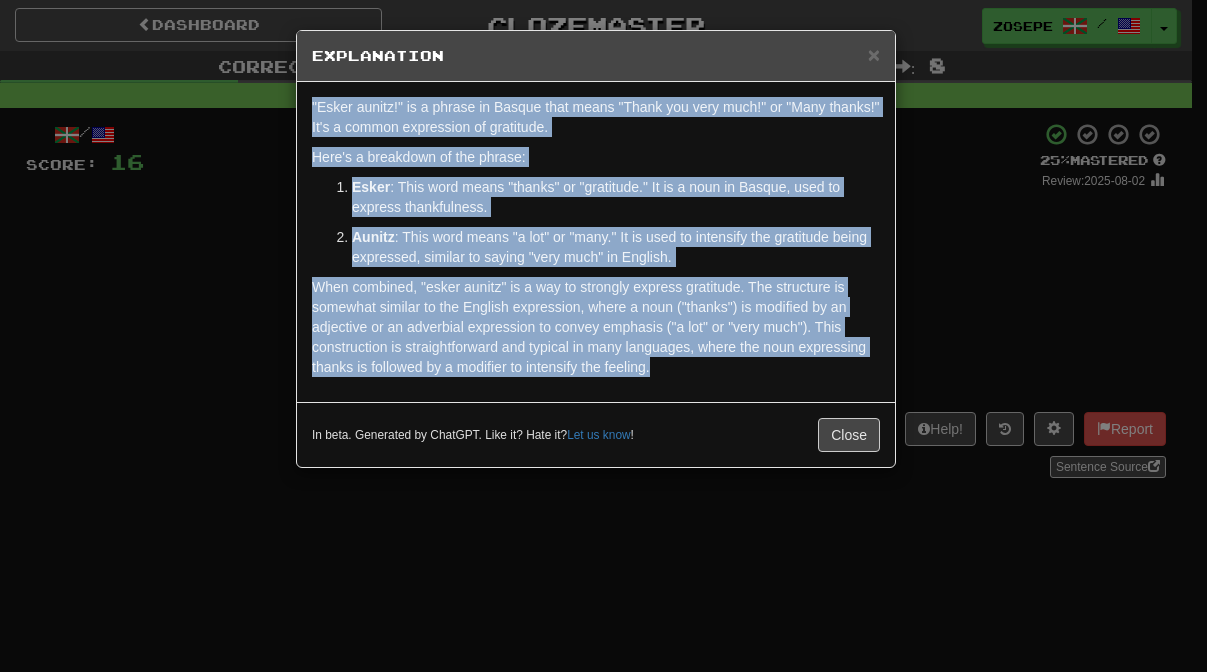 drag, startPoint x: 692, startPoint y: 384, endPoint x: 246, endPoint y: 108, distance: 524.4921 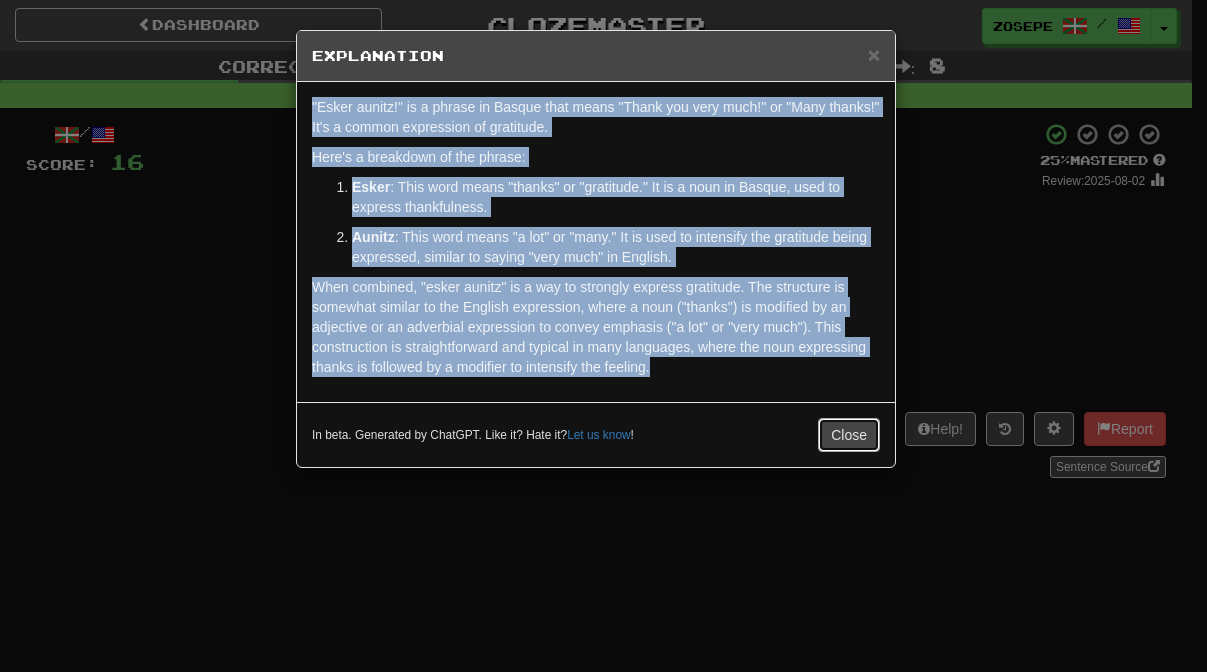 click on "Close" at bounding box center (849, 435) 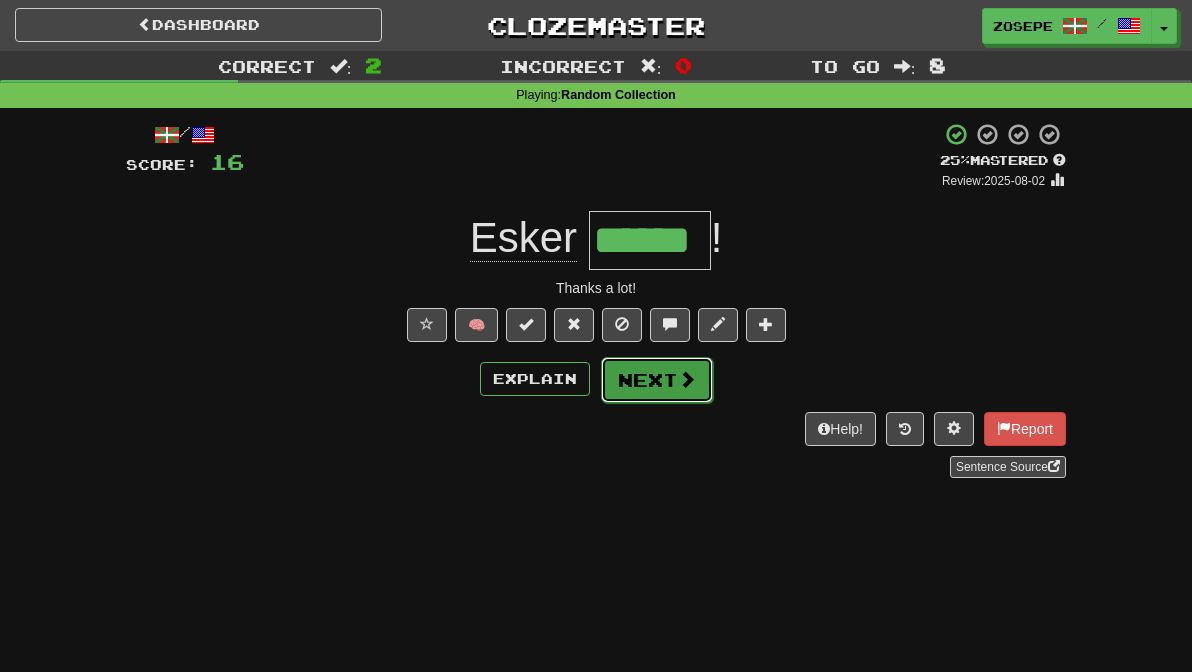 click at bounding box center [687, 379] 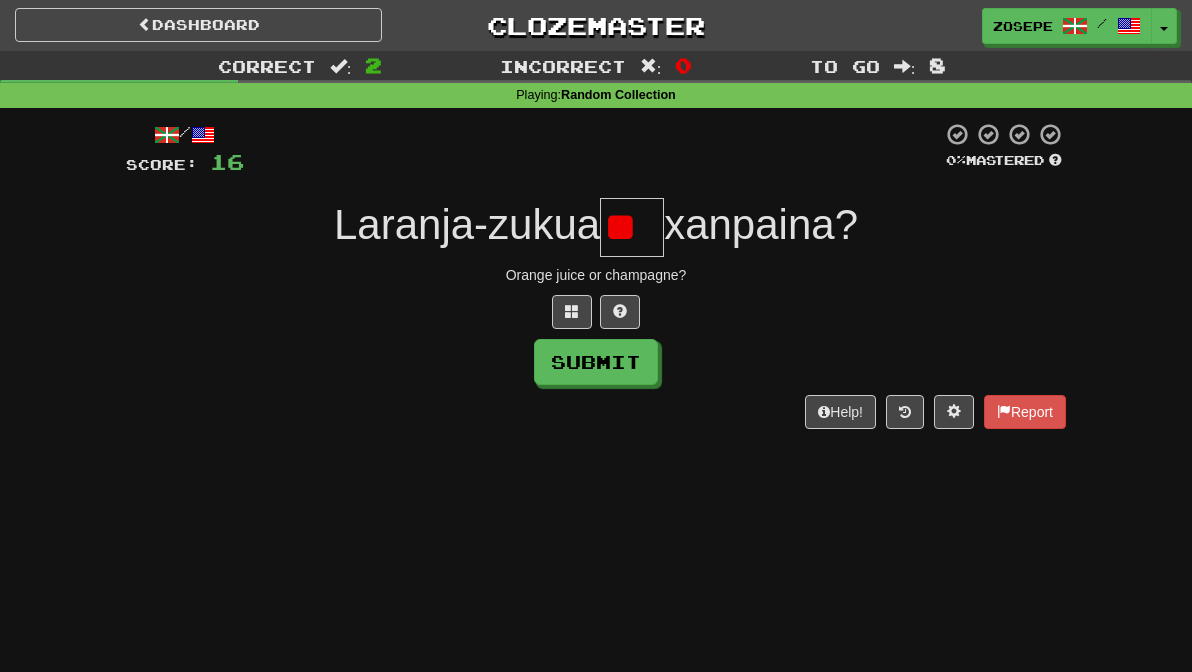 type on "*" 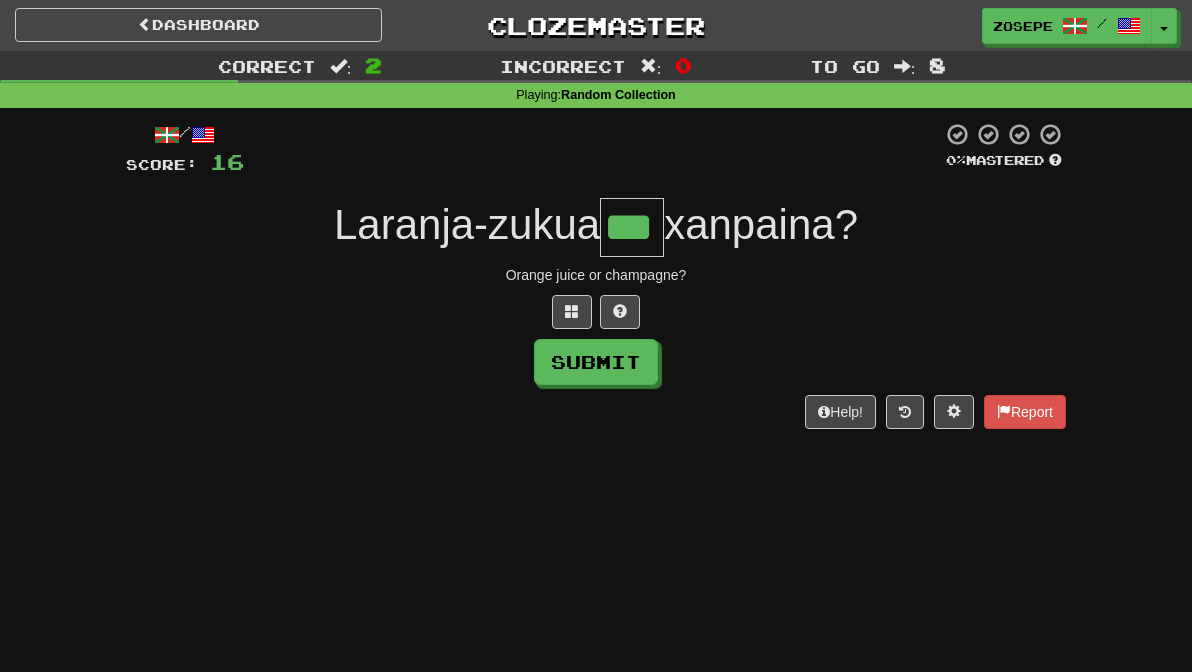 type on "***" 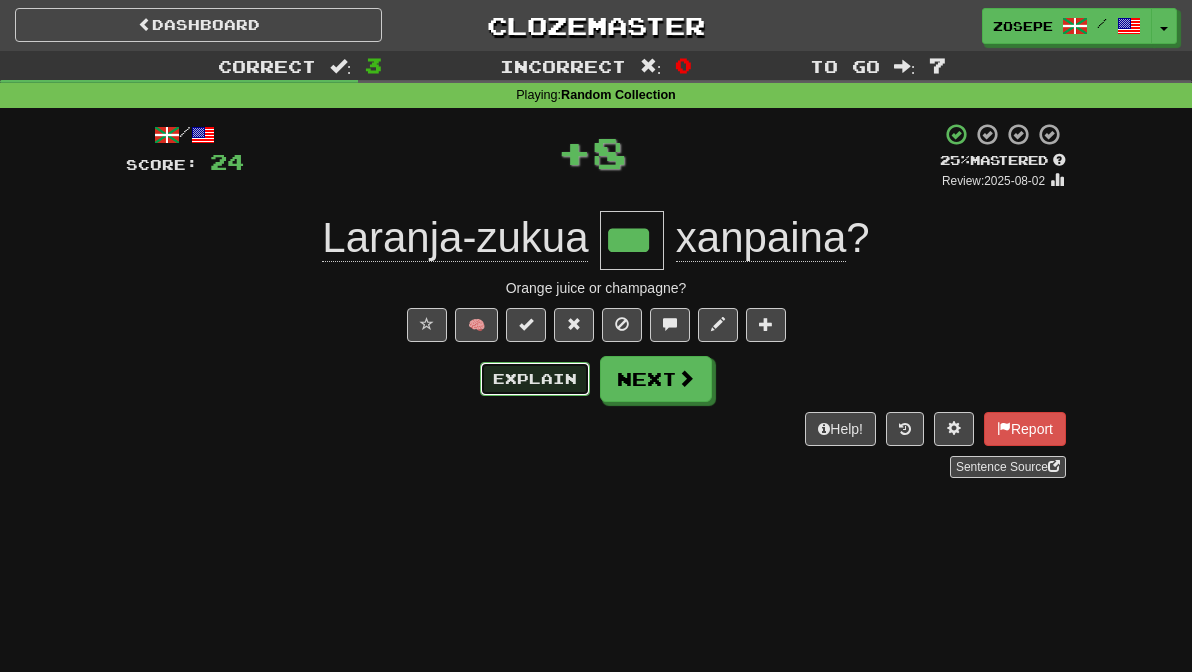click on "Explain" at bounding box center (535, 379) 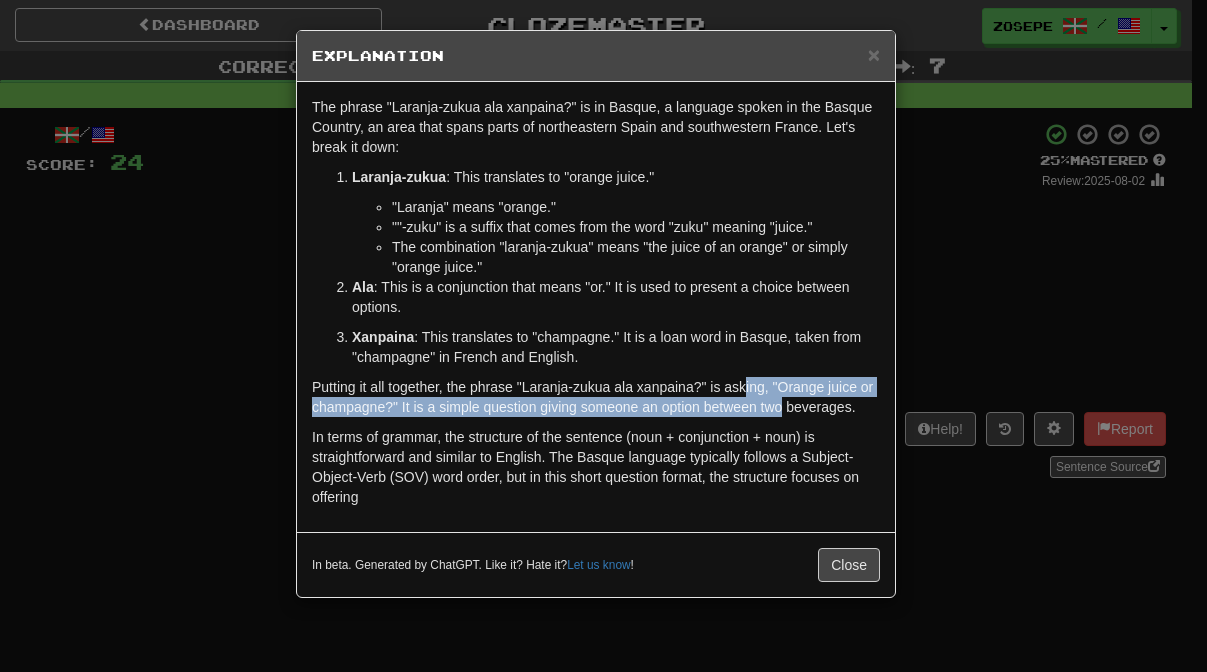 drag, startPoint x: 790, startPoint y: 397, endPoint x: 748, endPoint y: 381, distance: 44.94441 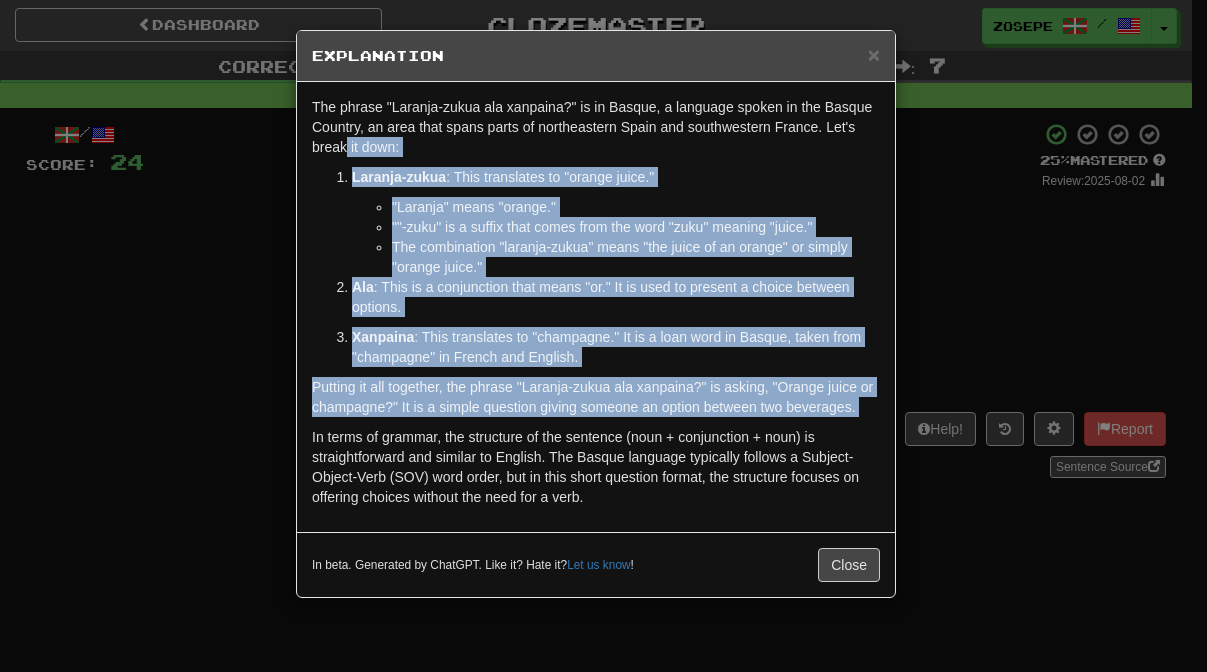 drag, startPoint x: 657, startPoint y: 493, endPoint x: 363, endPoint y: 201, distance: 414.36697 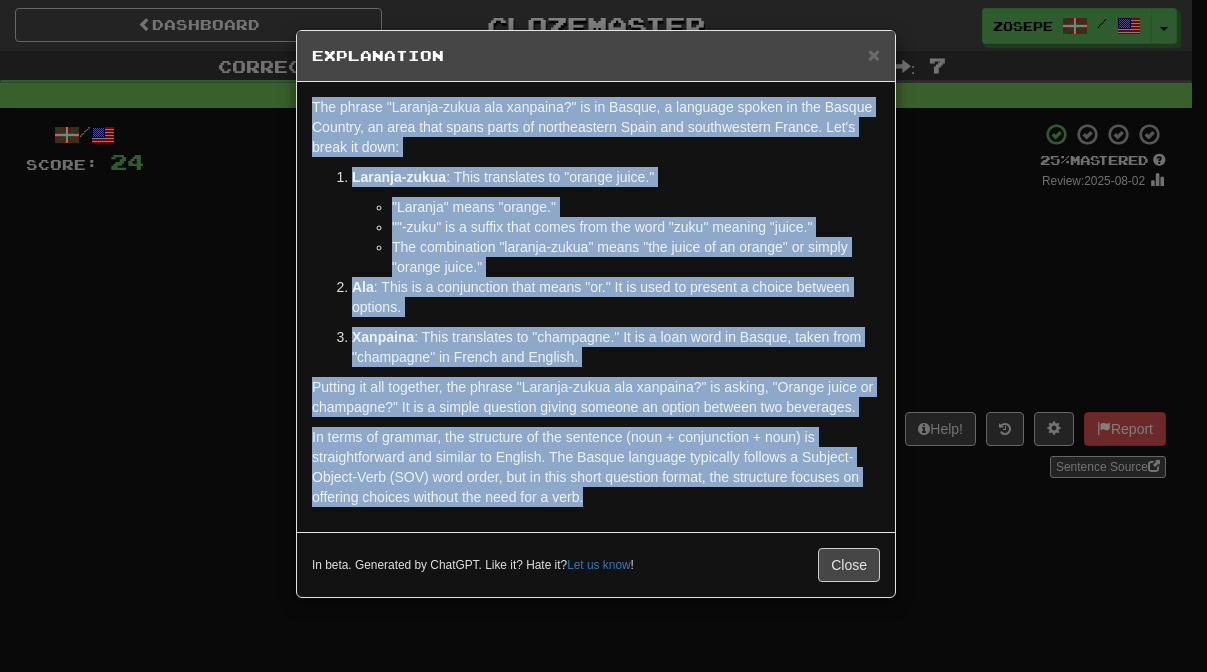 drag, startPoint x: 619, startPoint y: 488, endPoint x: 362, endPoint y: 90, distance: 473.7647 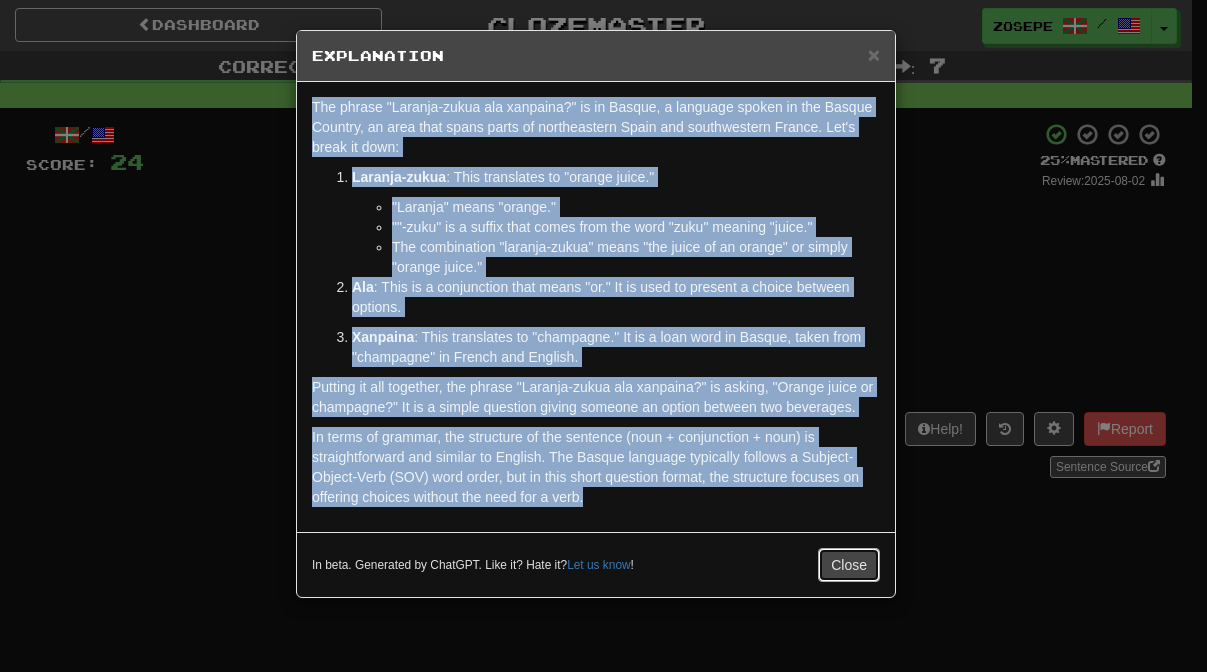 click on "Close" at bounding box center (849, 565) 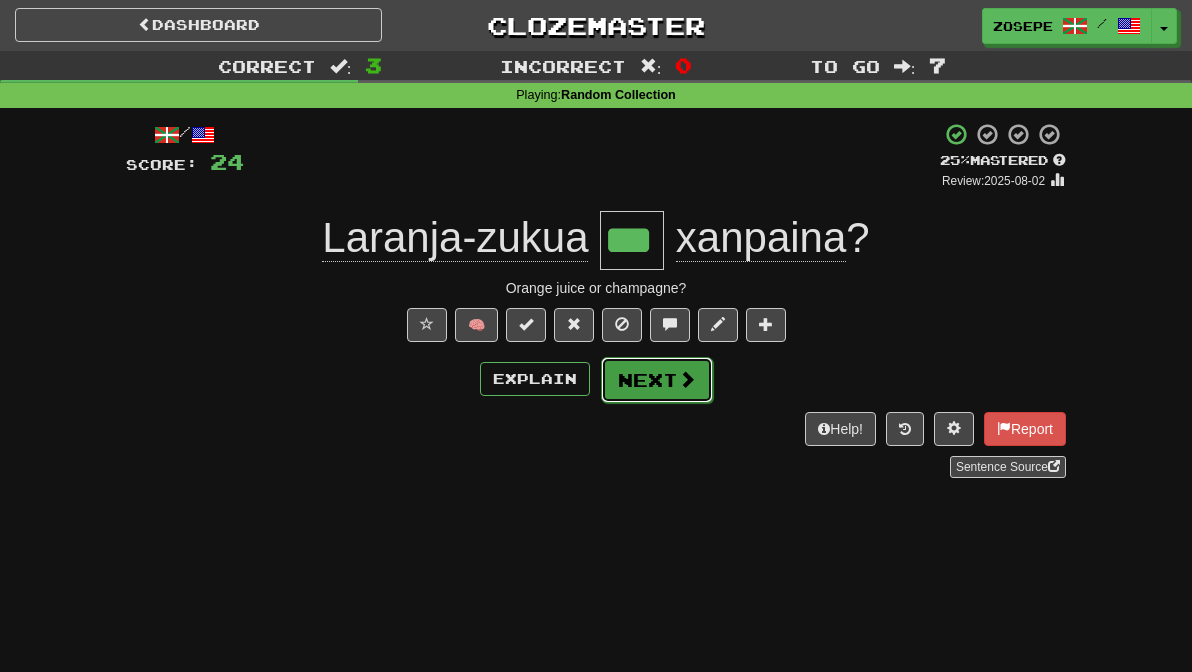 click on "Next" at bounding box center (657, 380) 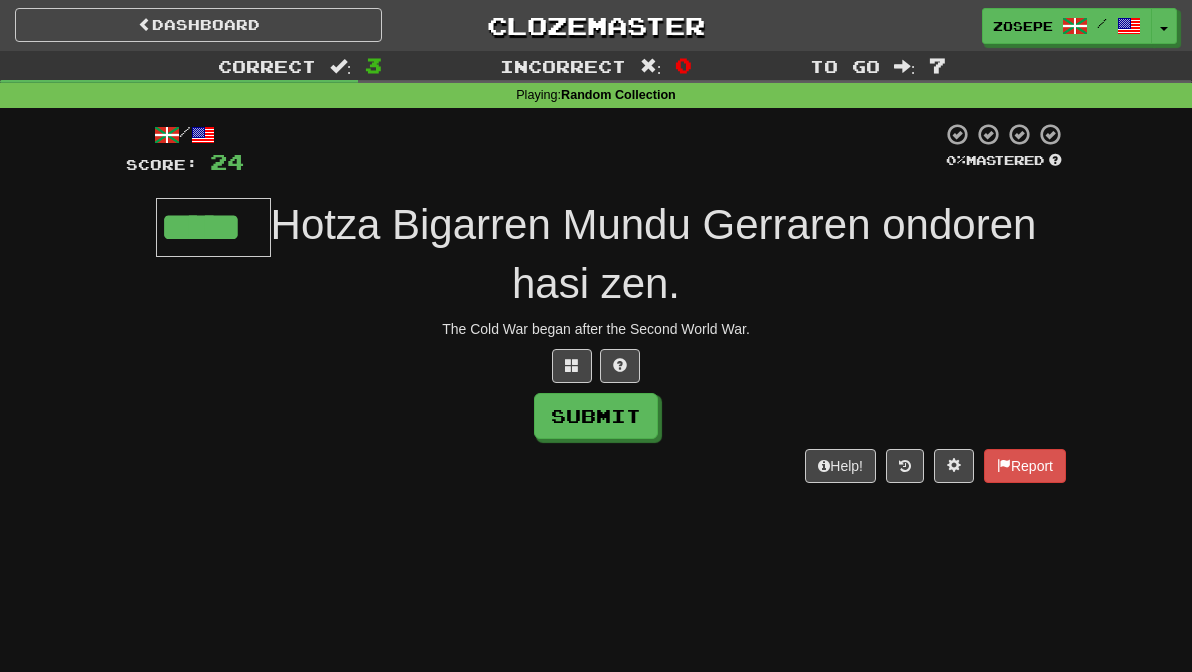 type on "*****" 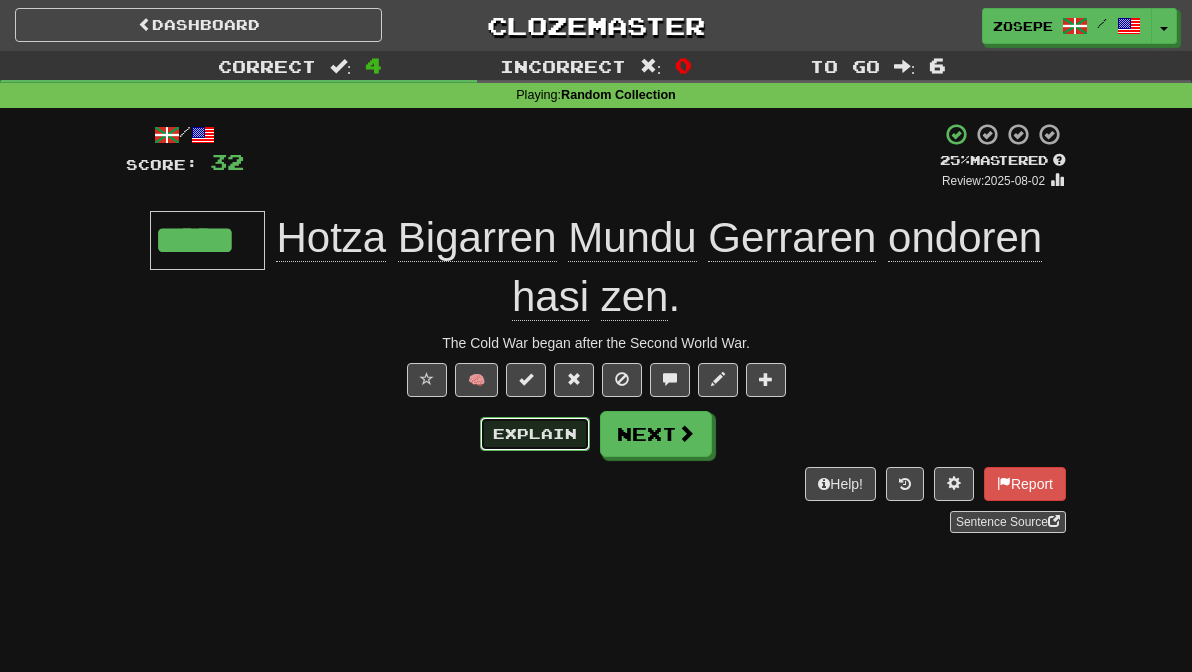 click on "Explain" at bounding box center (535, 434) 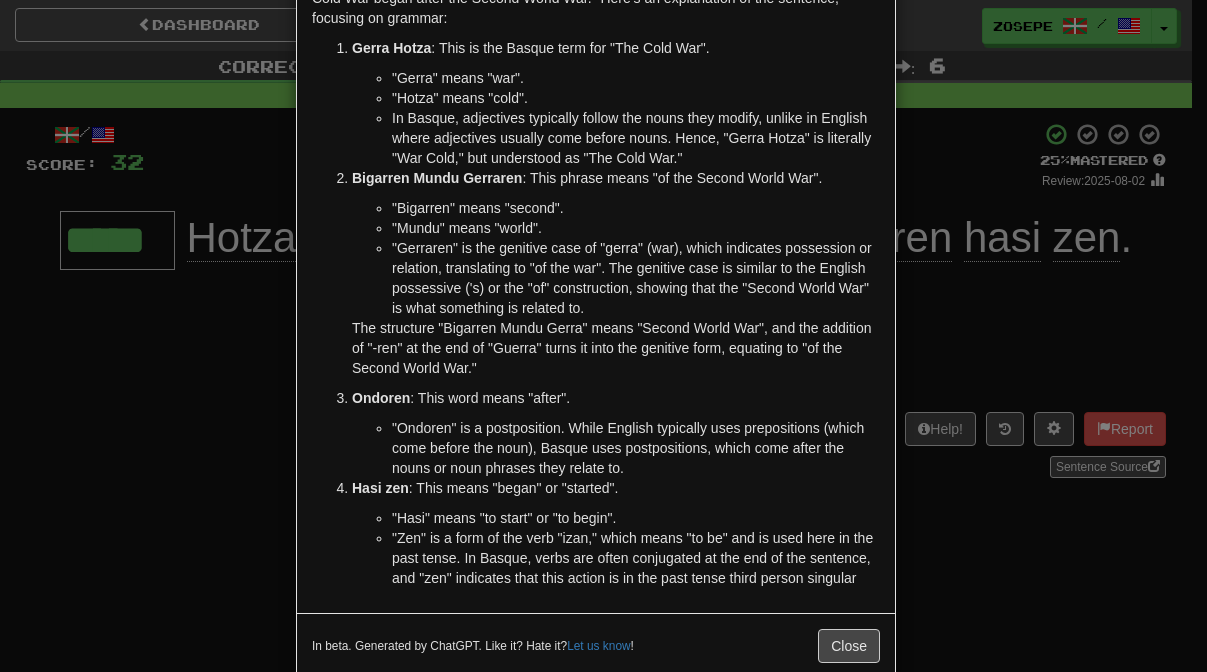 scroll, scrollTop: 186, scrollLeft: 0, axis: vertical 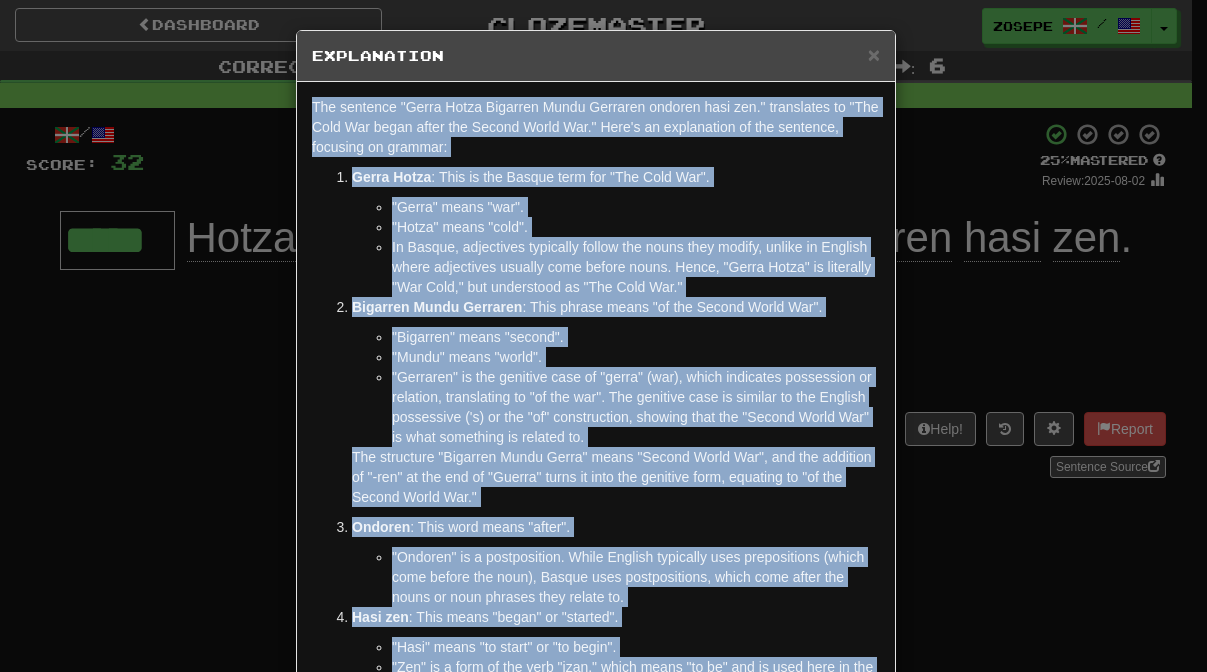drag, startPoint x: 559, startPoint y: 622, endPoint x: 288, endPoint y: 89, distance: 597.9381 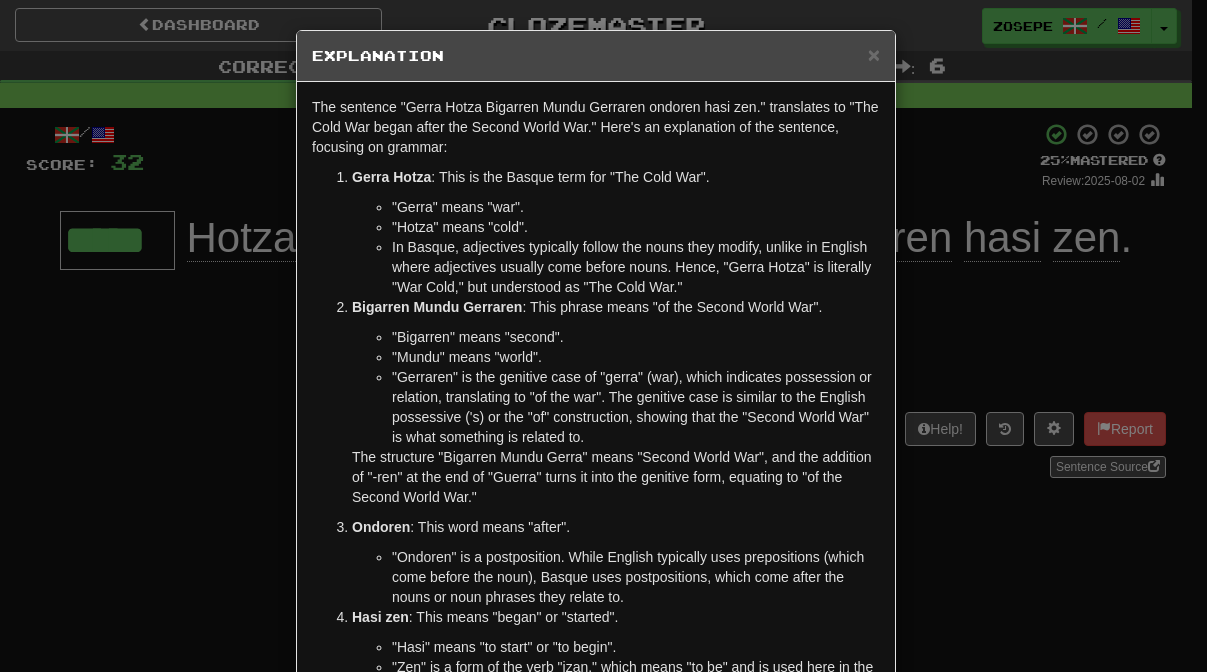 click on "× Explanation" at bounding box center [596, 56] 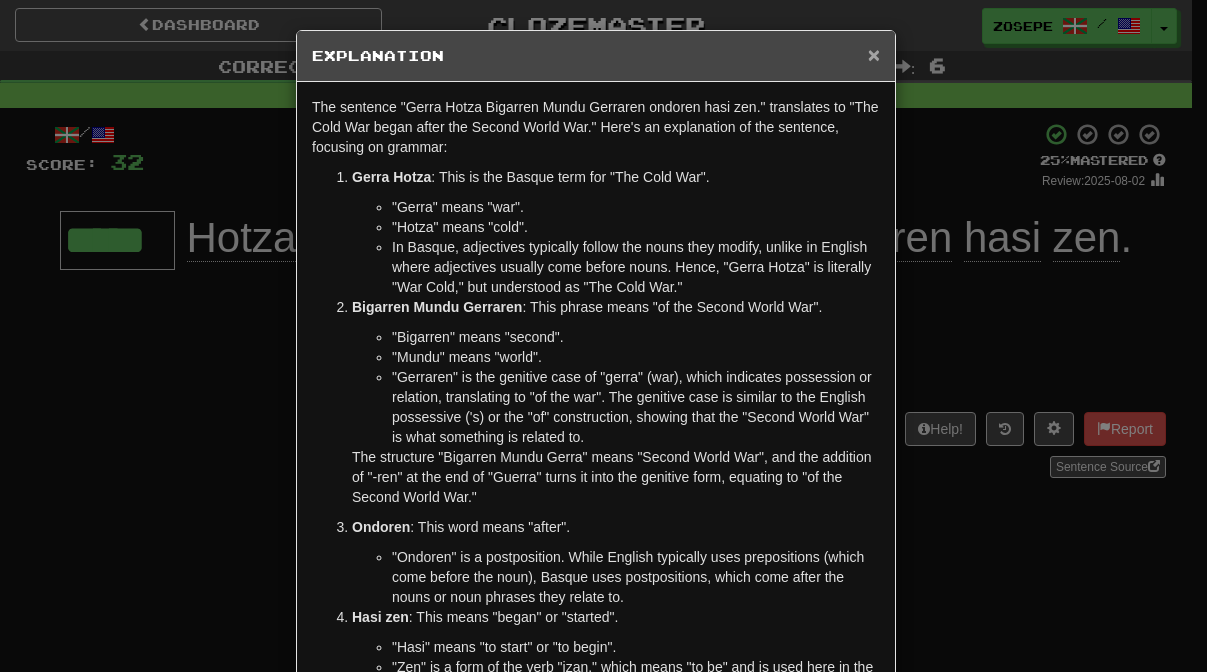 click on "×" at bounding box center (874, 54) 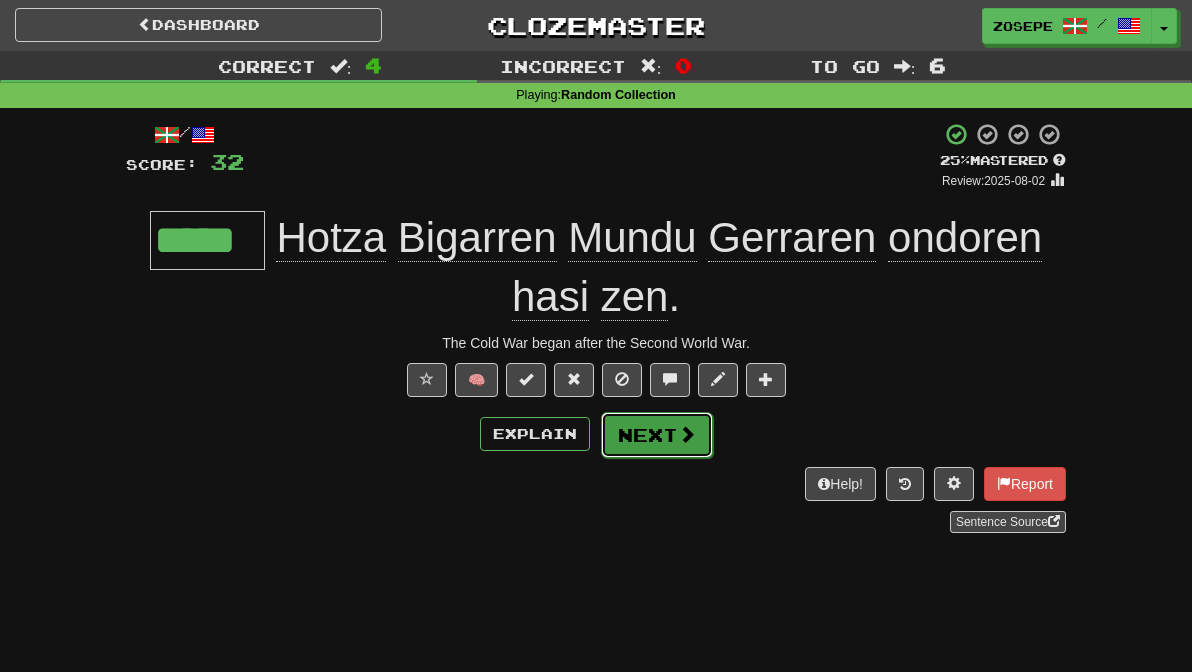 click on "Next" at bounding box center (657, 435) 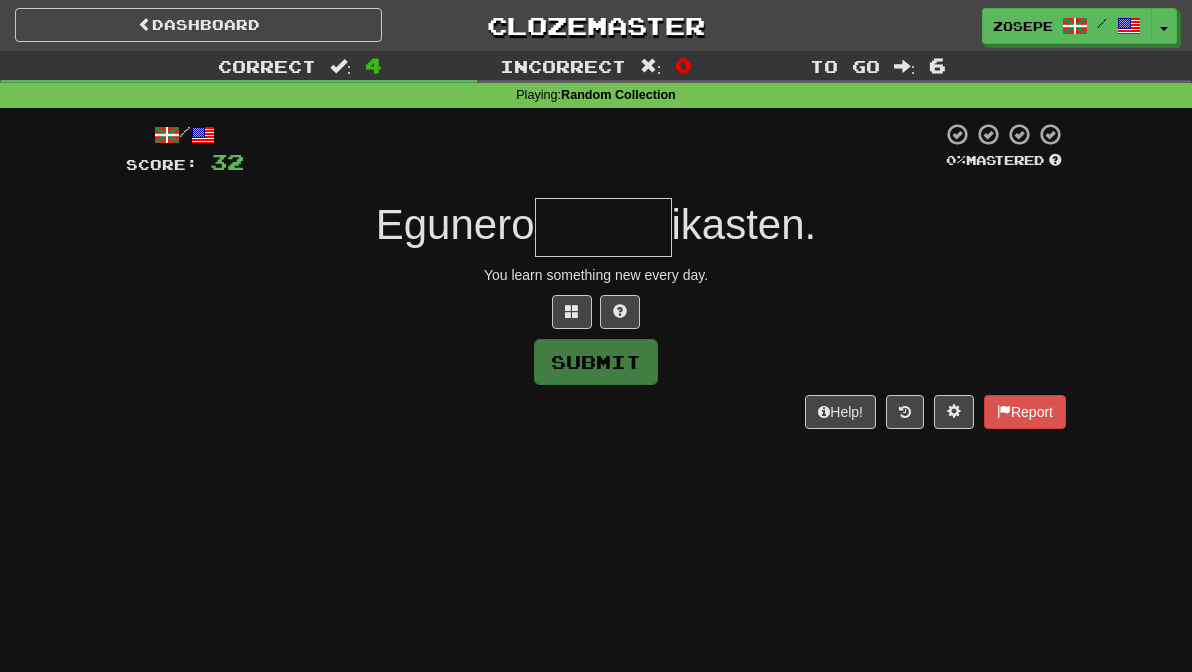type on "*" 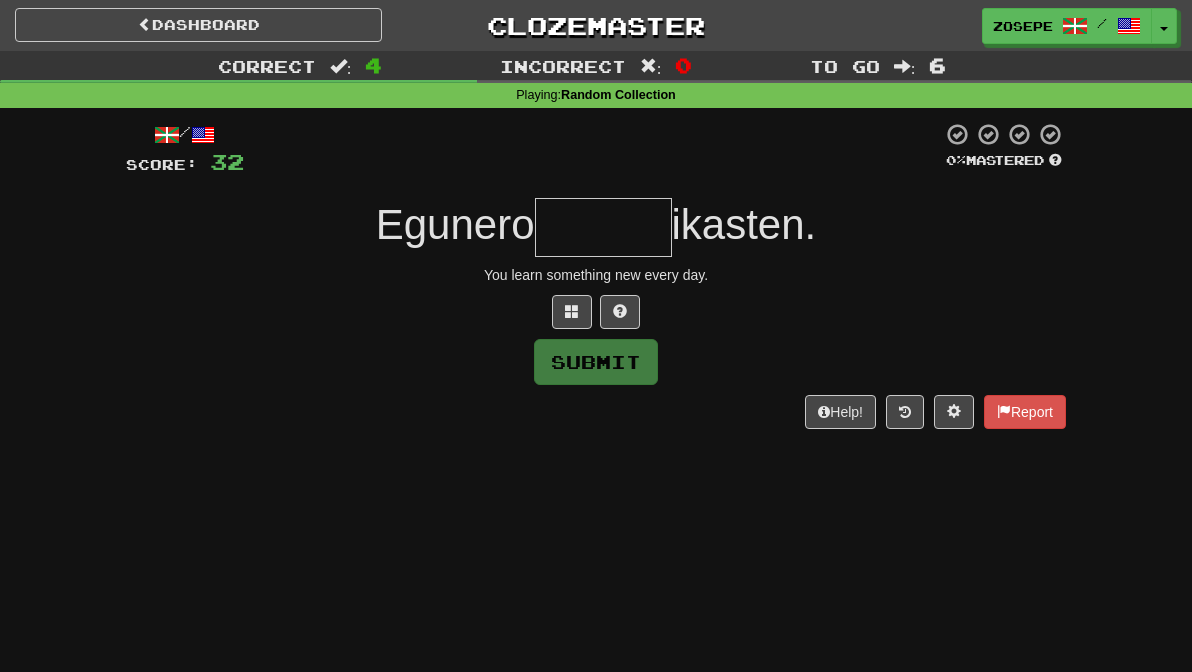 type on "*" 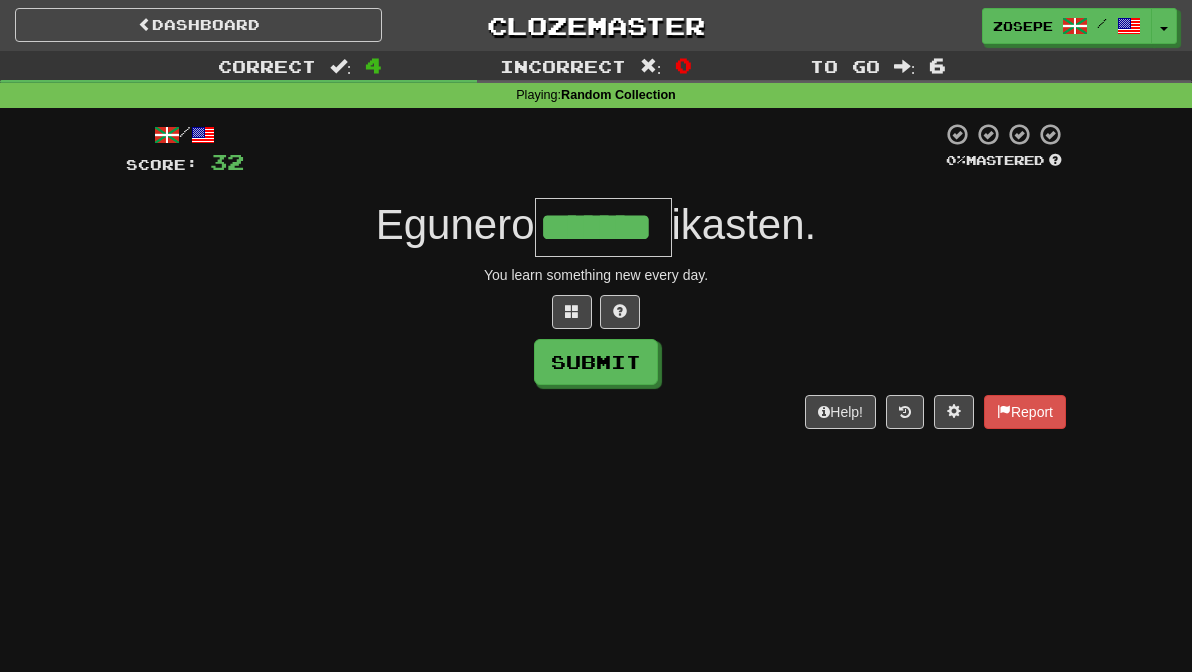 type on "*******" 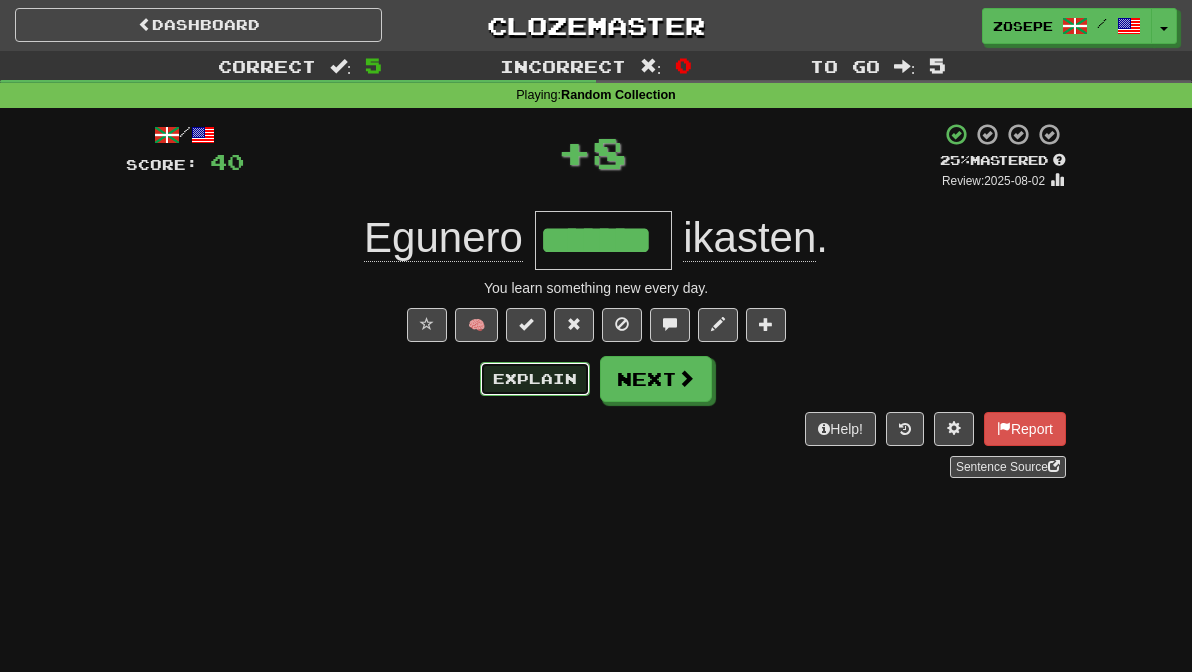 click on "Explain" at bounding box center [535, 379] 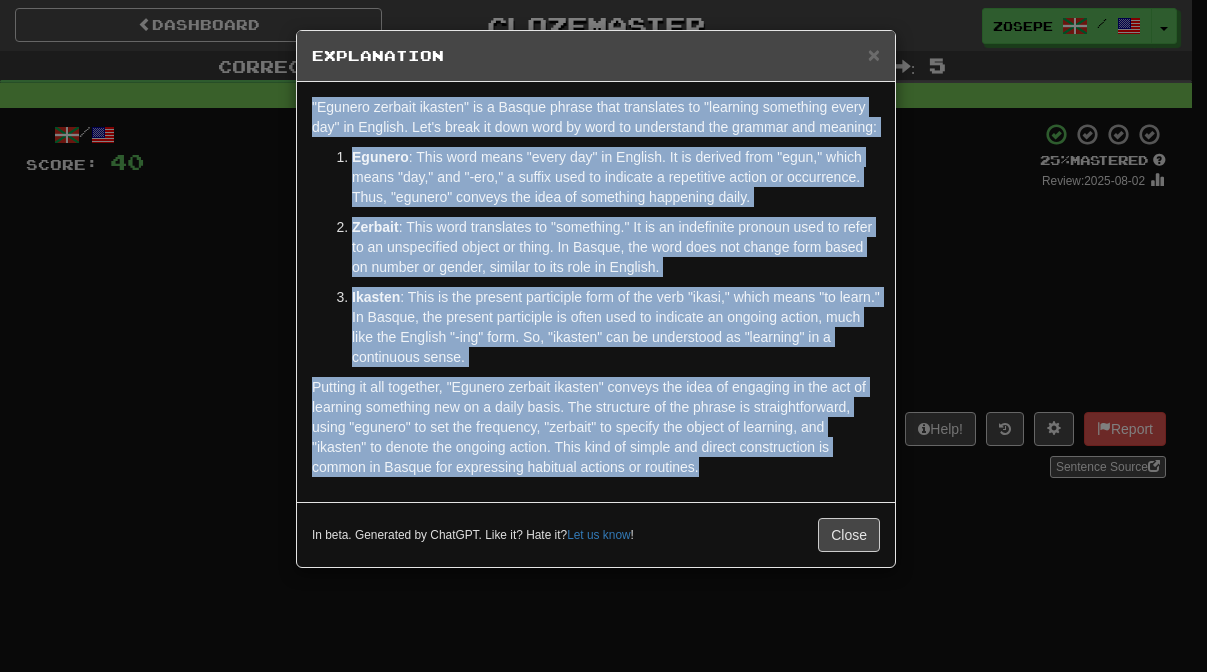 drag, startPoint x: 552, startPoint y: 399, endPoint x: 254, endPoint y: 109, distance: 415.81726 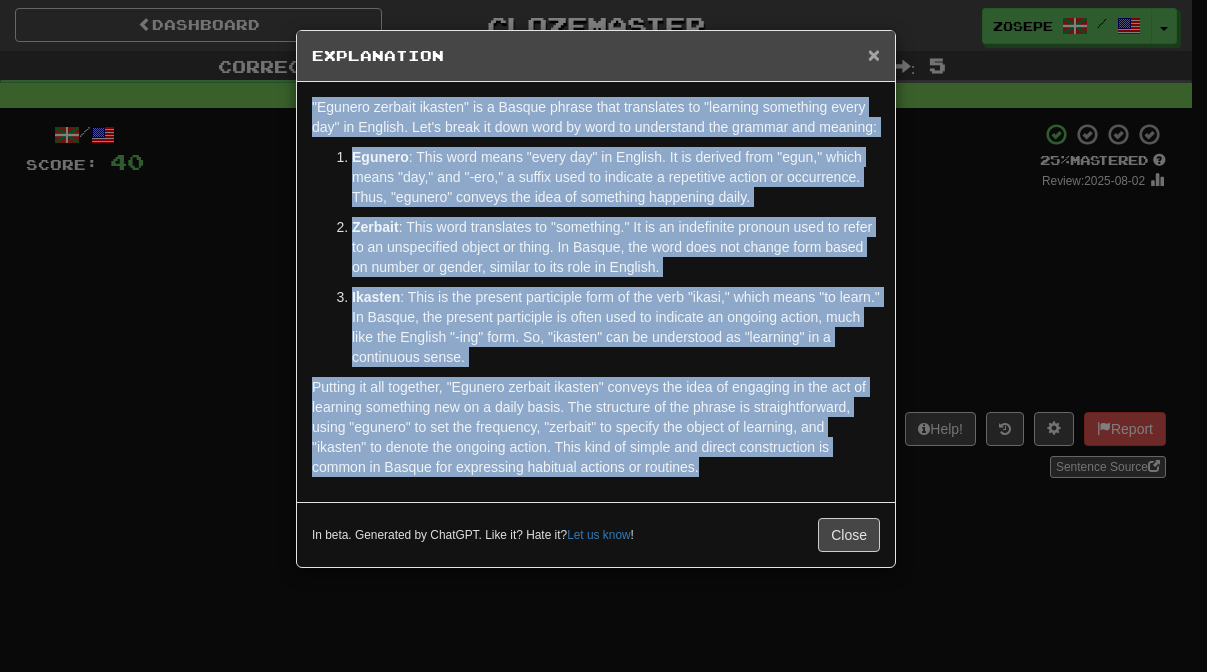 click on "×" at bounding box center (874, 54) 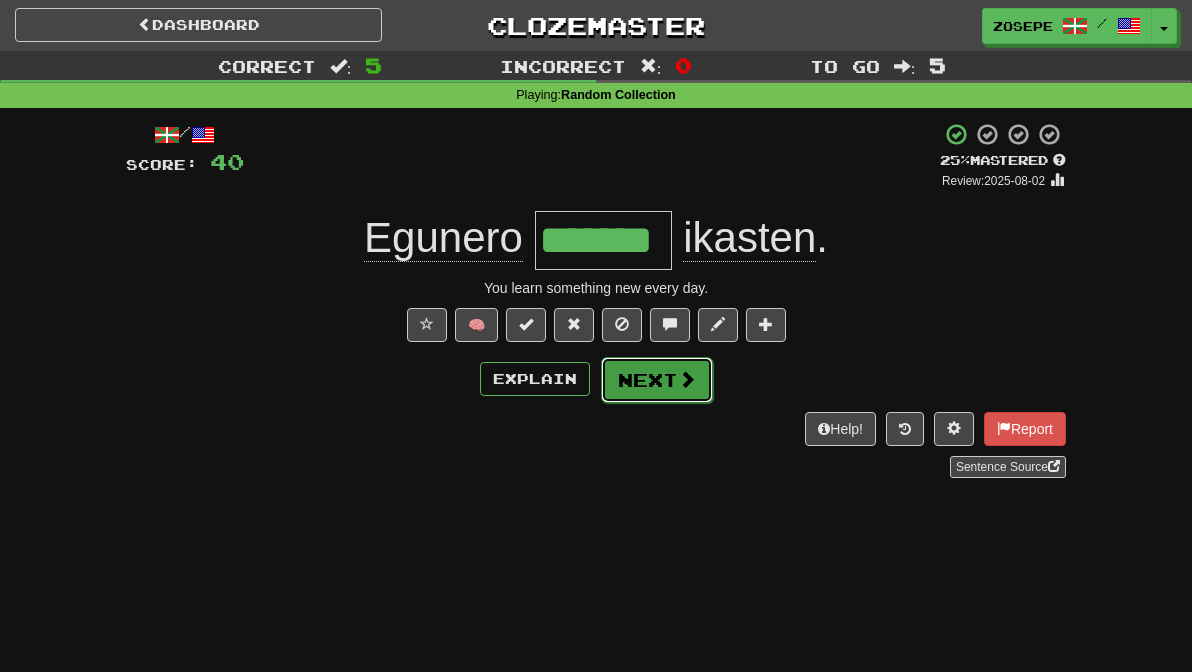 click on "Next" at bounding box center (657, 380) 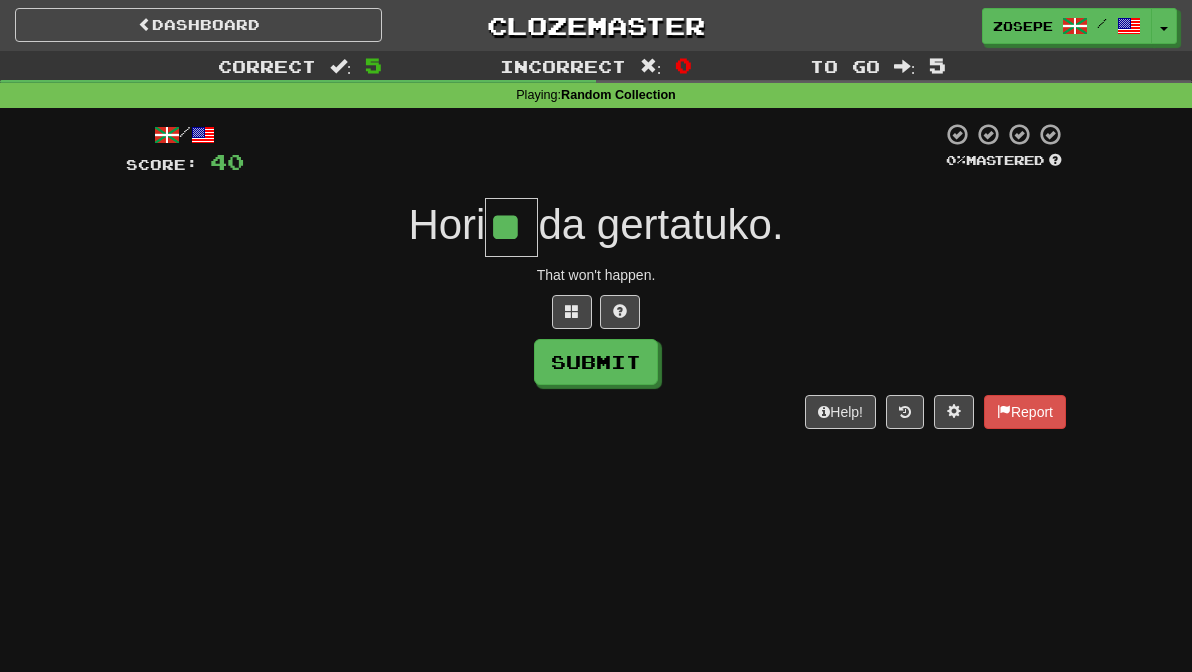 type on "**" 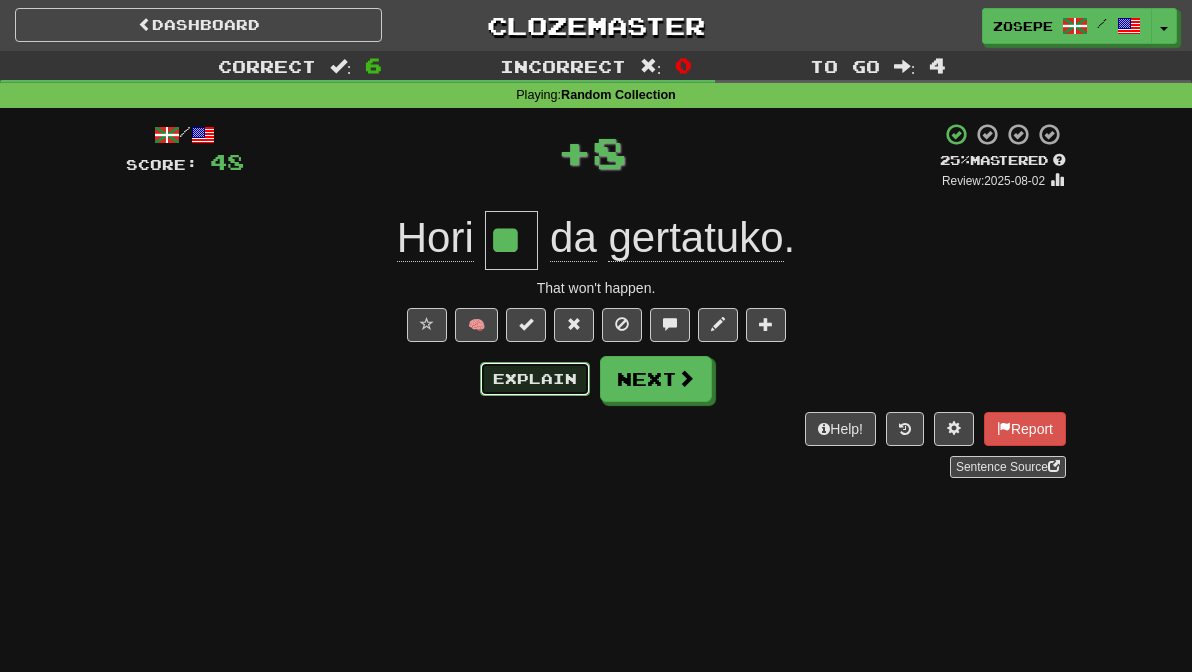 click on "Explain" at bounding box center (535, 379) 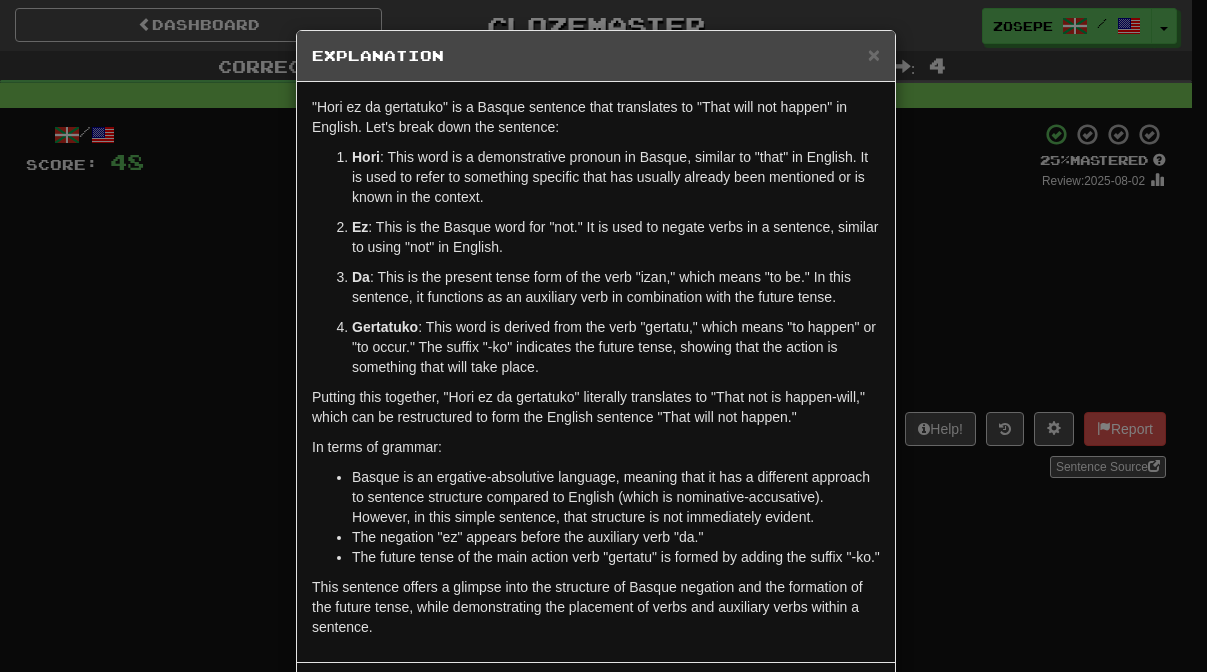 scroll, scrollTop: 106, scrollLeft: 0, axis: vertical 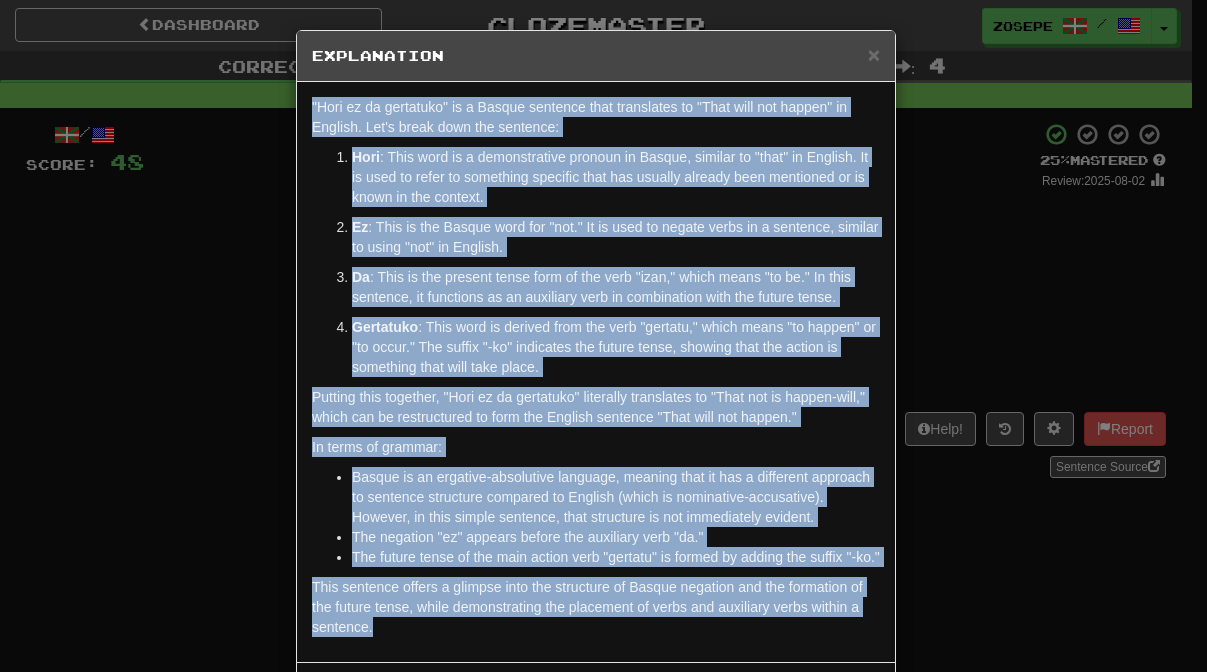 drag, startPoint x: 510, startPoint y: 556, endPoint x: 326, endPoint y: 96, distance: 495.43515 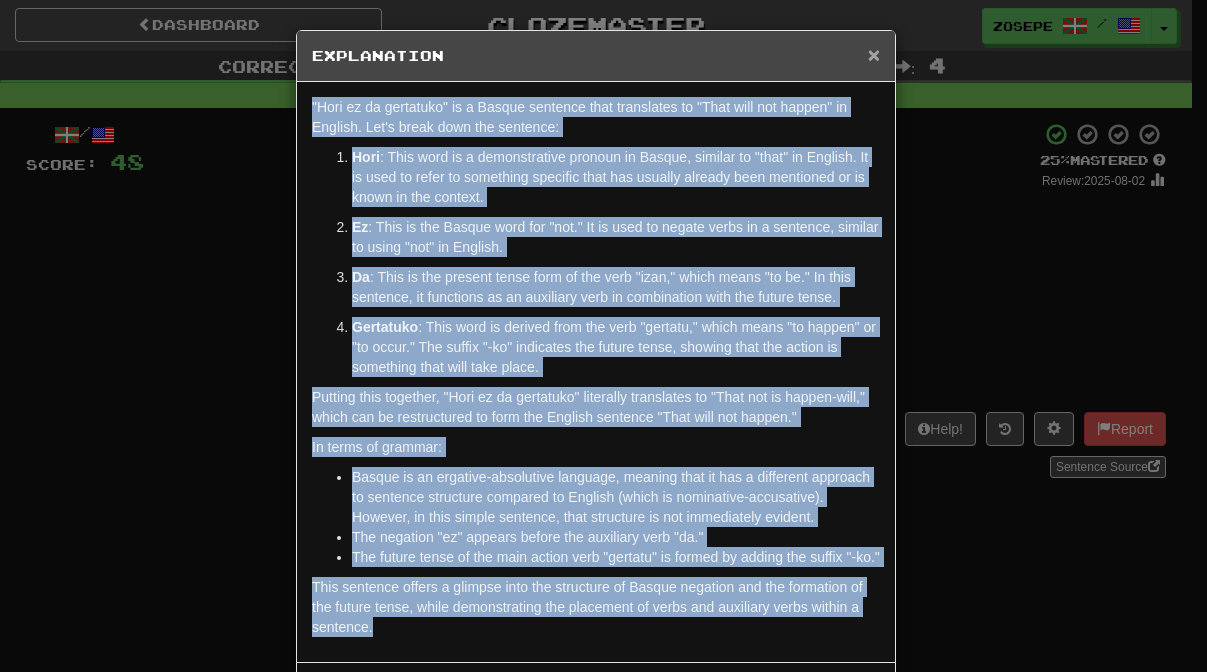 click on "×" at bounding box center (874, 54) 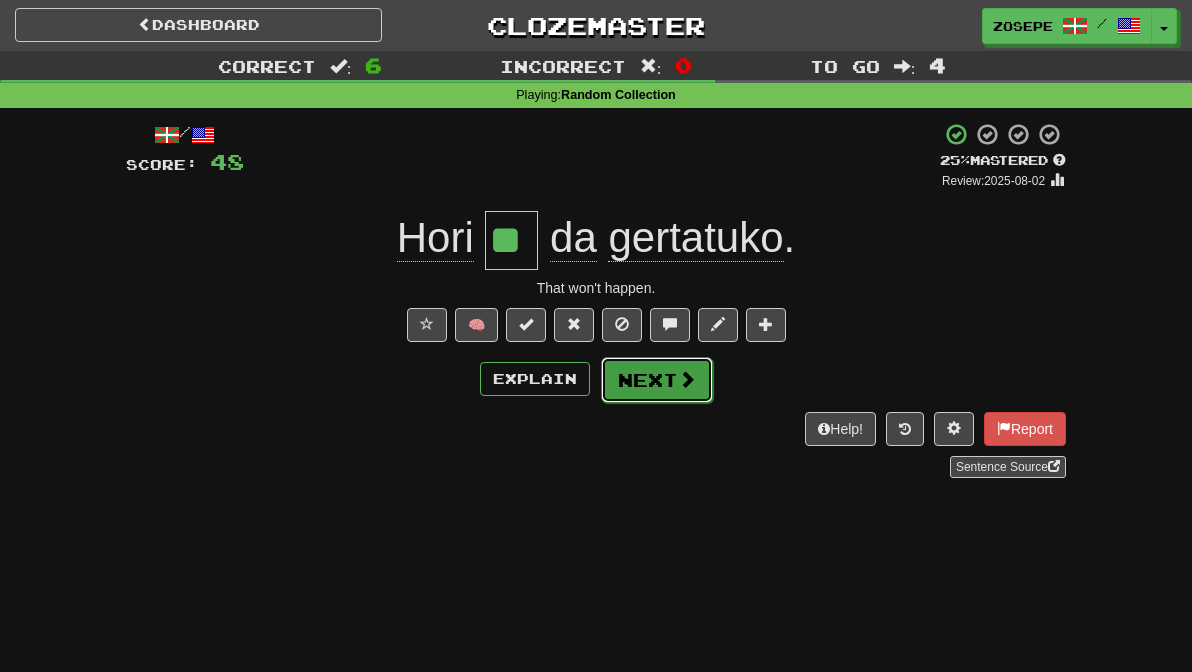 click on "Next" at bounding box center [657, 380] 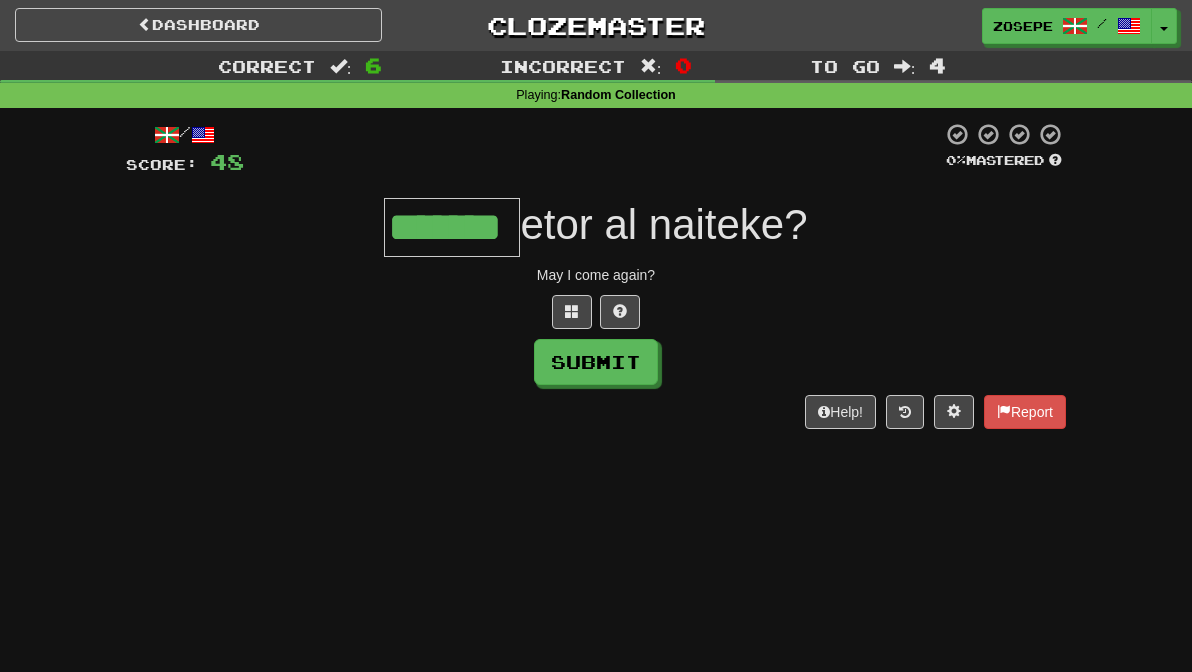 type on "*******" 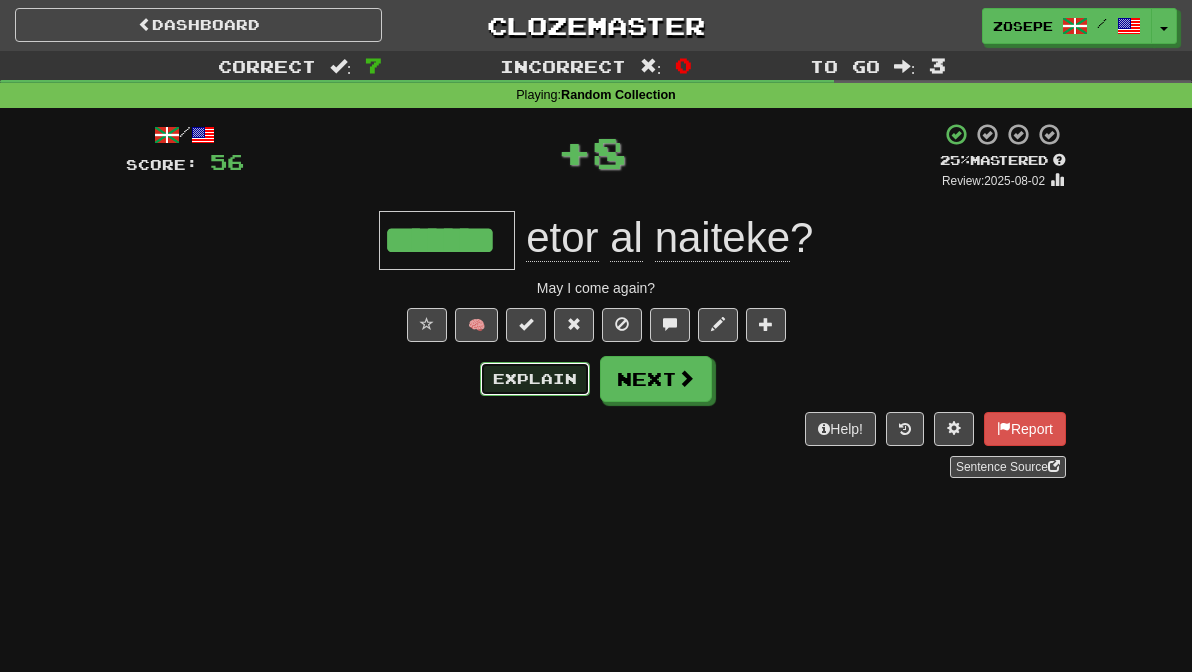 click on "Explain" at bounding box center [535, 379] 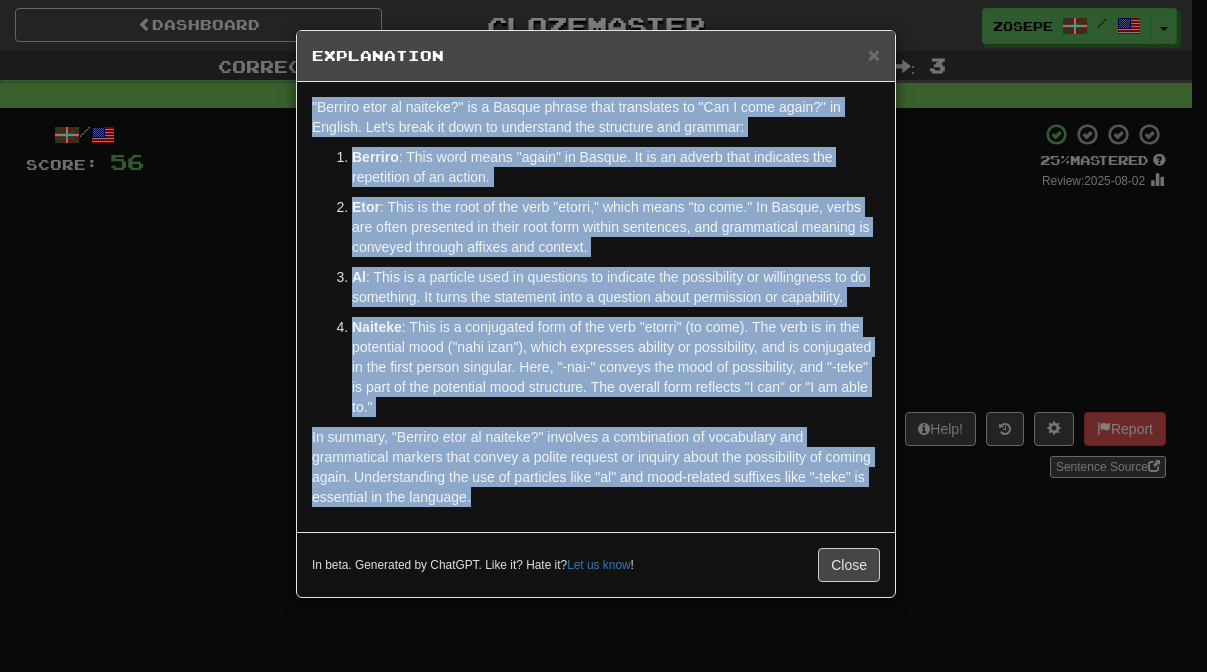 drag, startPoint x: 515, startPoint y: 511, endPoint x: 263, endPoint y: 101, distance: 481.25253 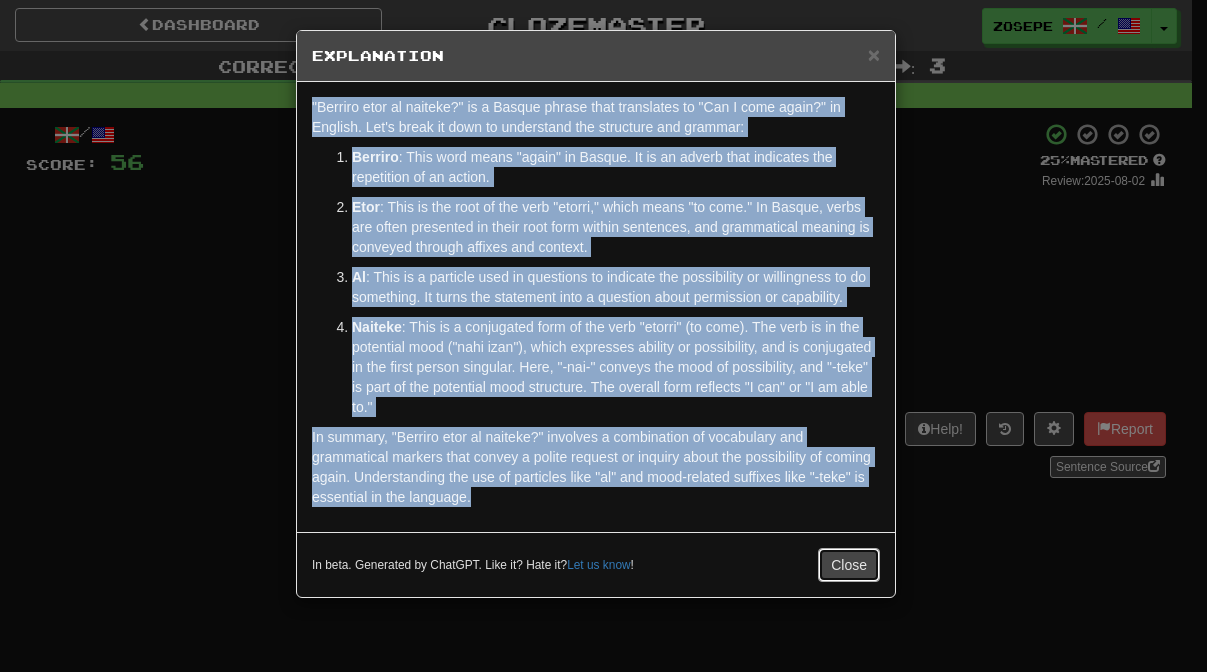 click on "Close" at bounding box center [849, 565] 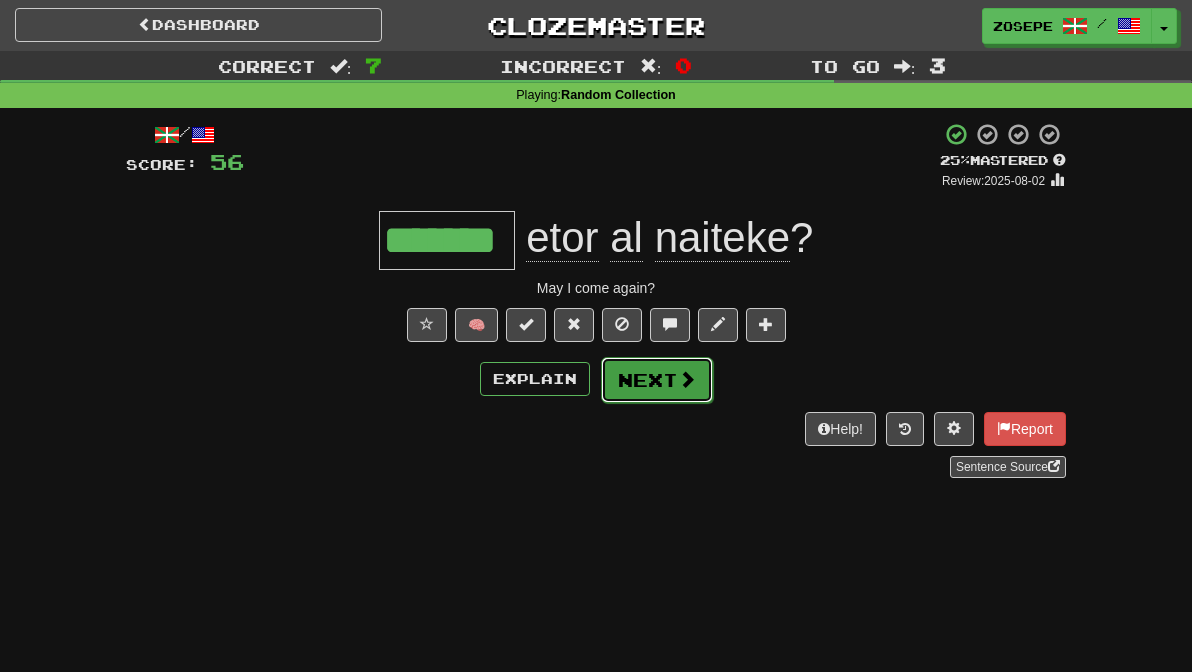click on "Next" at bounding box center [657, 380] 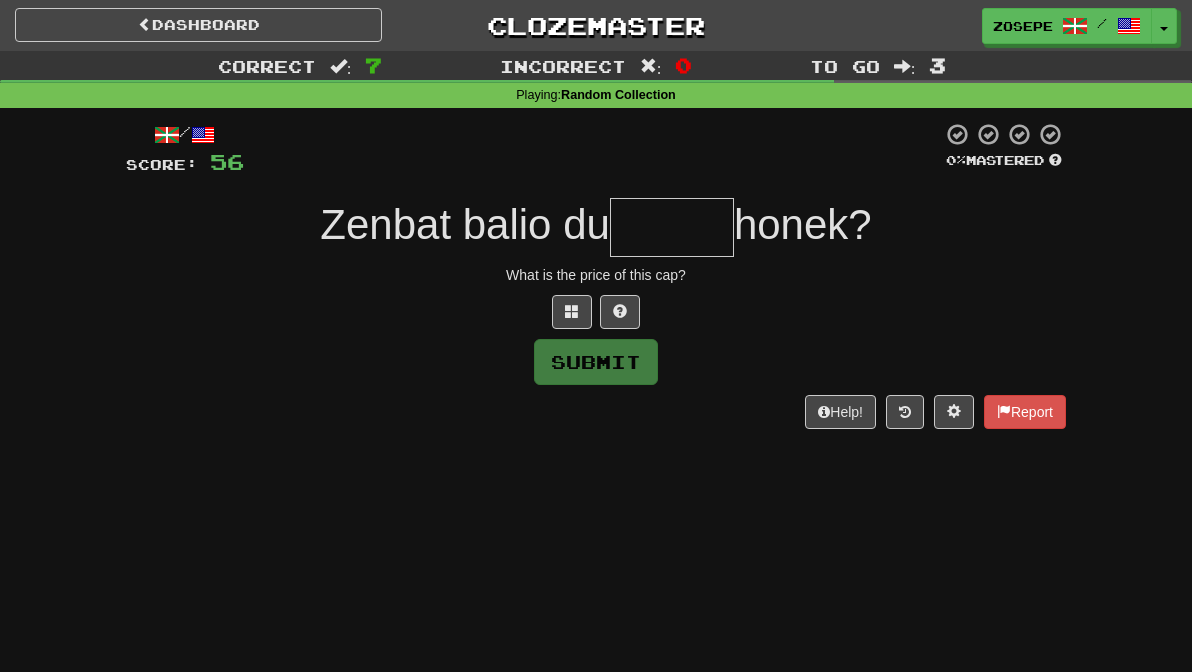 type on "*" 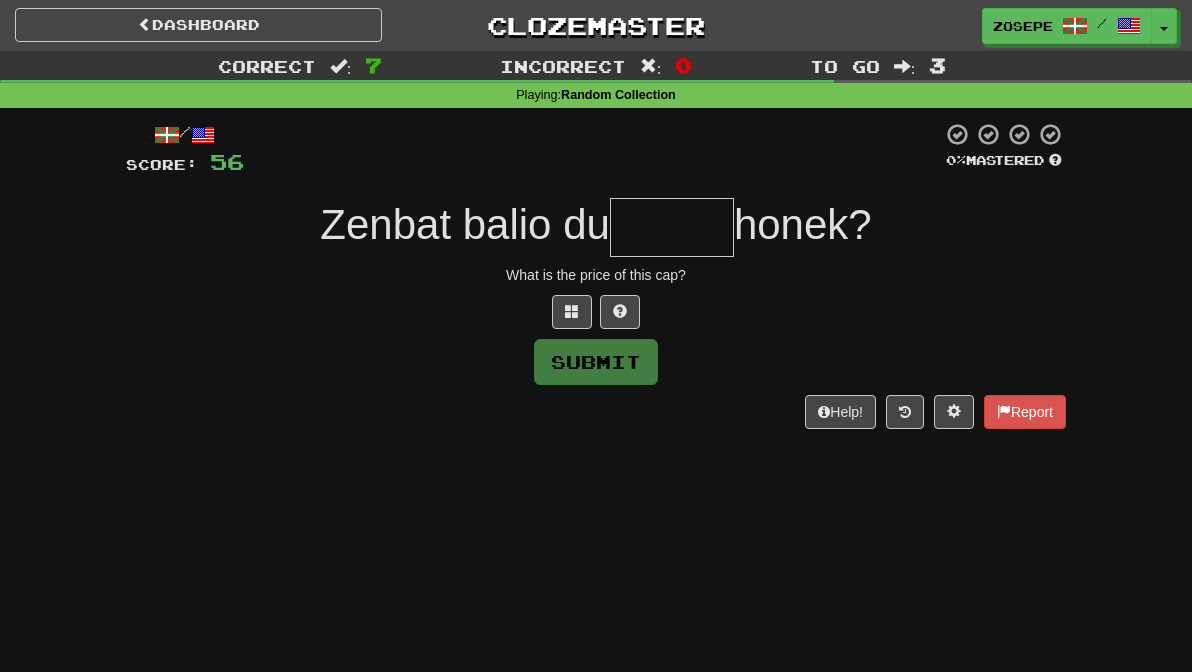 type on "*" 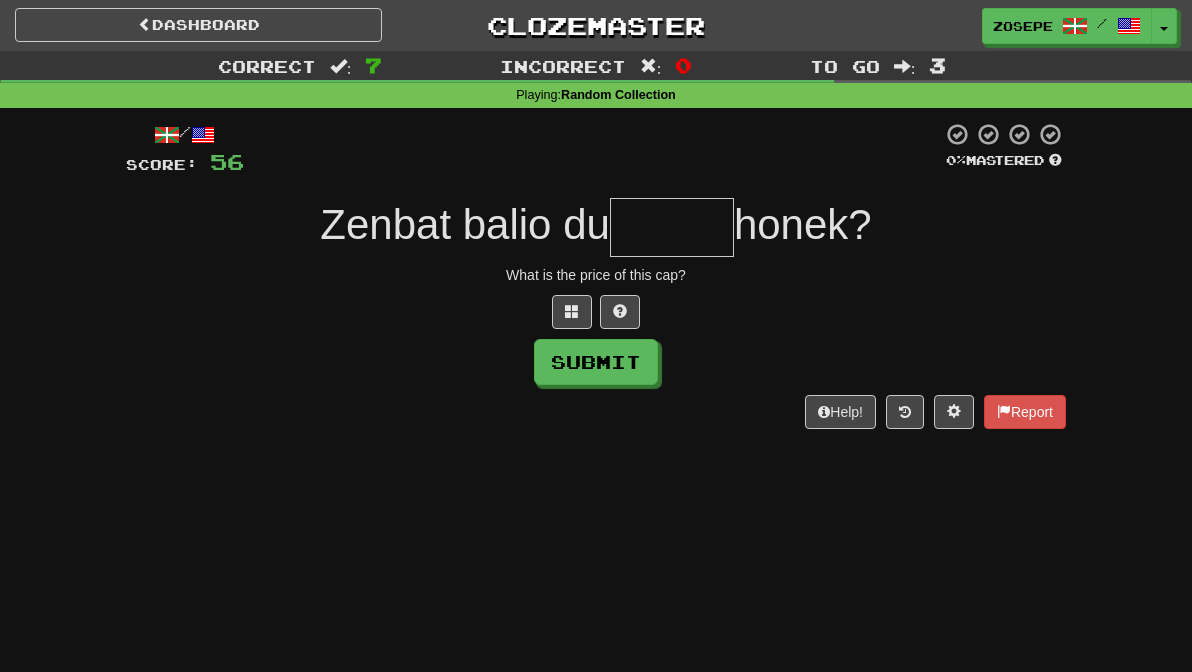 type on "*" 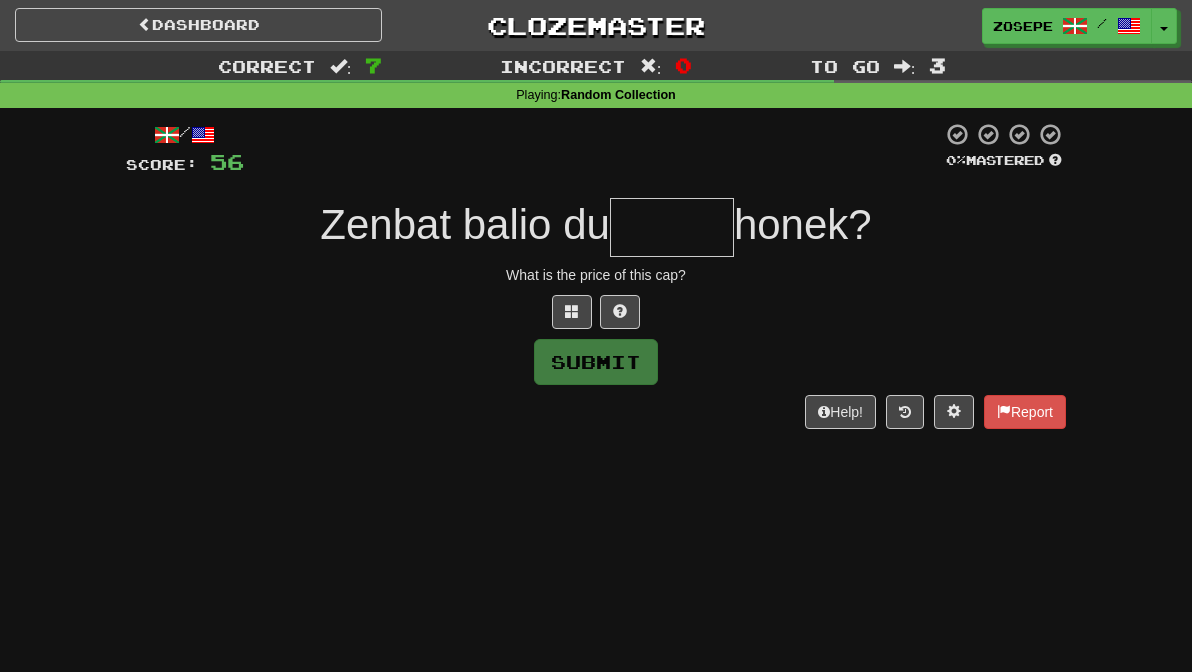 type on "*" 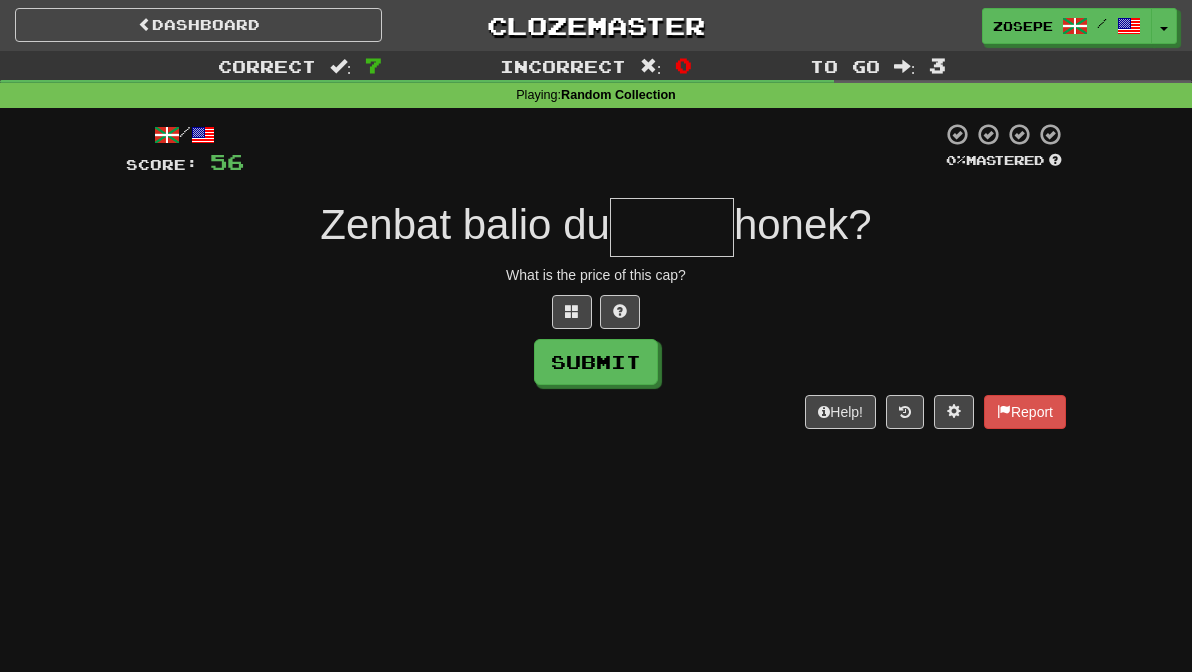 type on "*" 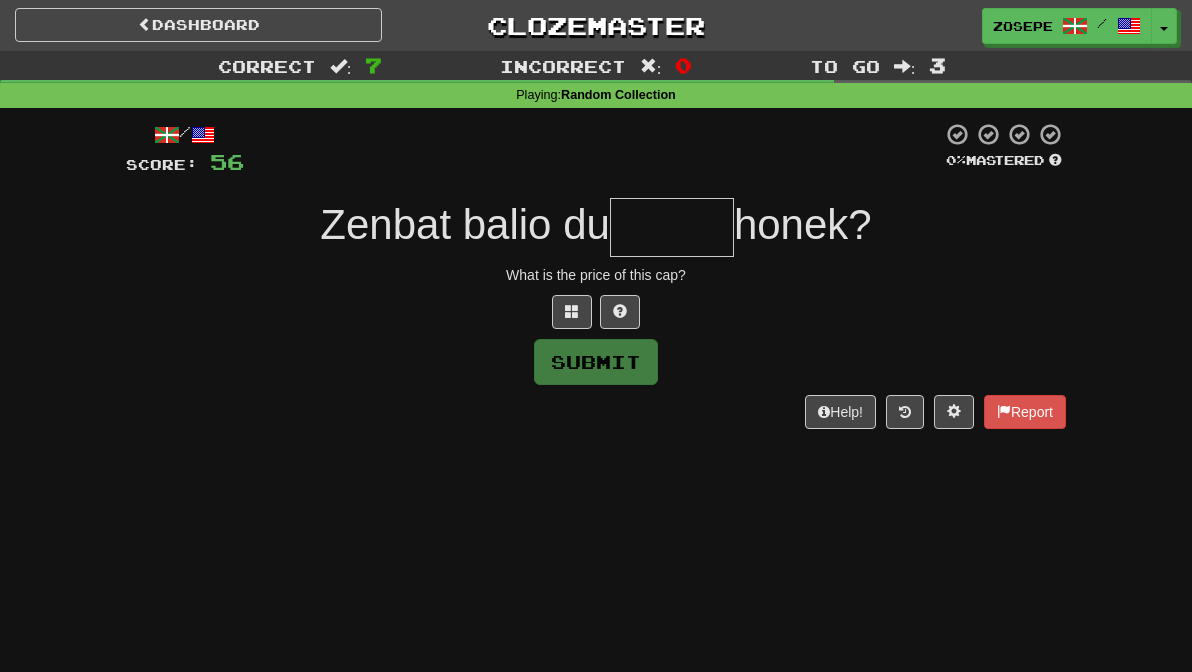 type on "*" 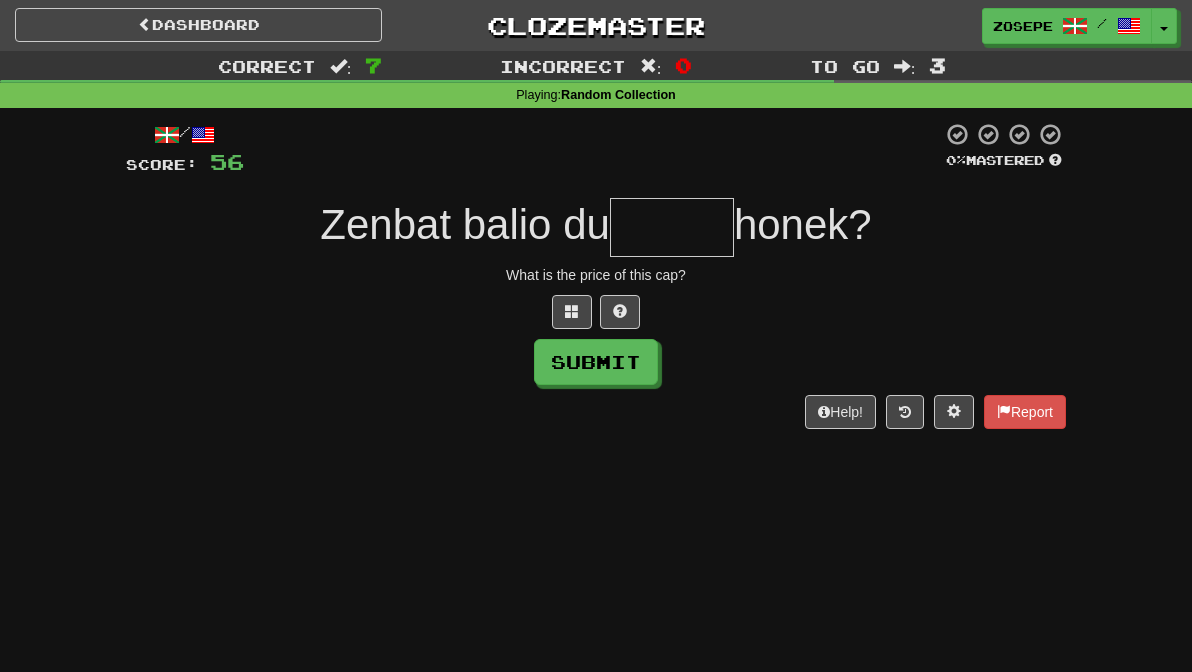 type on "*" 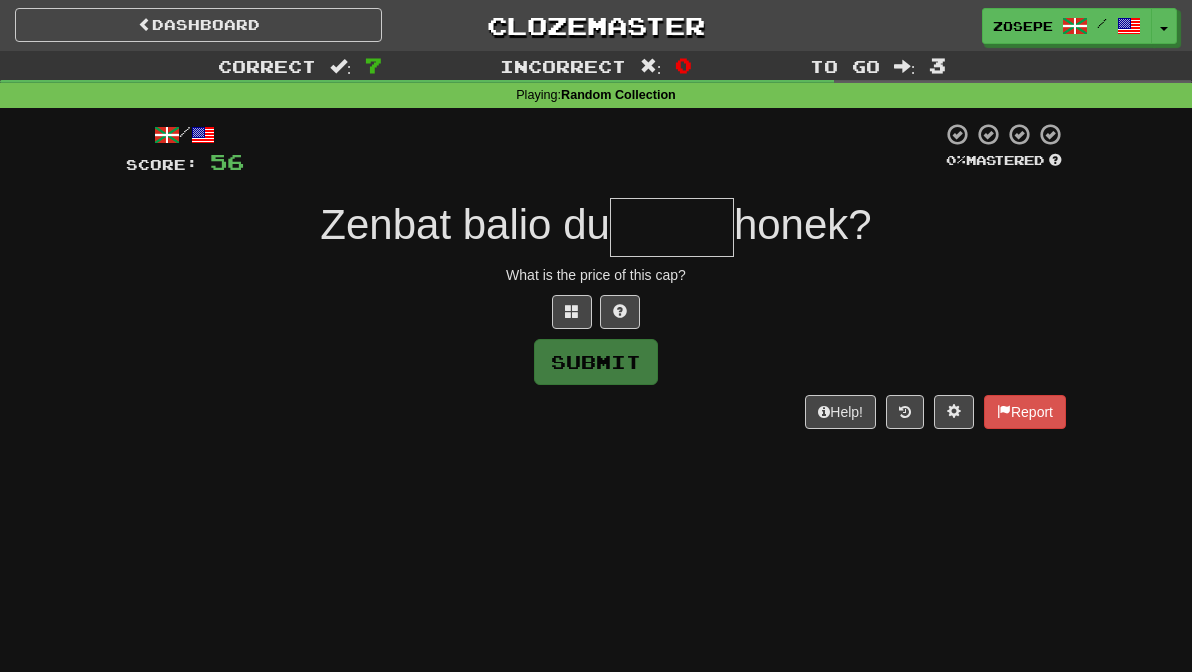 type on "*" 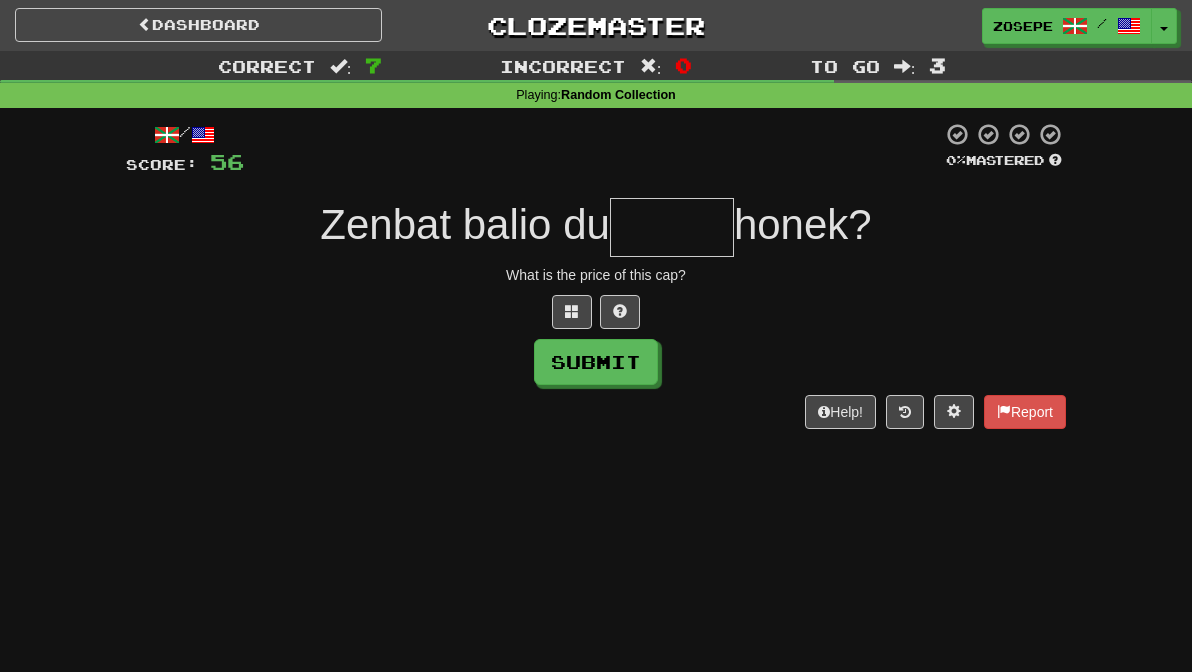 type on "*" 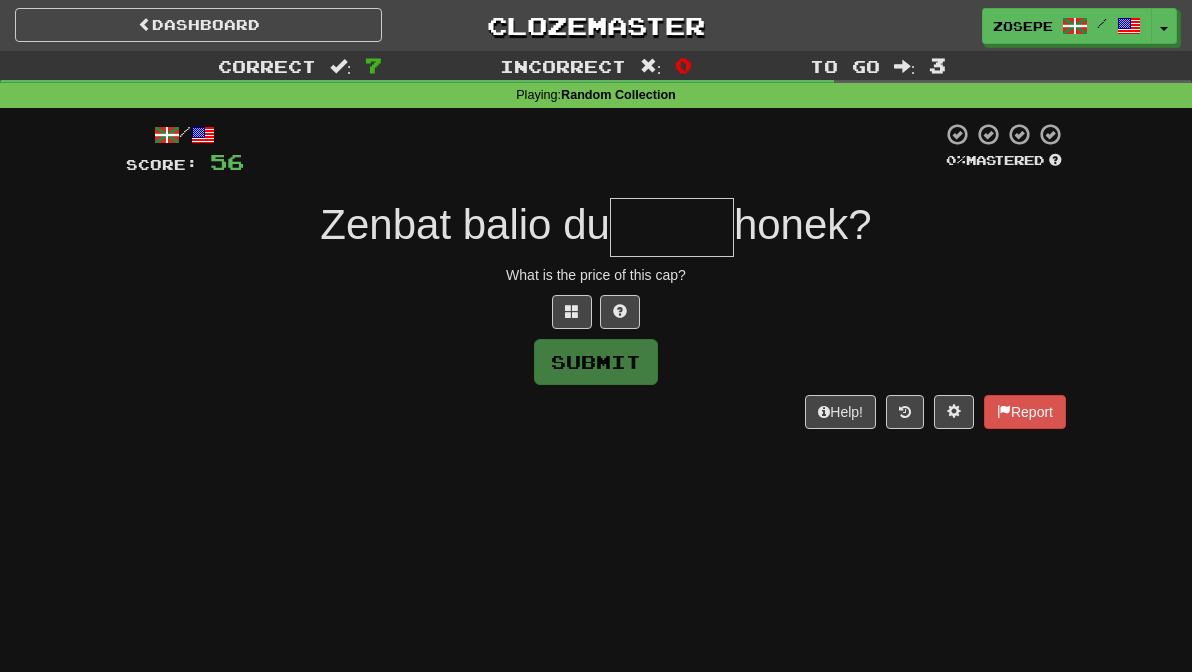 type on "*" 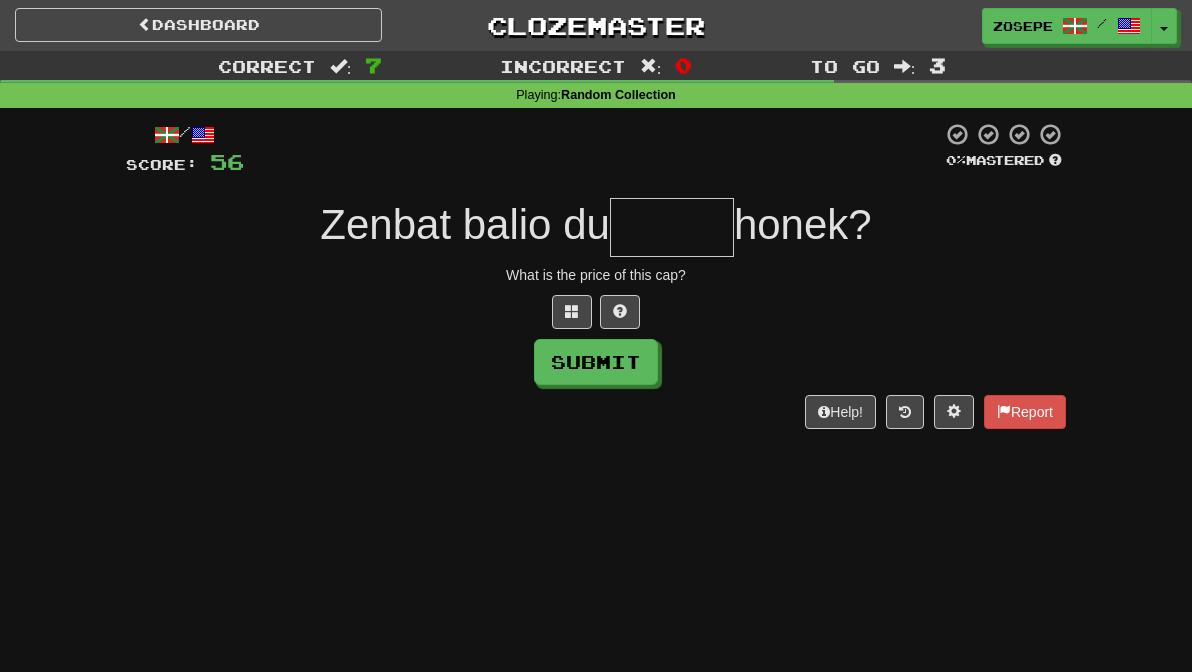 type on "*" 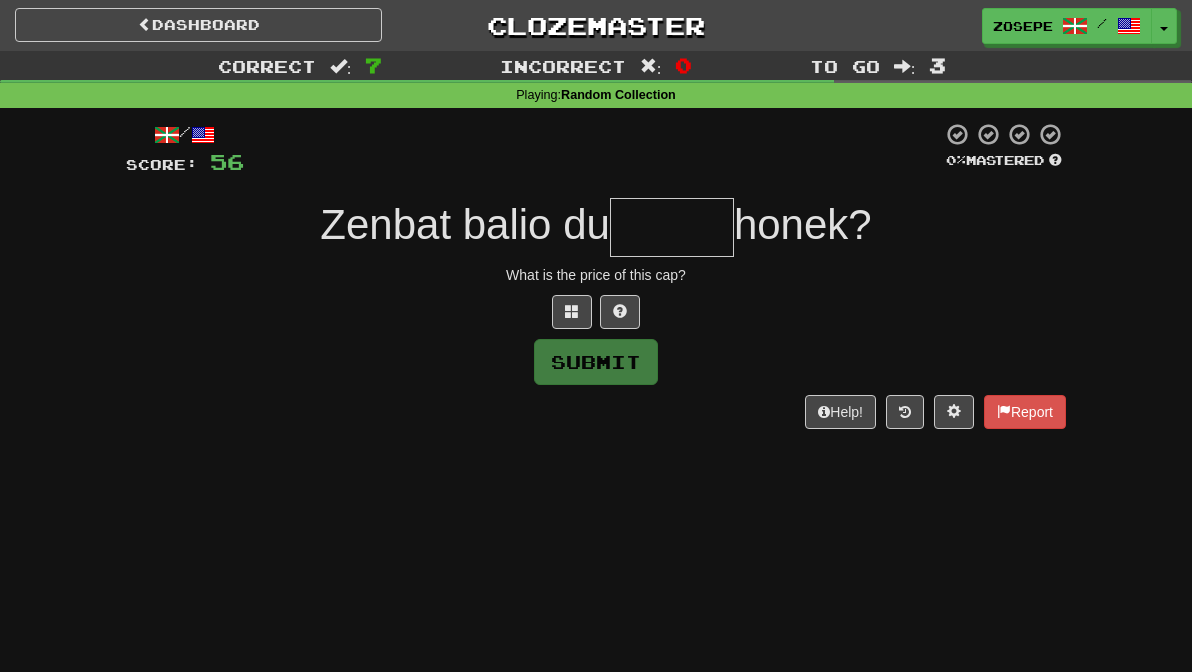 type on "*" 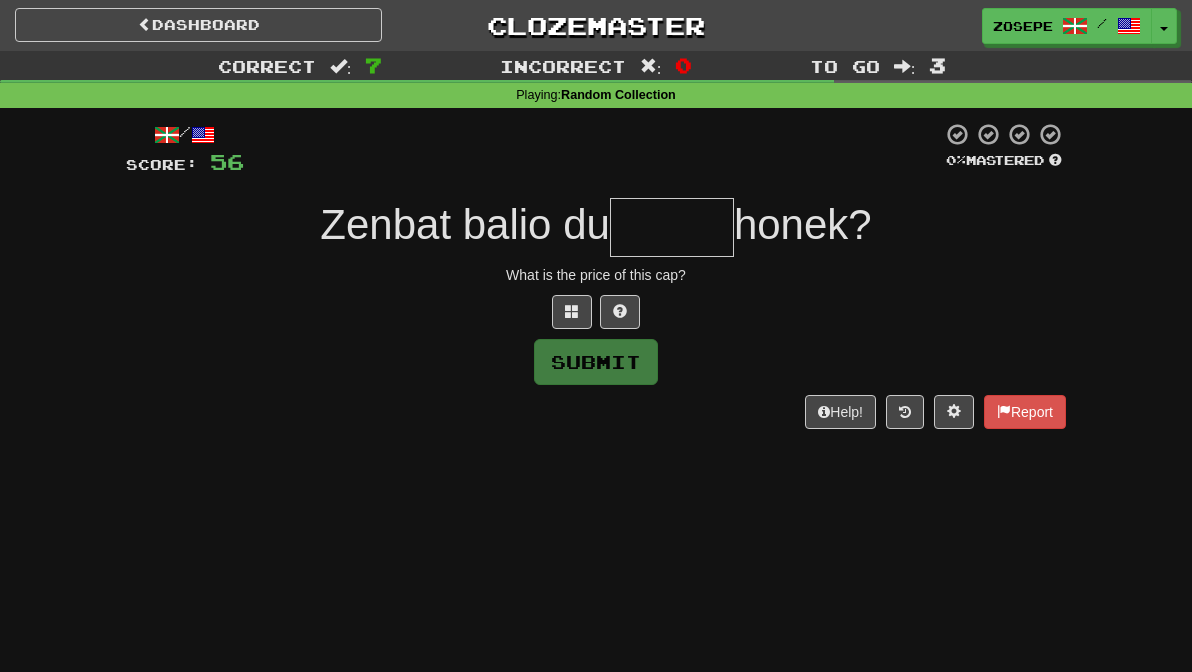 type on "*" 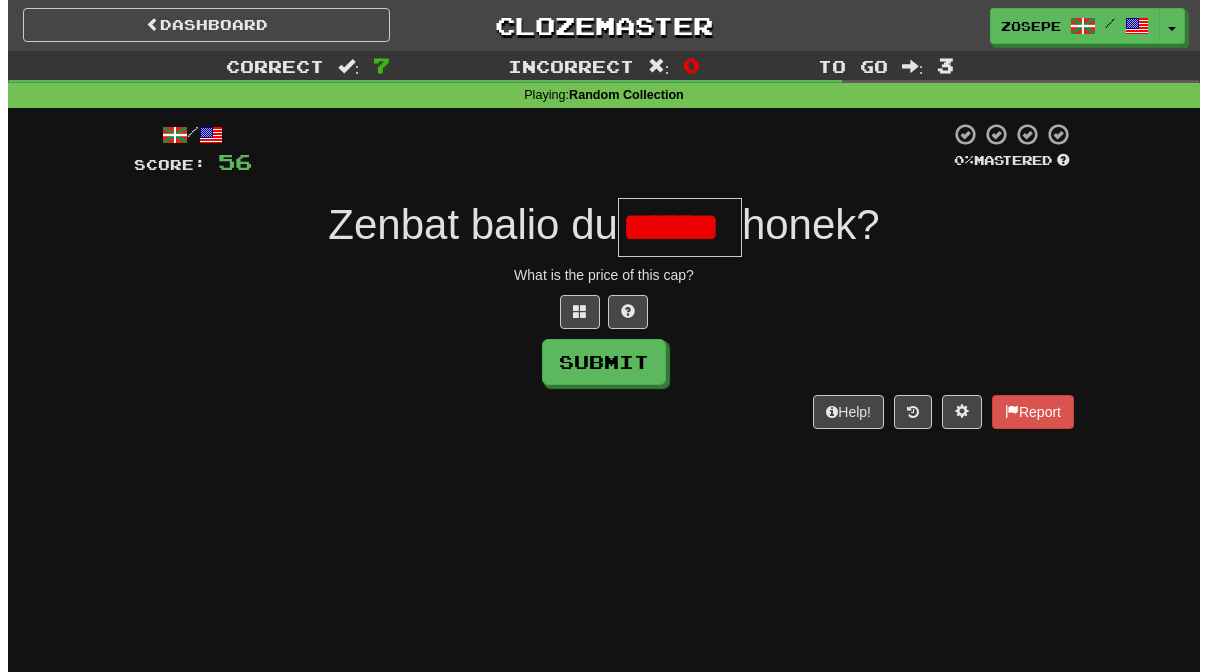 scroll, scrollTop: 0, scrollLeft: 0, axis: both 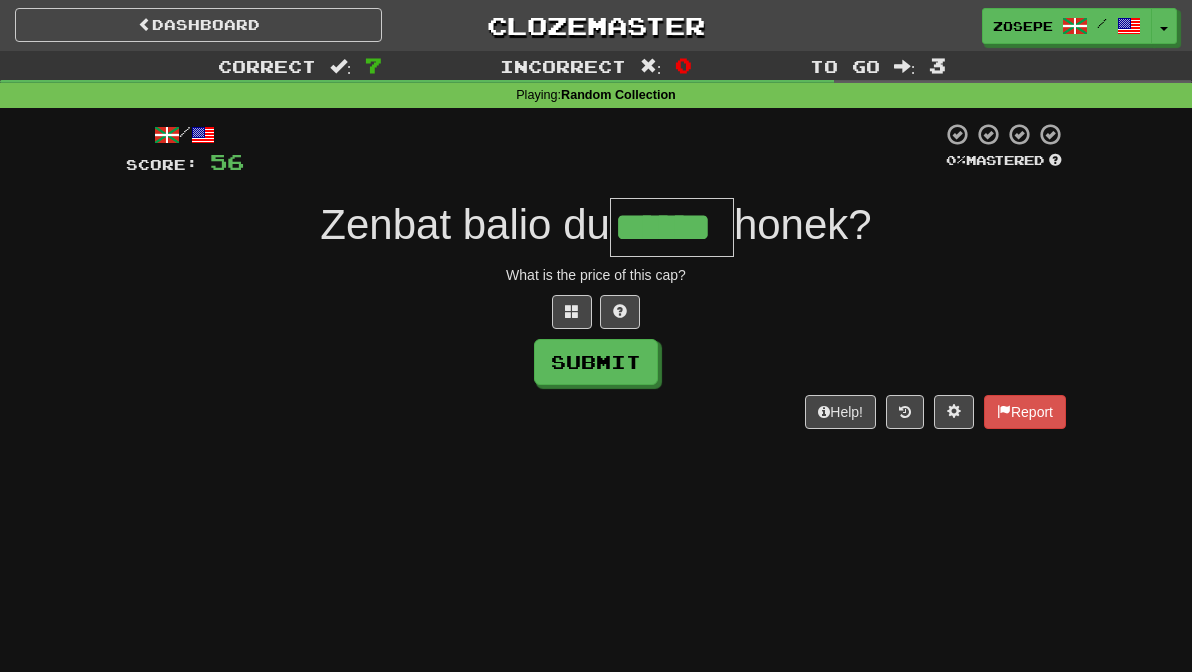 type on "******" 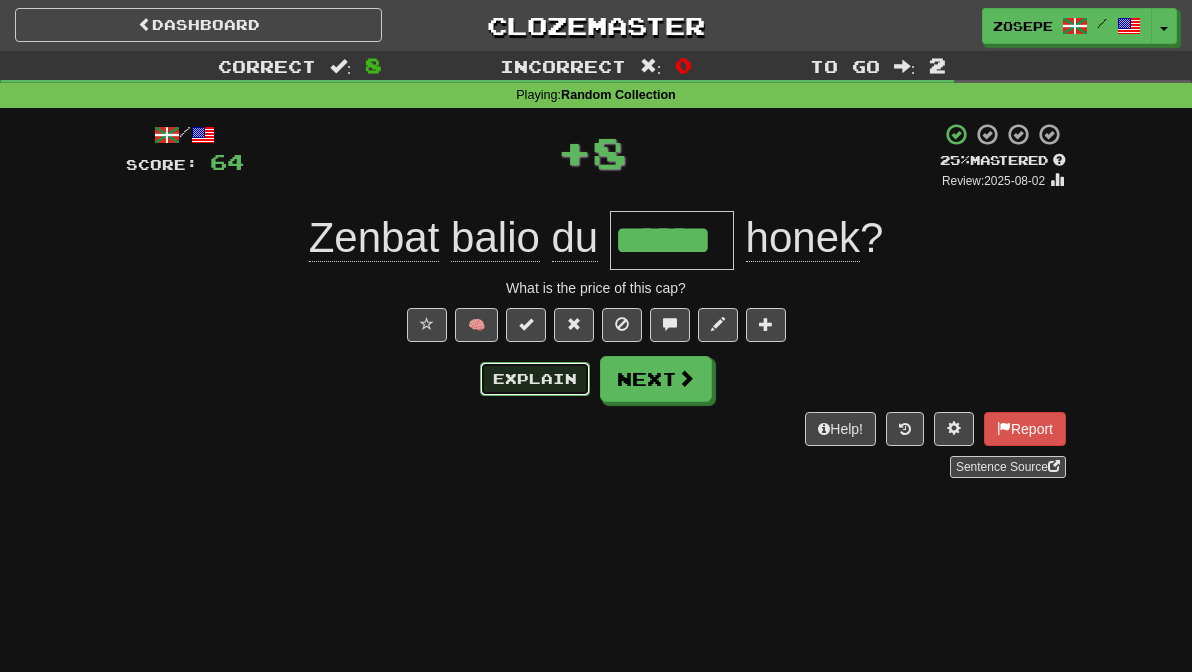 click on "Explain" at bounding box center [535, 379] 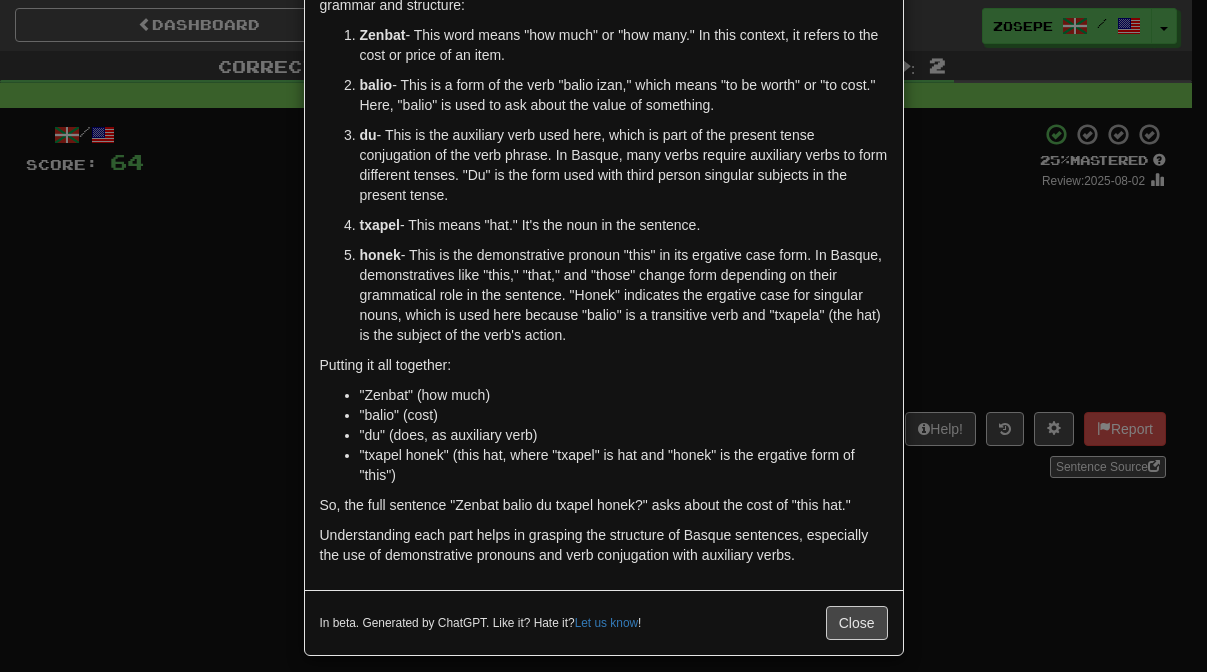 scroll, scrollTop: 141, scrollLeft: 0, axis: vertical 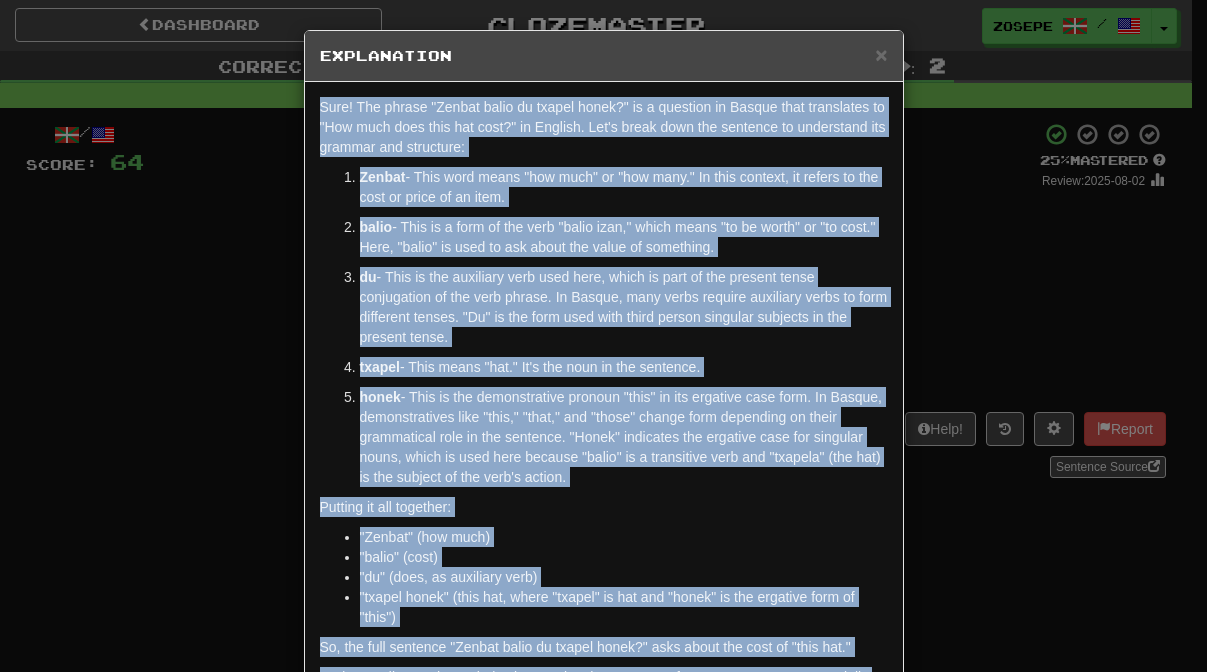 drag, startPoint x: 807, startPoint y: 570, endPoint x: 299, endPoint y: 72, distance: 711.3846 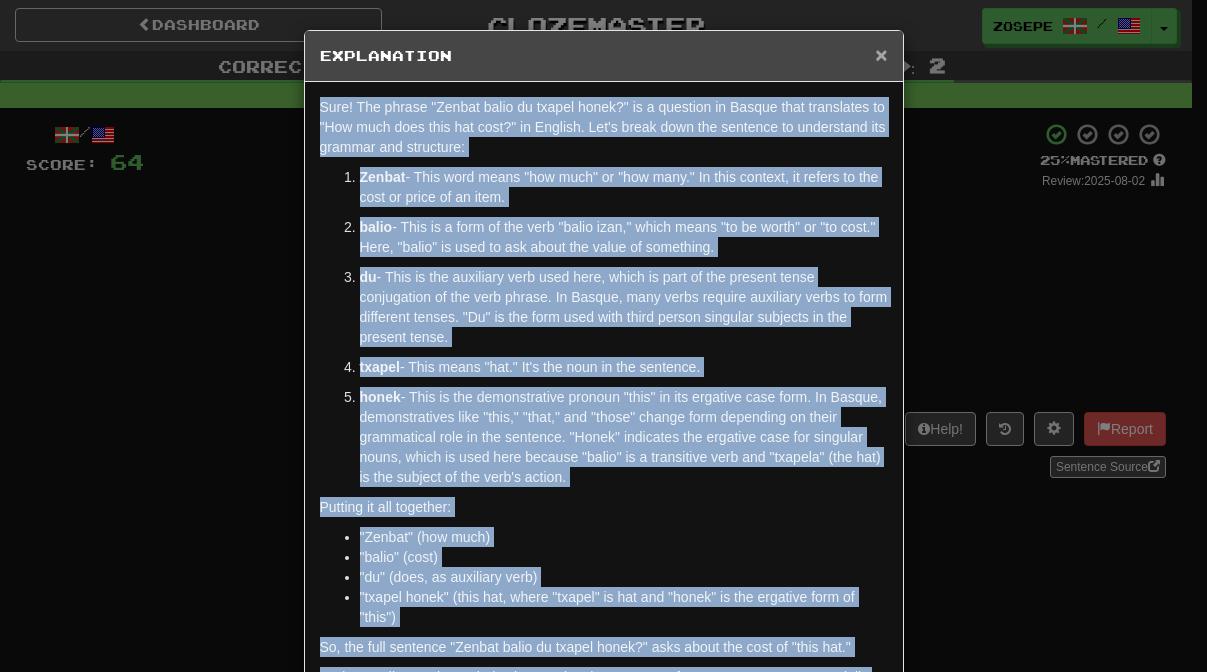 click on "×" at bounding box center [881, 54] 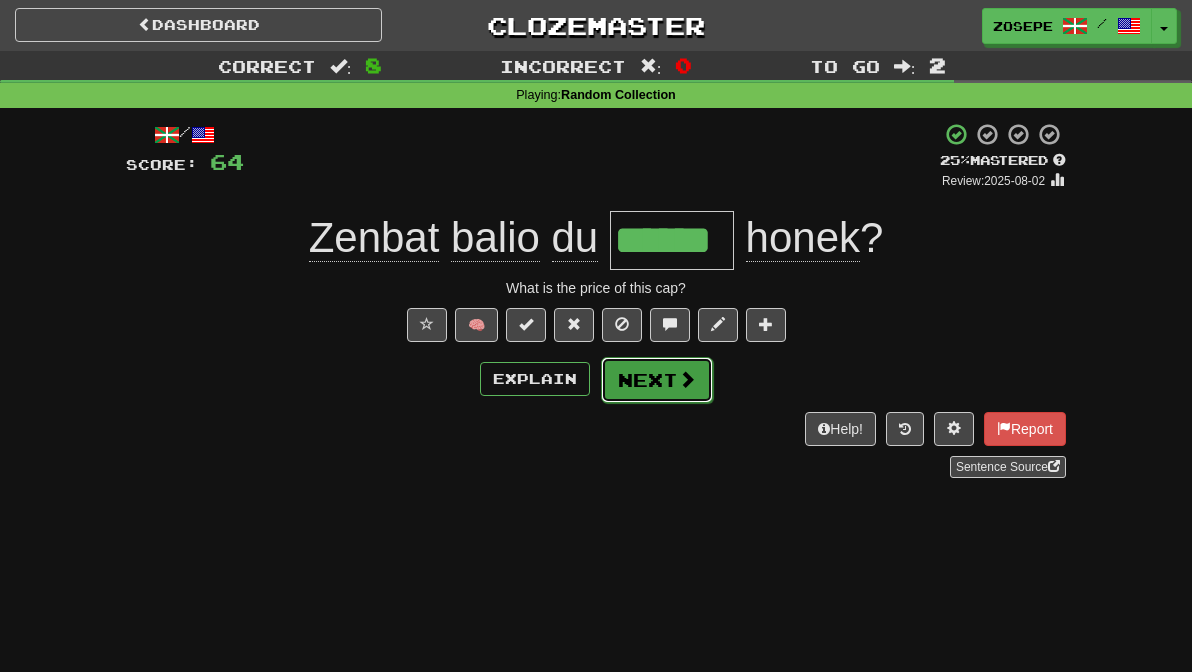 click on "Next" at bounding box center [657, 380] 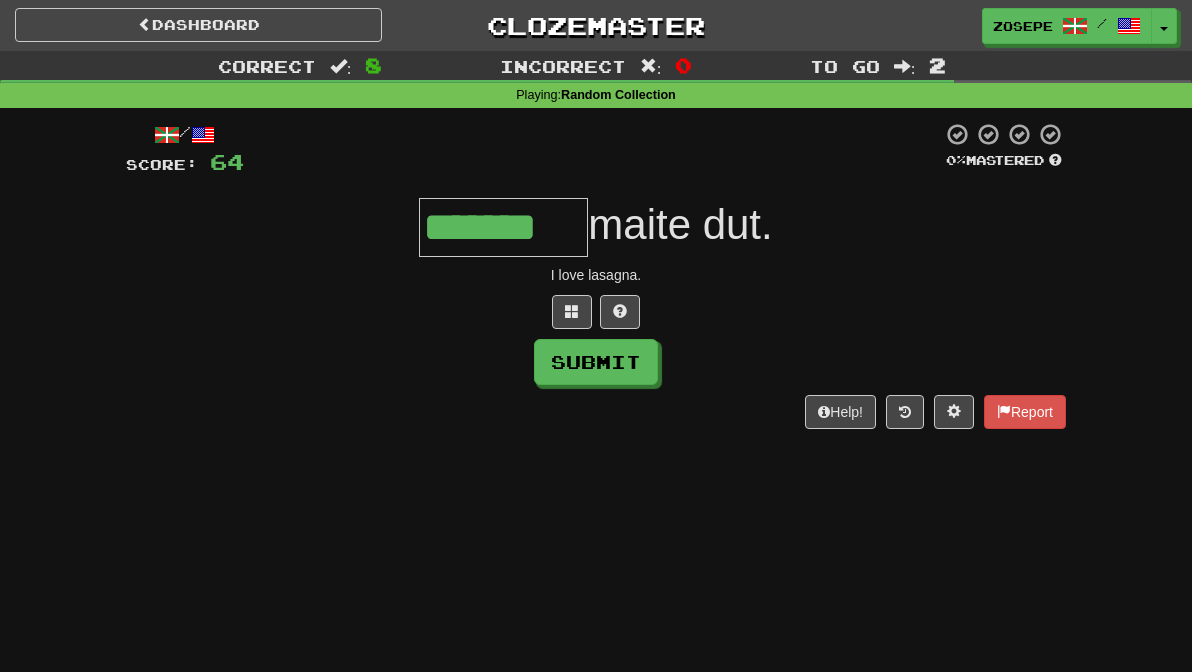 type on "*******" 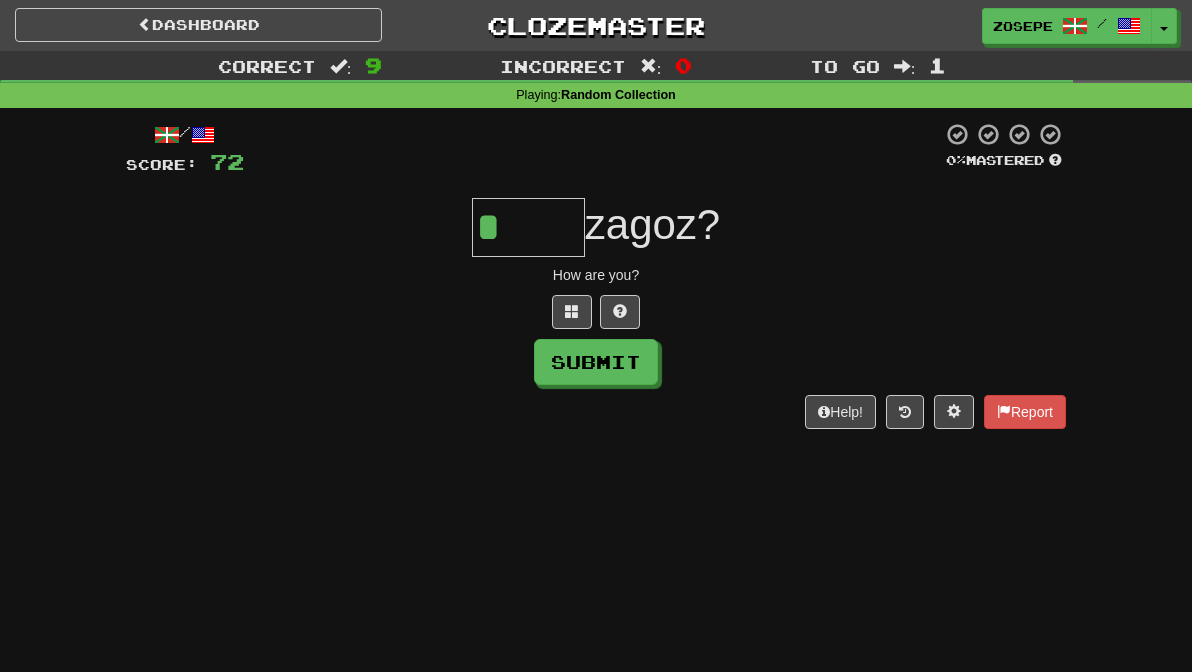 click on "Dashboard
Clozemaster
Zosepe
/
Toggle Dropdown
Dashboard
Leaderboard
Activity Feed
Notifications
Profile
Discussions
Euskara
/
English
Streak:
13
Review:
0
Daily Goal:  448 /545
Languages
Account
Logout
Zosepe
/
Toggle Dropdown
Dashboard
Leaderboard
Activity Feed
Notifications
Profile
Discussions
Euskara
/
English
Streak:
13
Review:
0
Daily Goal:  448 /545
Languages
Account
Logout
clozemaster
Correct   :   9 Incorrect   :   0 To go   :   1 Playing :  Random Collection  /  Score:   72 0 %  Mastered *  zagoz? How are you? Submit  Help!  Report" at bounding box center (596, 336) 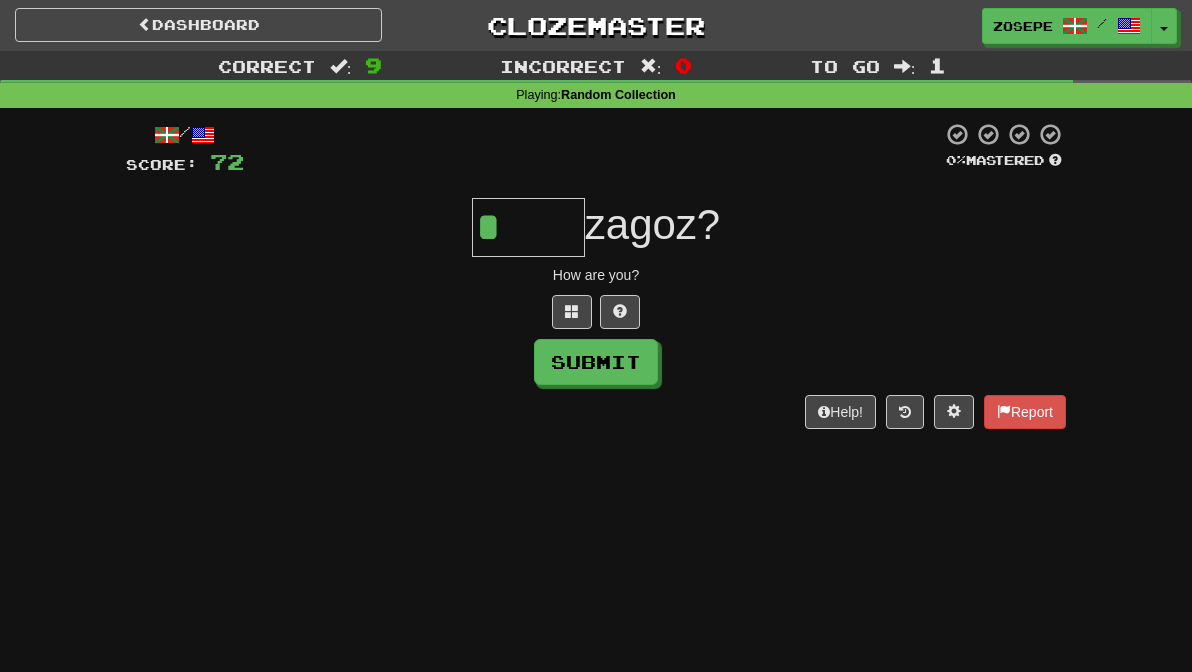 click on "*" at bounding box center (528, 227) 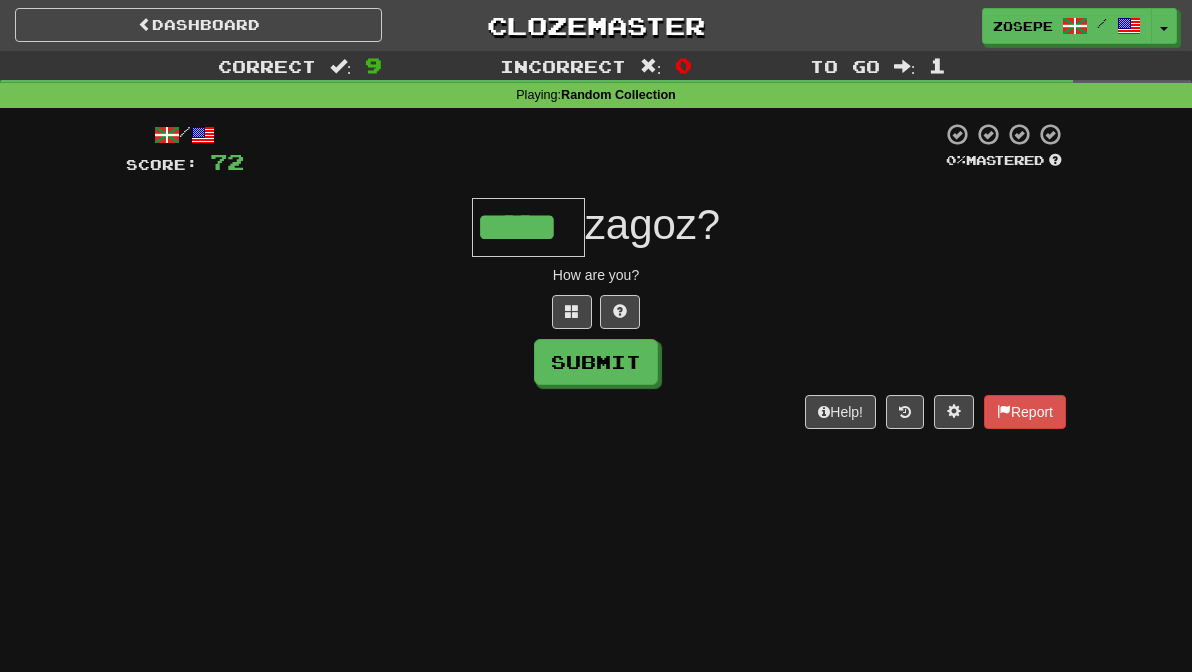 type on "*****" 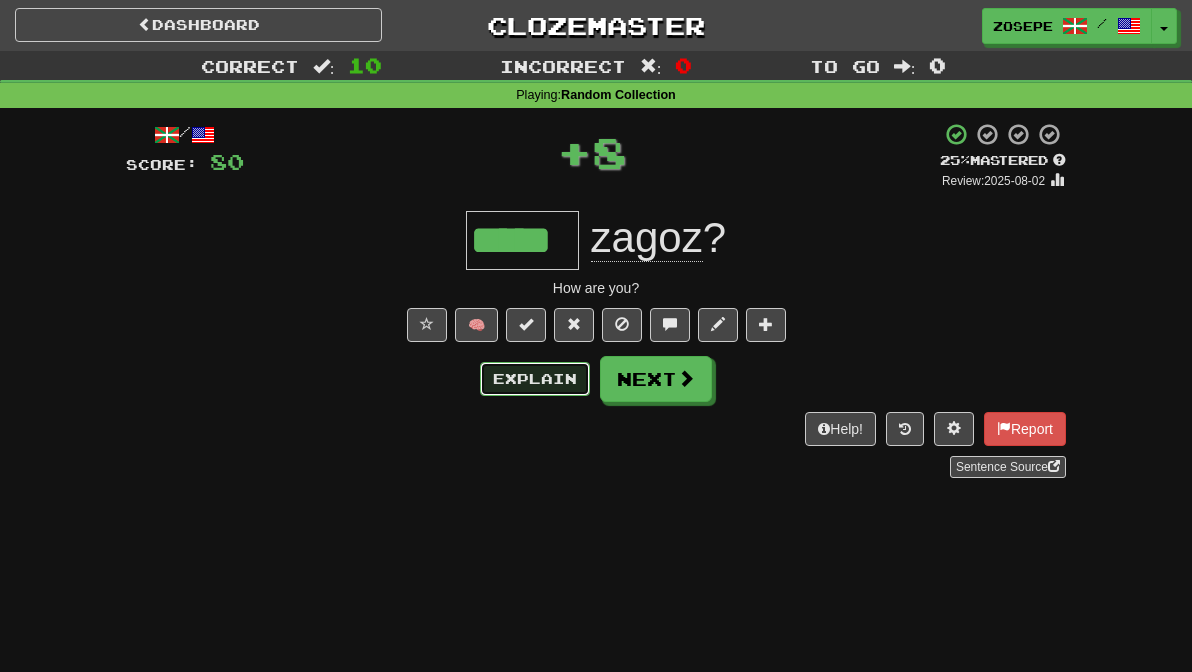 click on "Explain" at bounding box center (535, 379) 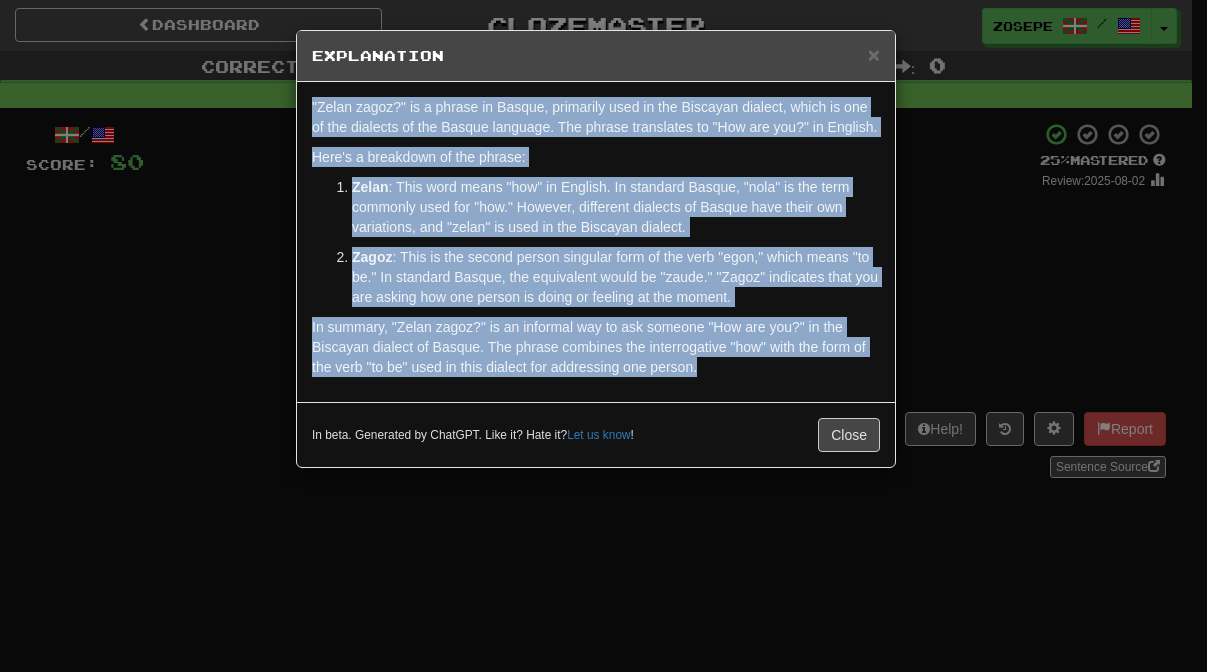 drag, startPoint x: 756, startPoint y: 392, endPoint x: 284, endPoint y: 100, distance: 555.0207 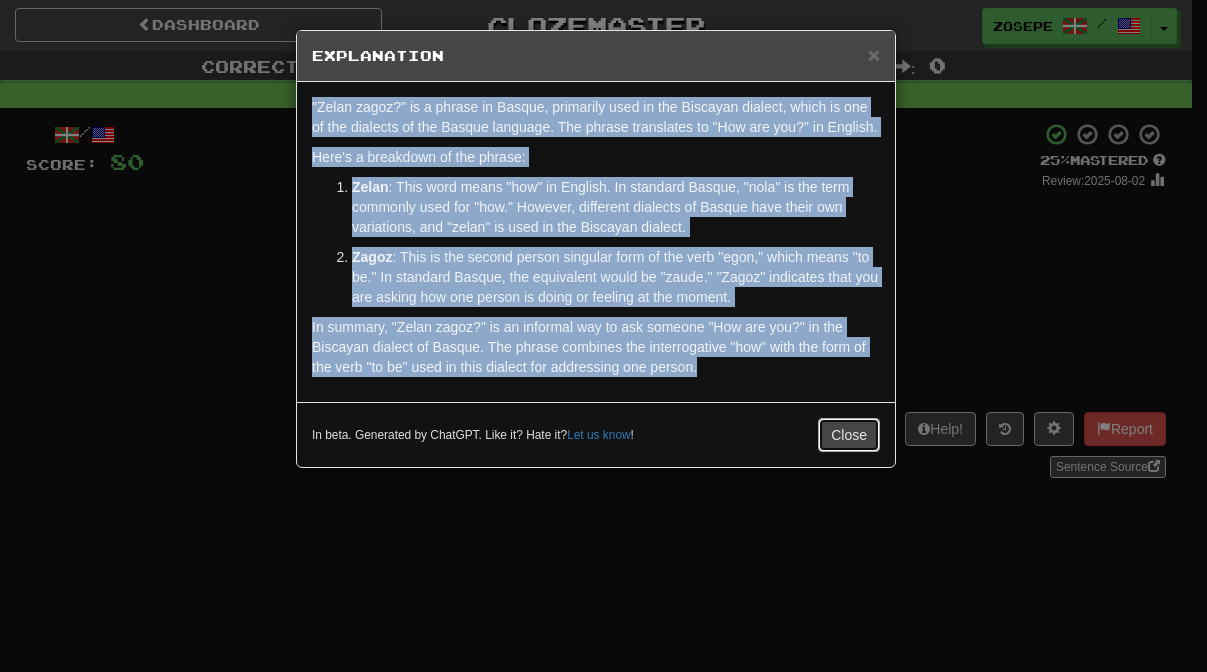 click on "Close" at bounding box center (849, 435) 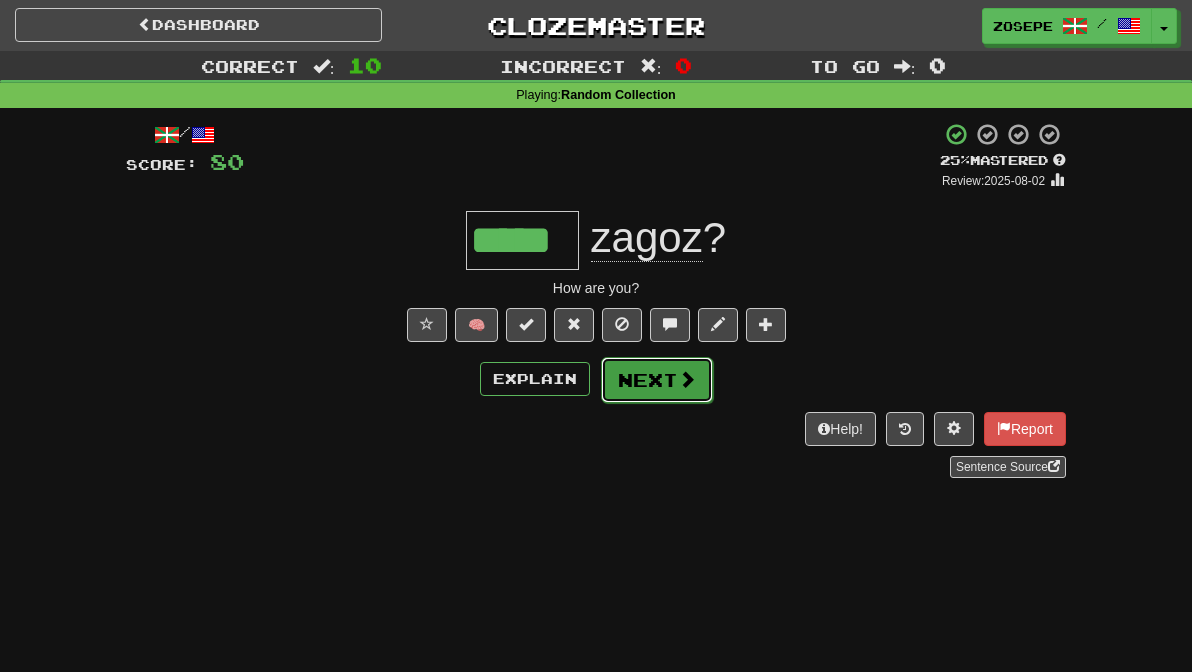 click at bounding box center [687, 379] 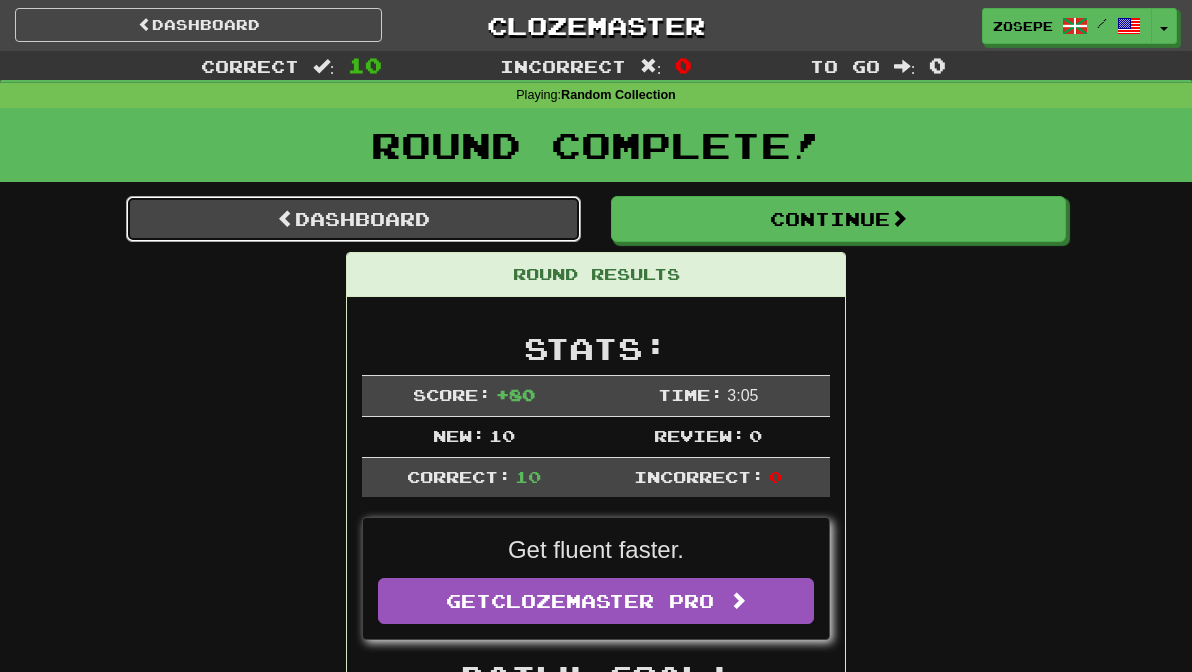 click on "Dashboard" at bounding box center (353, 219) 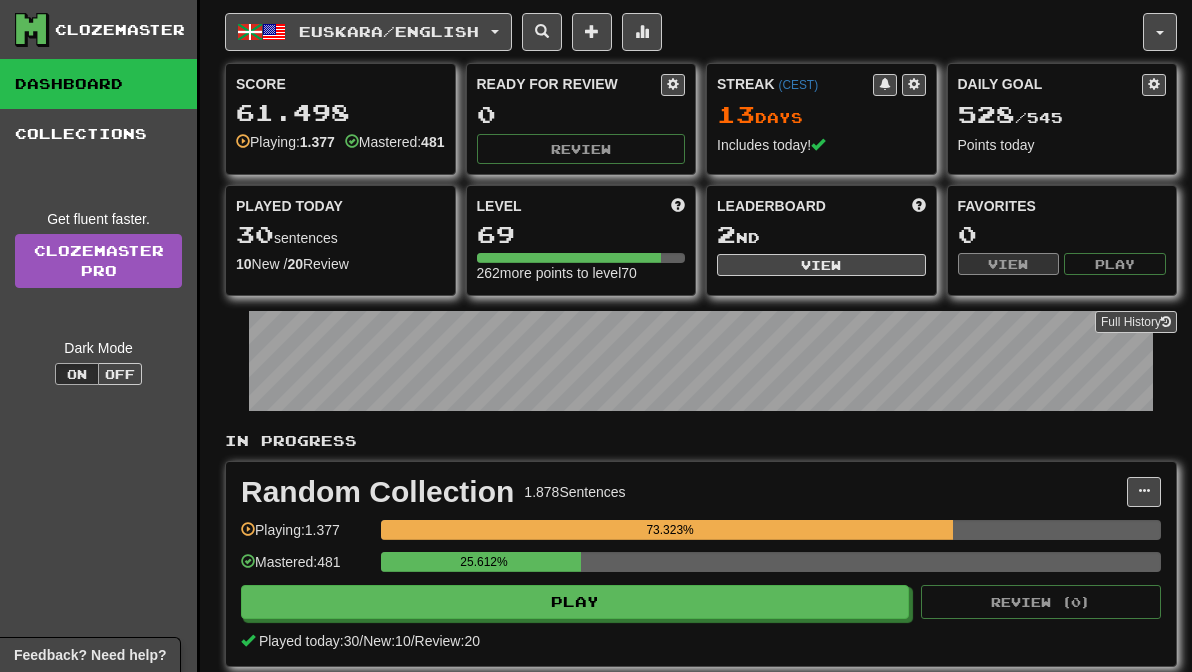 scroll, scrollTop: 0, scrollLeft: 0, axis: both 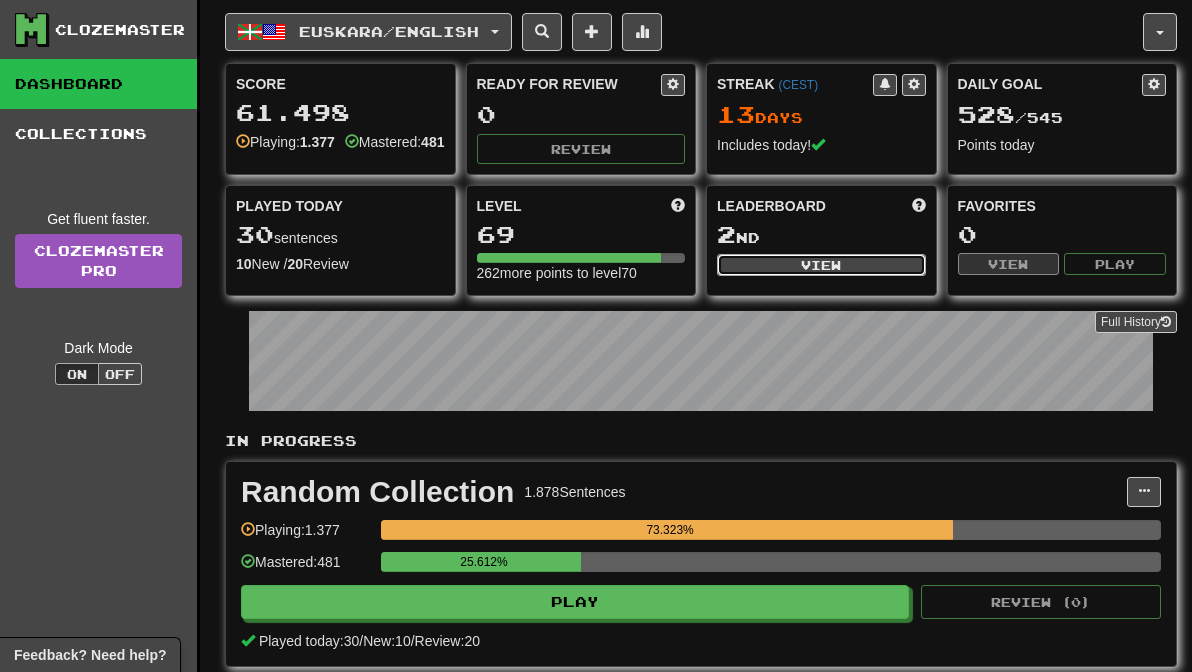 click on "View" at bounding box center [821, 265] 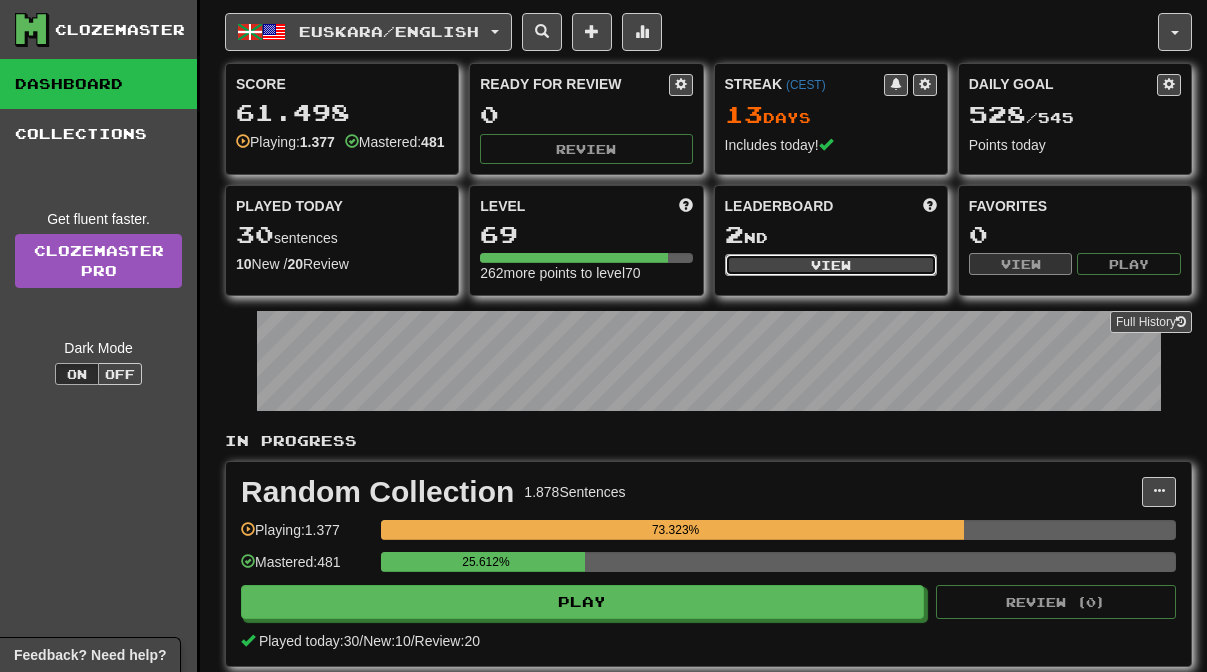 select on "**********" 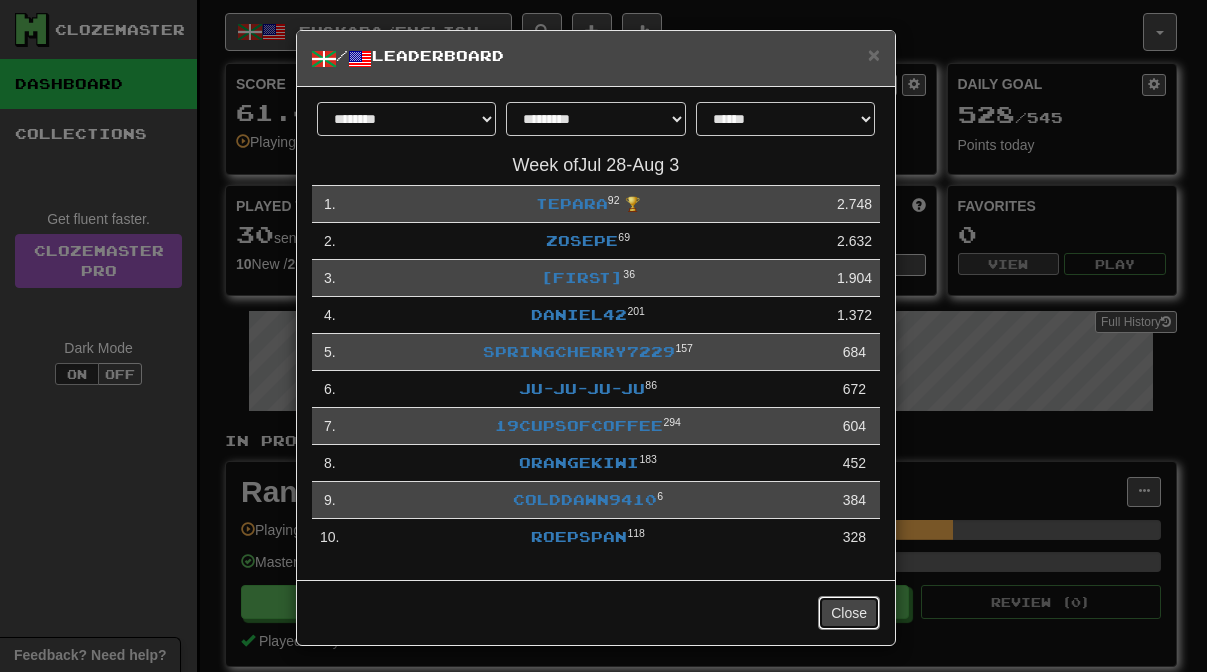 click on "Close" at bounding box center [849, 613] 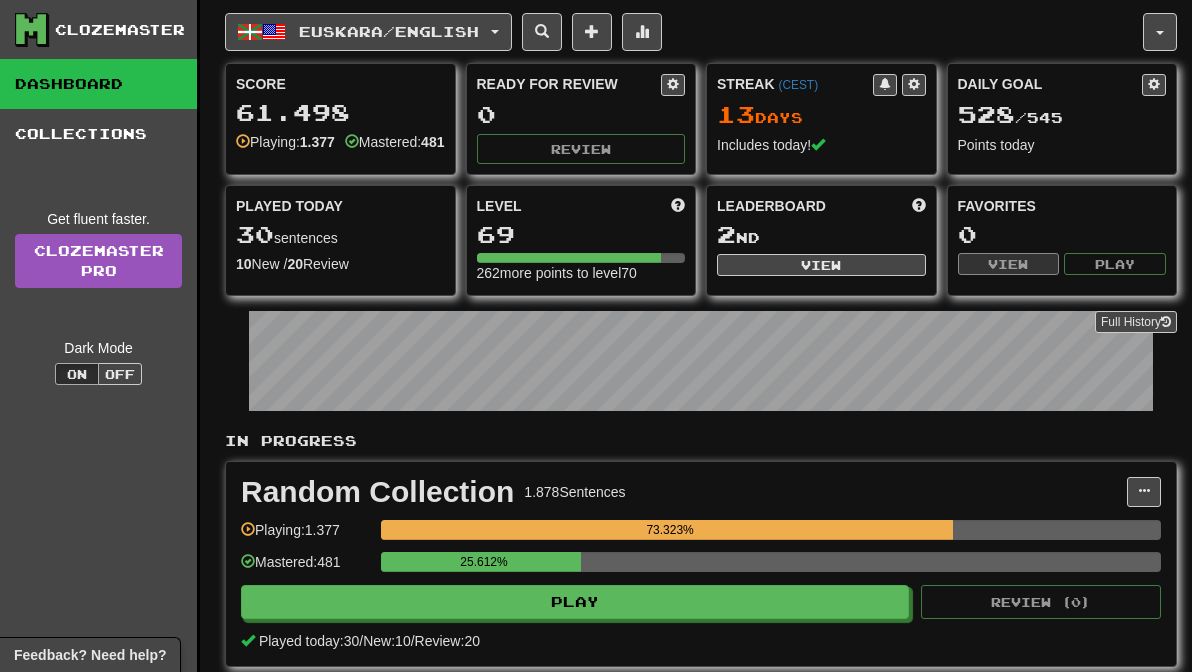 click on "In Progress" at bounding box center [701, 441] 